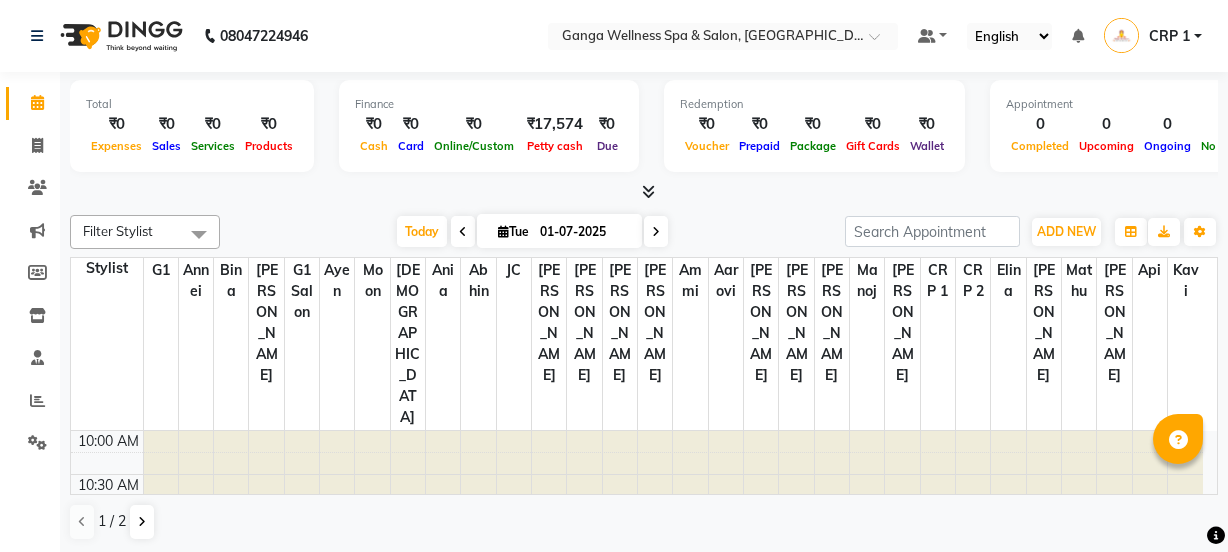 scroll, scrollTop: 0, scrollLeft: 0, axis: both 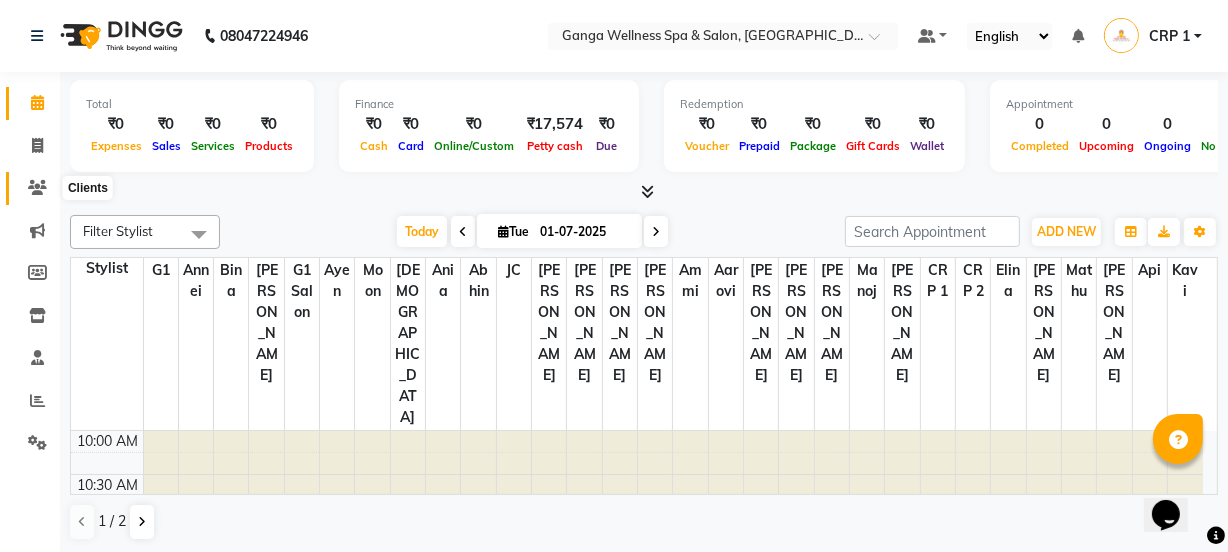 click 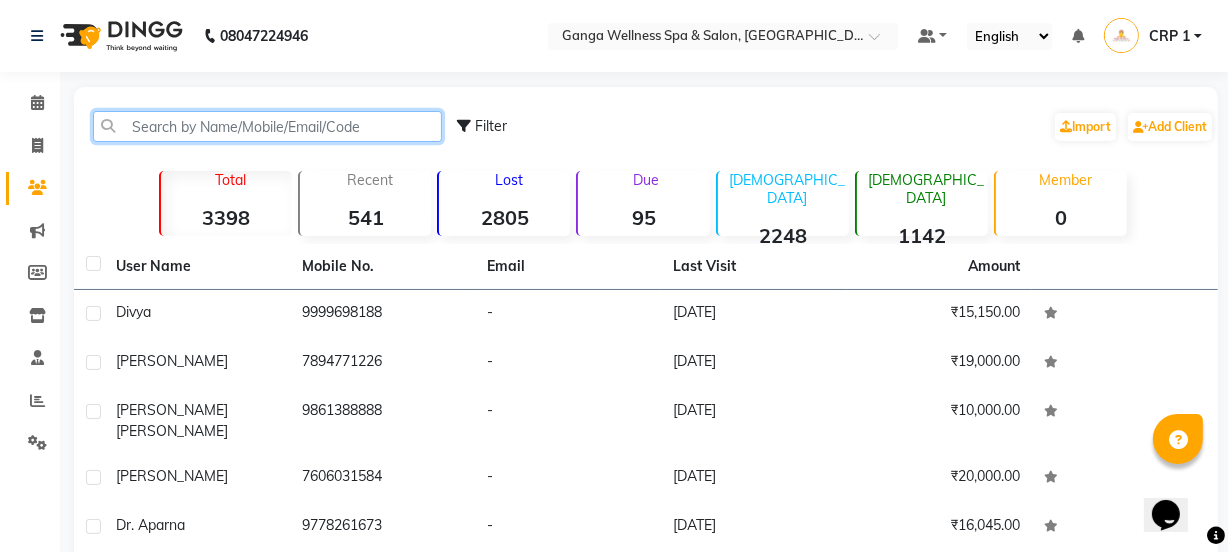 click 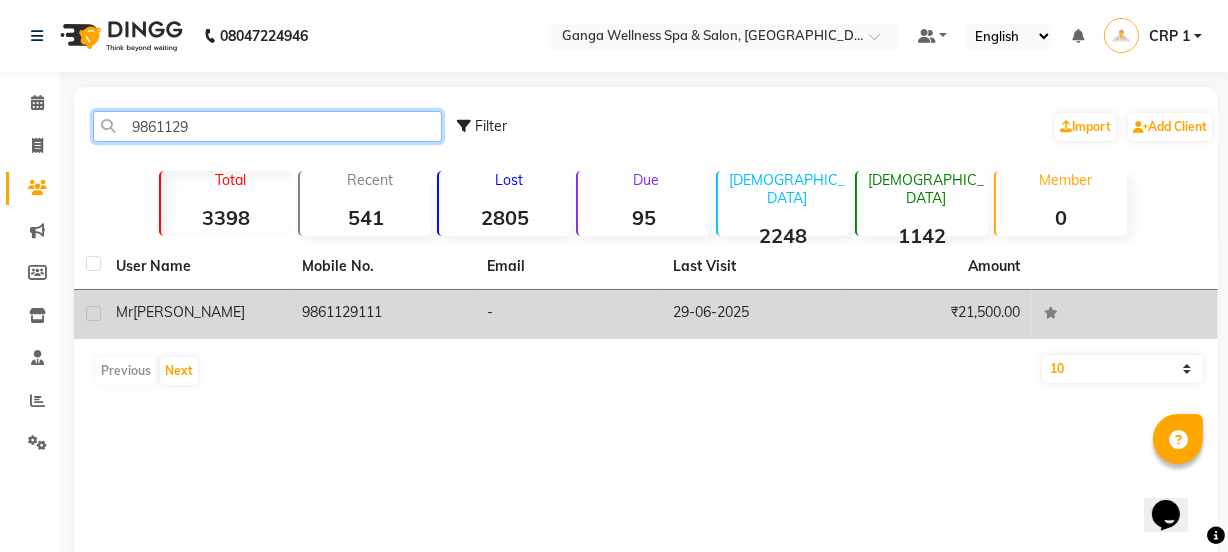 type on "9861129" 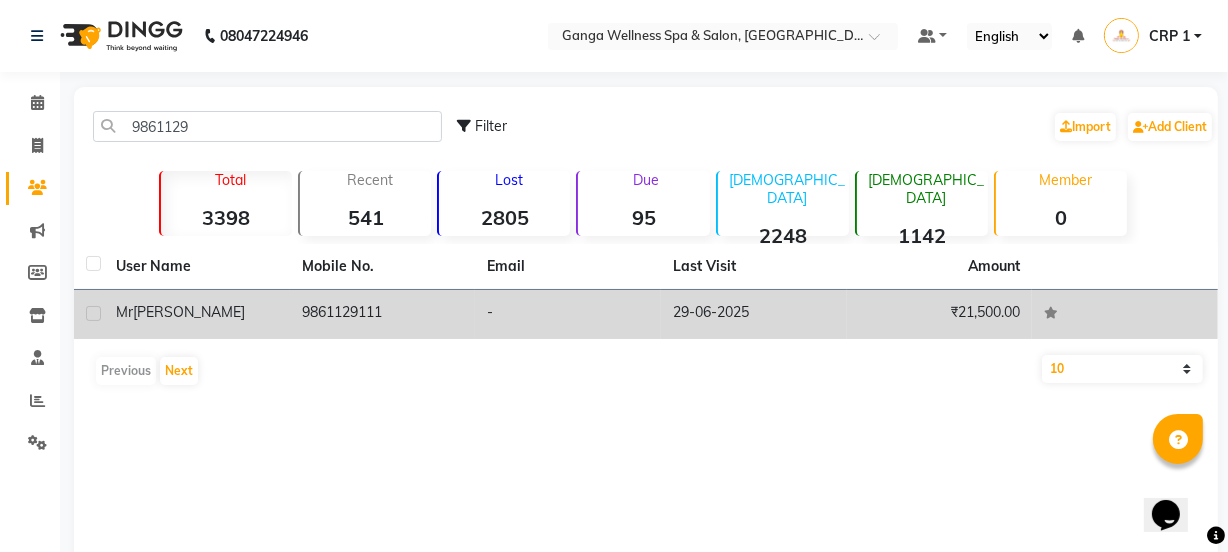 click on "9861129111" 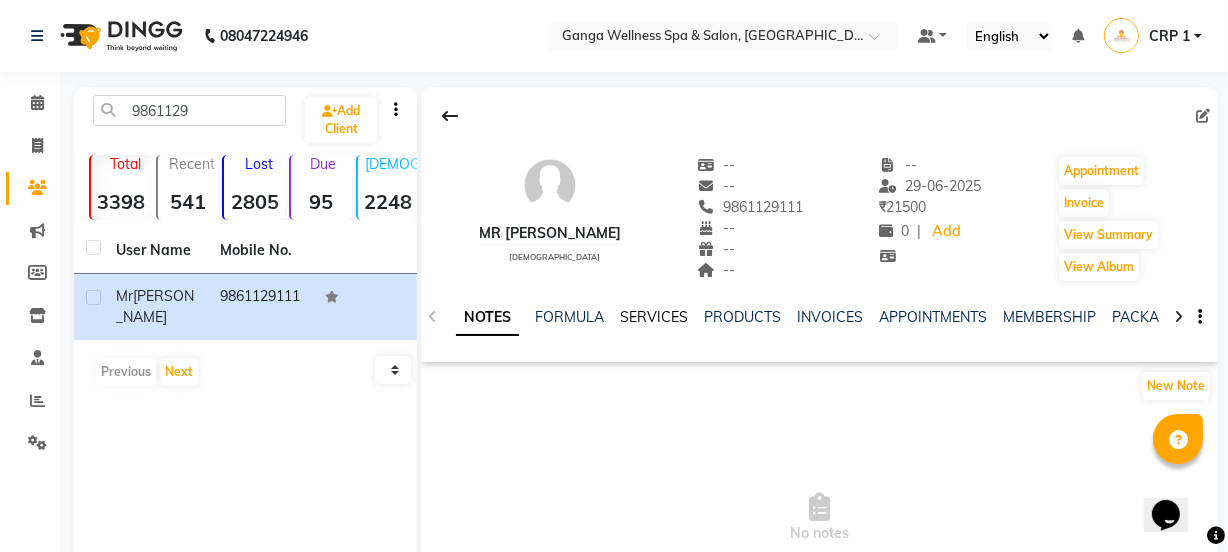 click on "SERVICES" 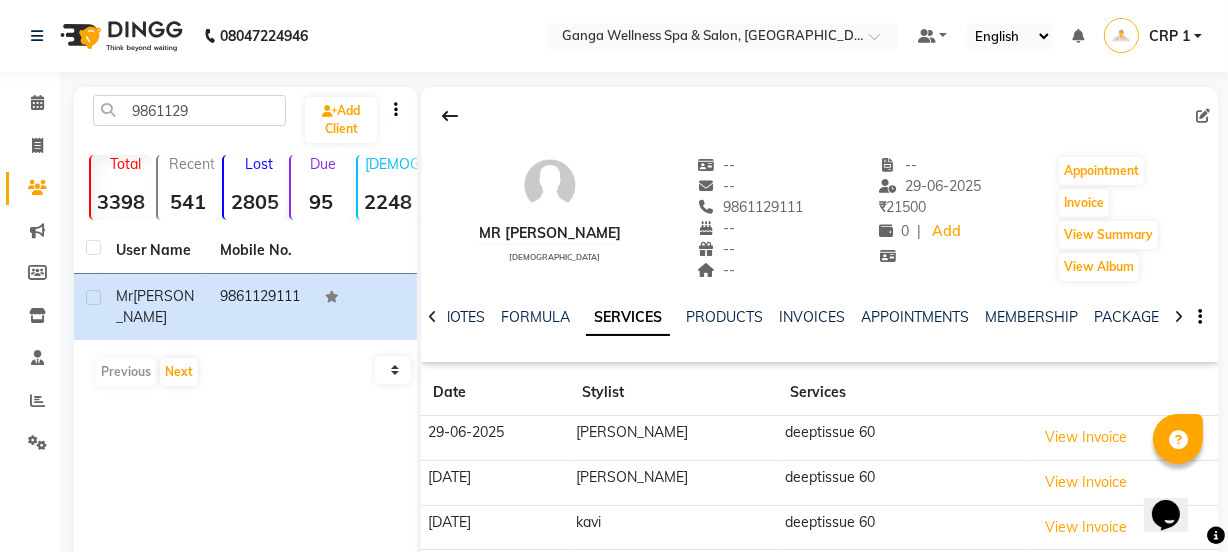 scroll, scrollTop: 90, scrollLeft: 0, axis: vertical 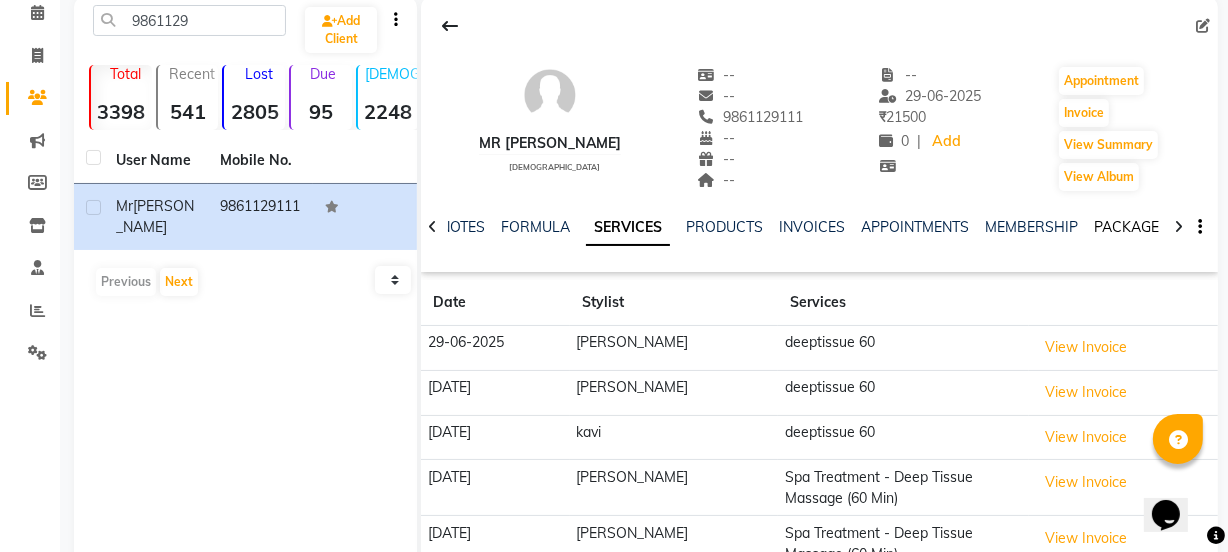 click on "PACKAGES" 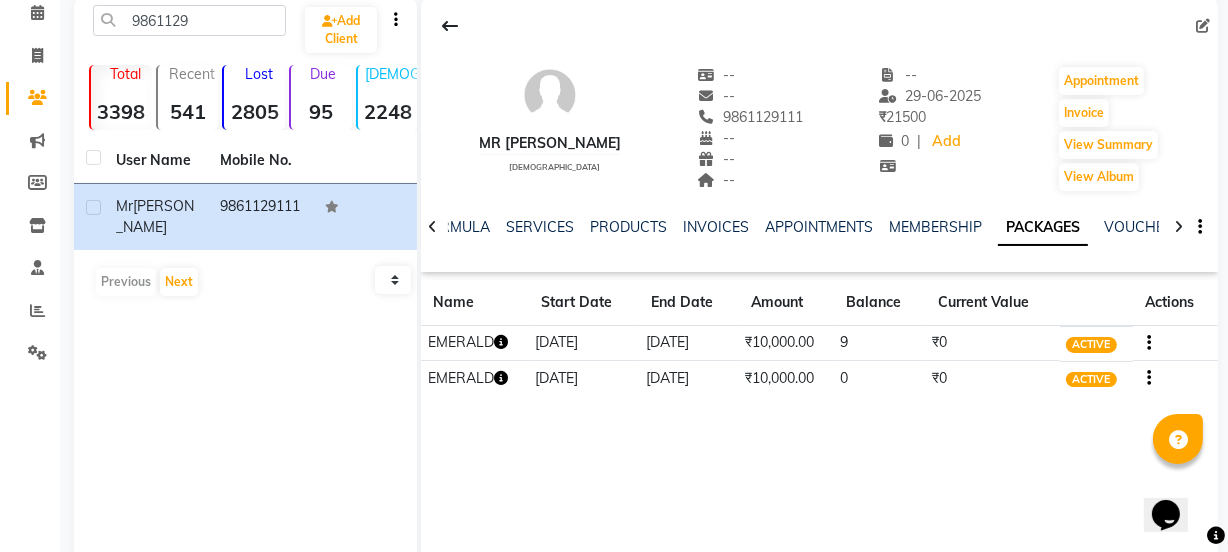 click 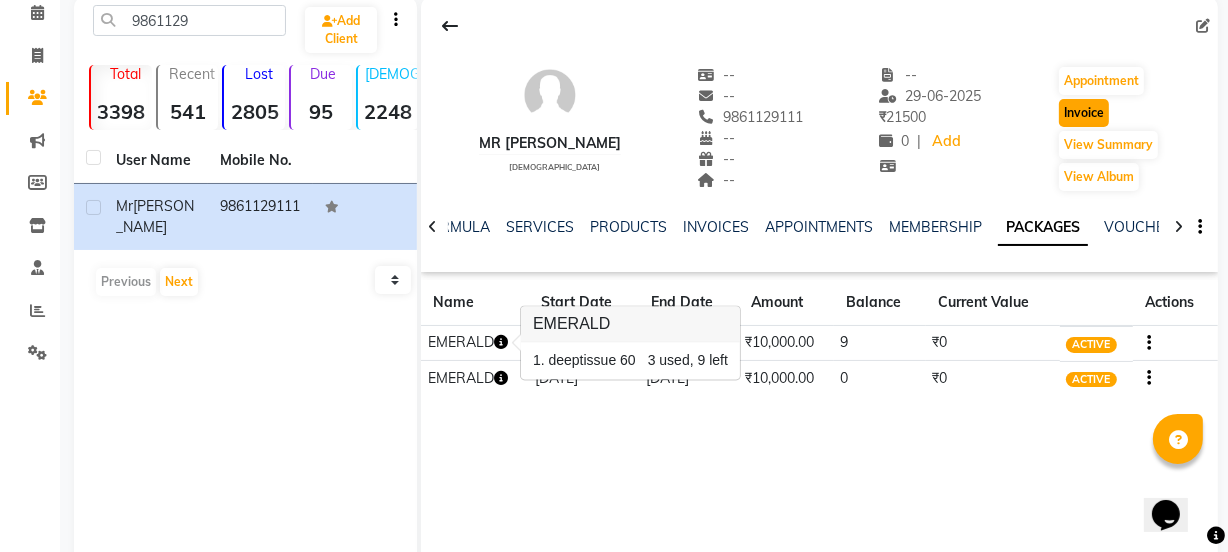 click on "Invoice" 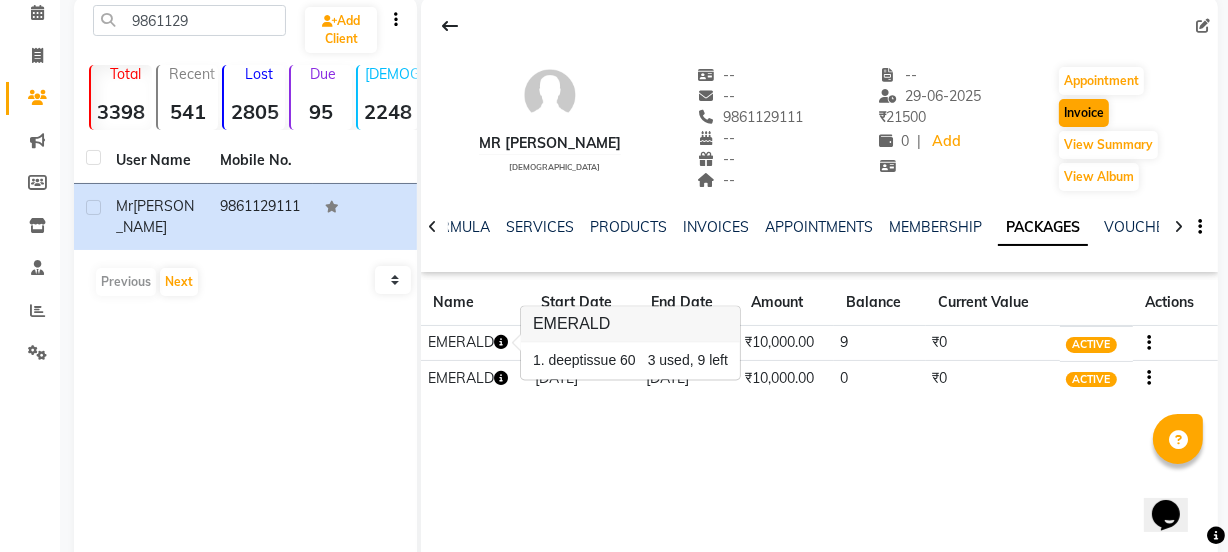 select on "service" 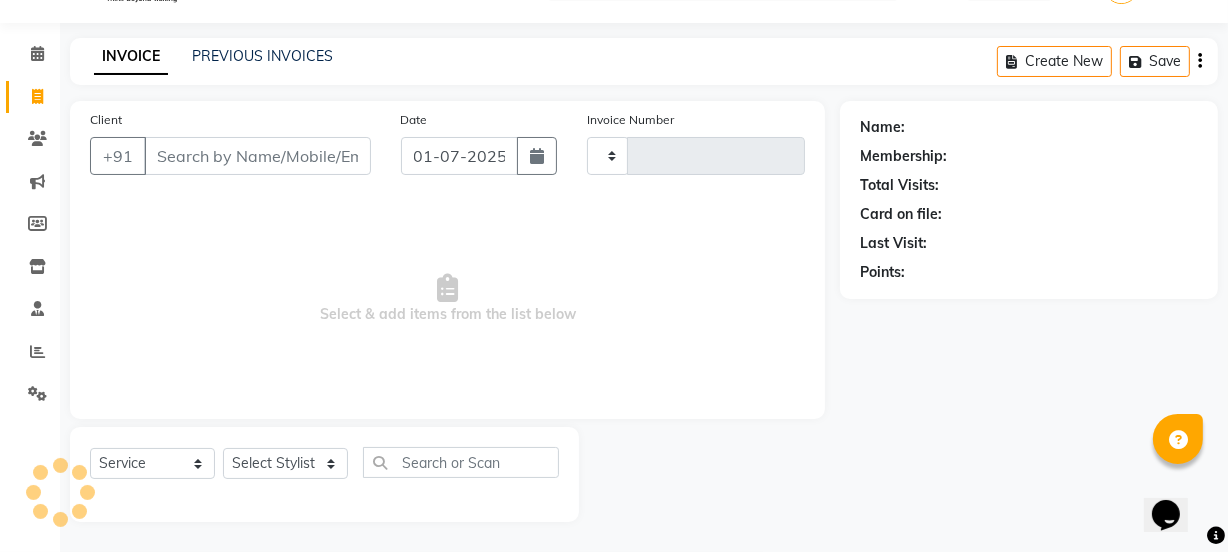 scroll, scrollTop: 50, scrollLeft: 0, axis: vertical 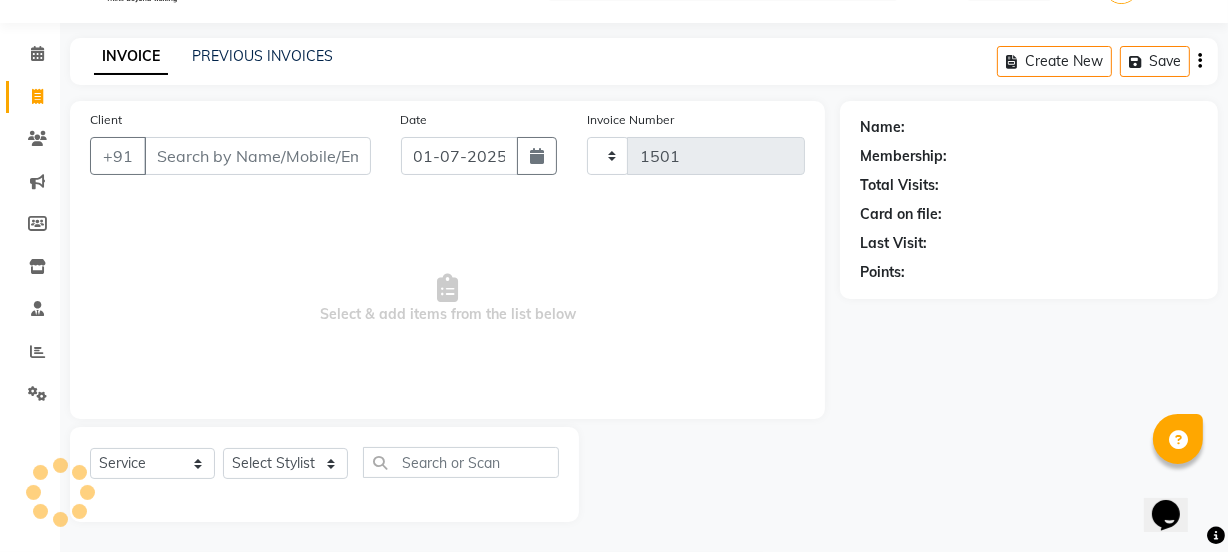 select on "715" 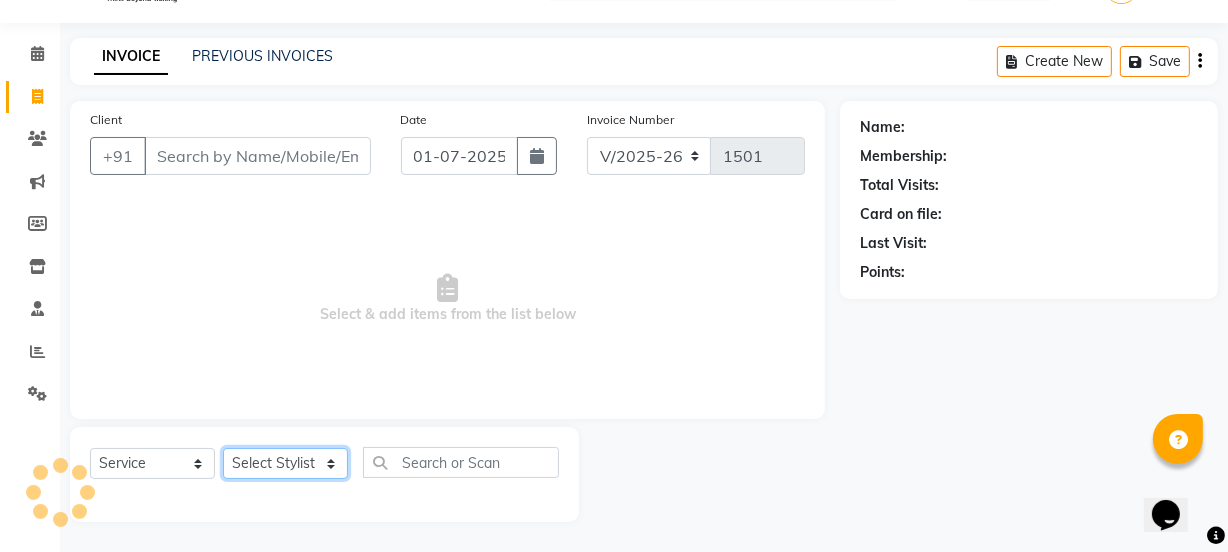 click on "Select Stylist" 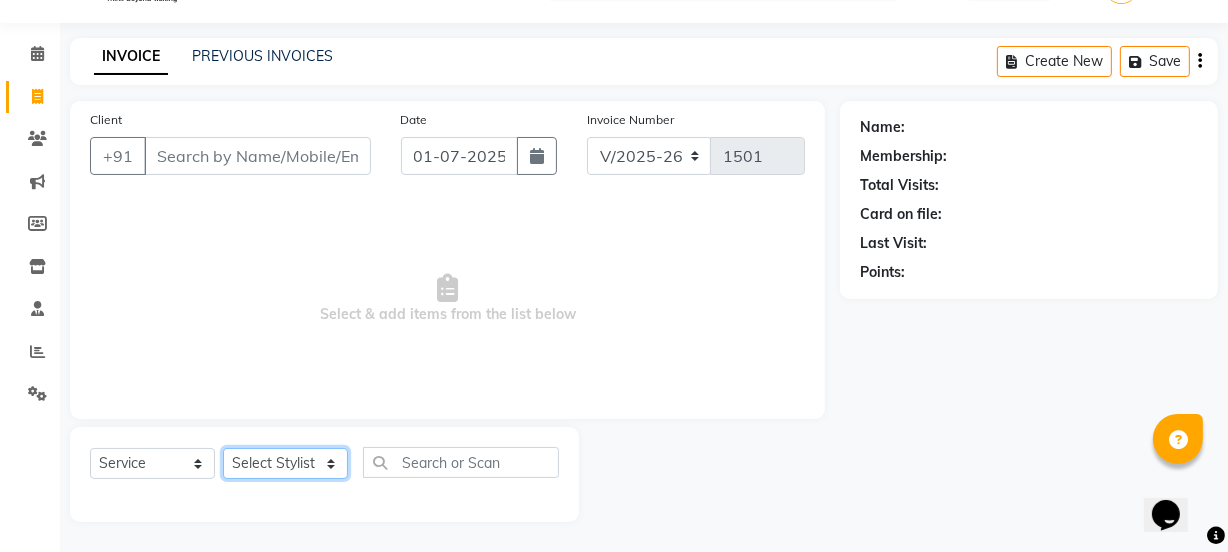 type on "9861129111" 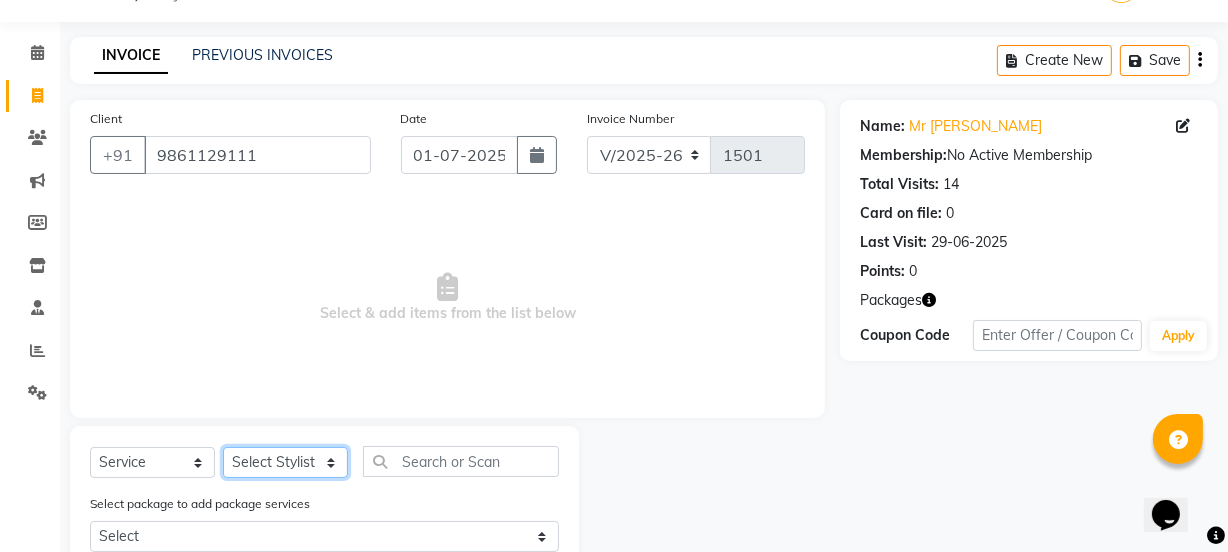 select on "40197" 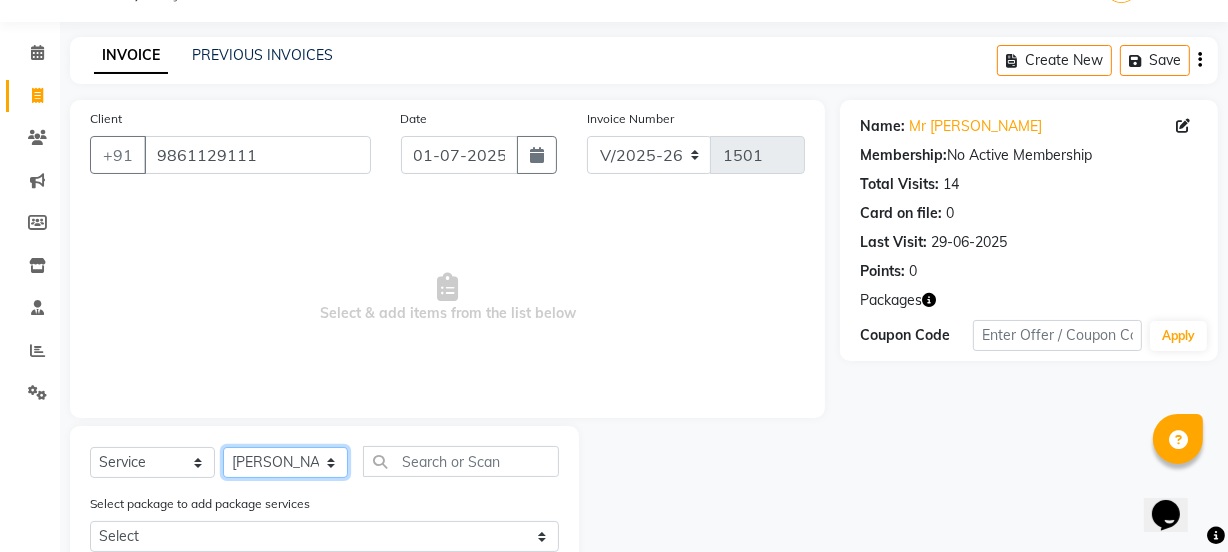 click on "Select Stylist Aarovi [PERSON_NAME] [PERSON_NAME] Ammi [PERSON_NAME] CRP 1 CRP 2 [PERSON_NAME] [PERSON_NAME] G1 G1 Salon General Manager  [PERSON_NAME] Jasmine [PERSON_NAME] [PERSON_NAME] Krishna [PERSON_NAME]  [PERSON_NAME] [PERSON_NAME] [PERSON_NAME] [PERSON_NAME] [PERSON_NAME] [PERSON_NAME] [PERSON_NAME] [PERSON_NAME] [PERSON_NAME] [PERSON_NAME] [PERSON_NAME] [PERSON_NAME] [PERSON_NAME] Umpi Zuali" 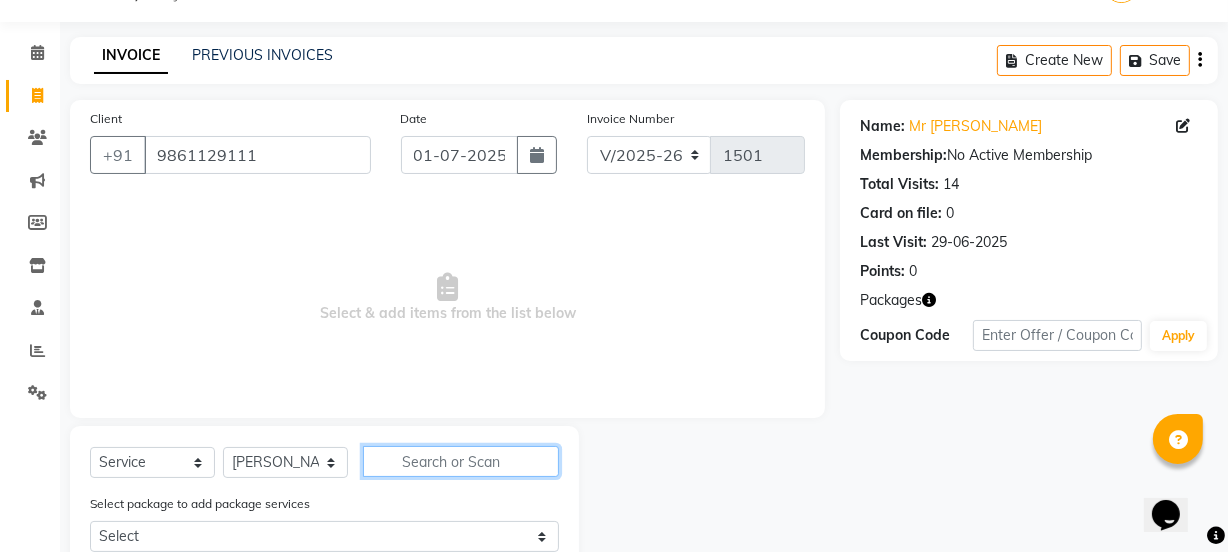 click 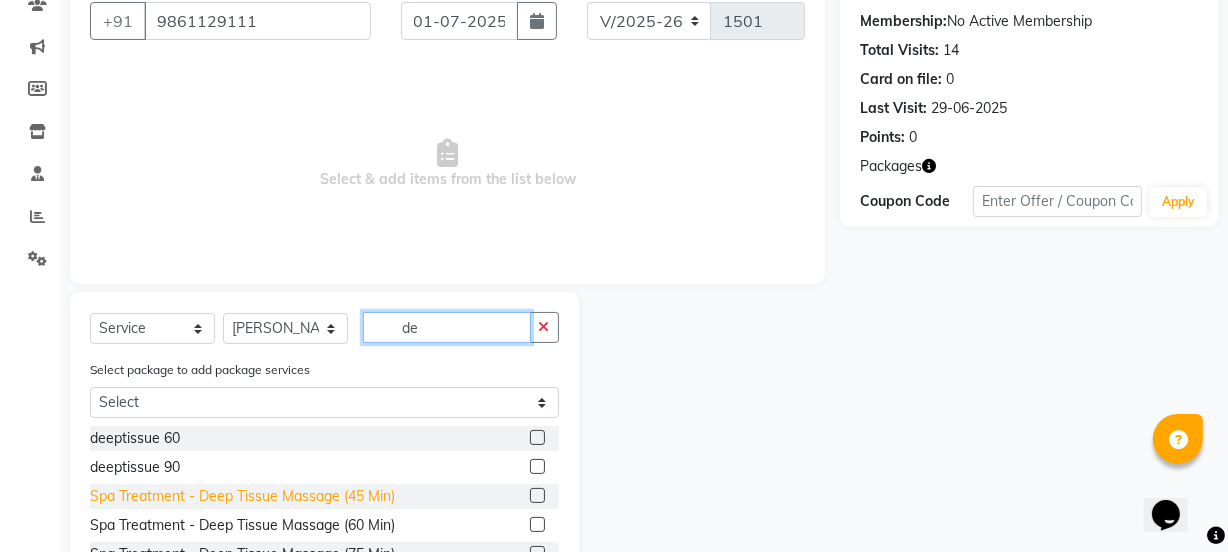 scroll, scrollTop: 231, scrollLeft: 0, axis: vertical 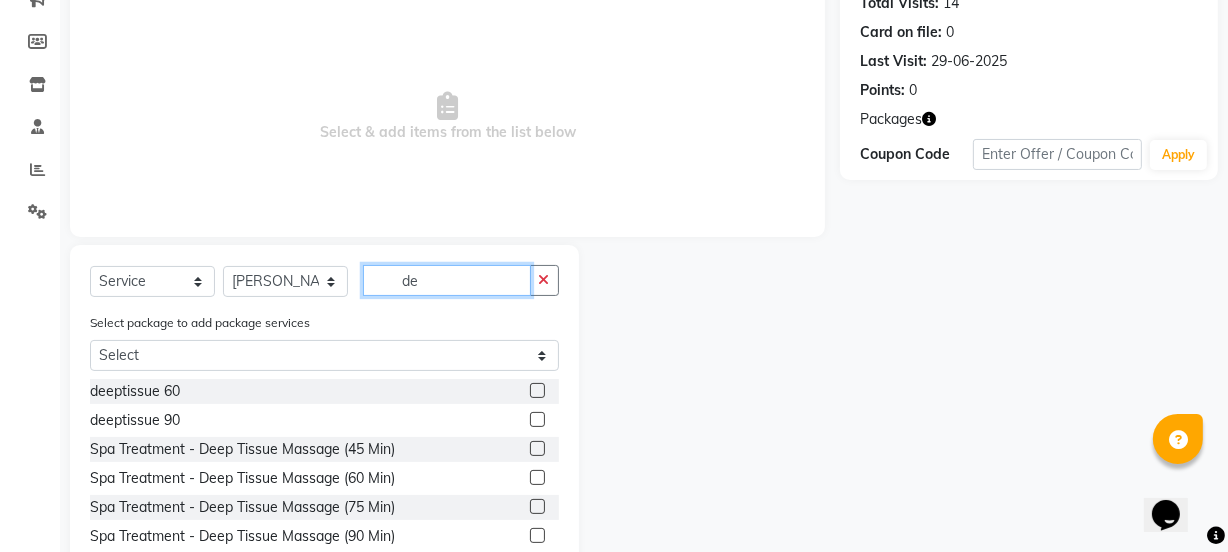 type on "de" 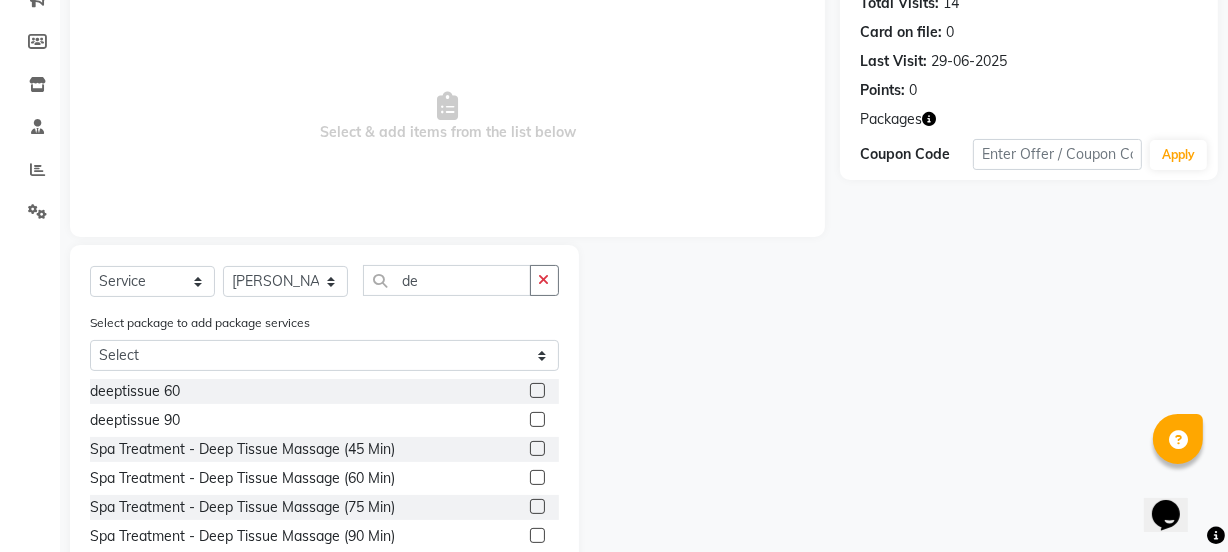 click 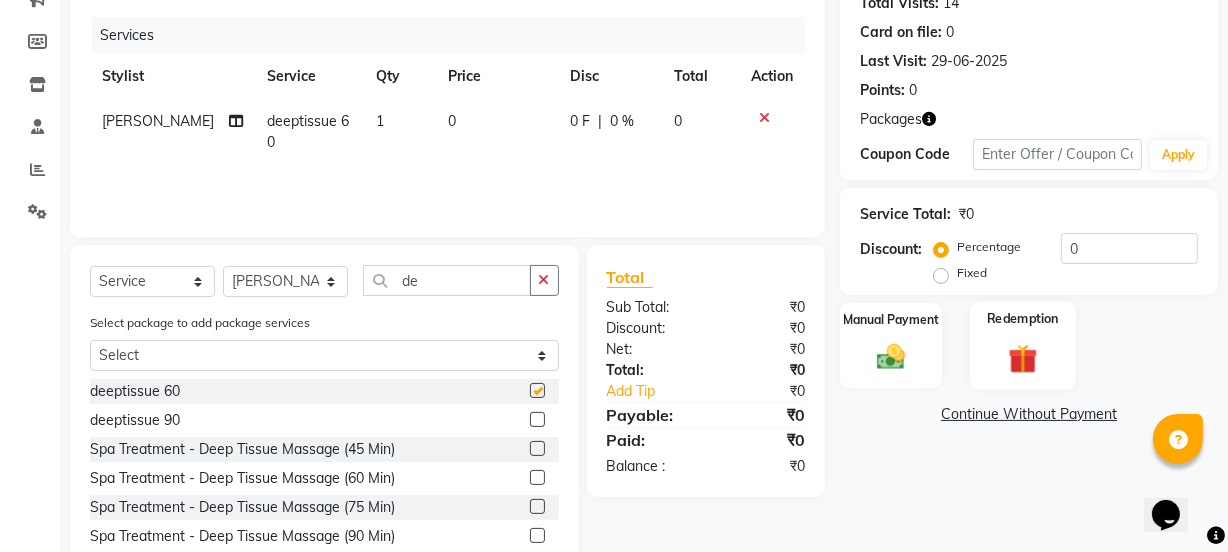 checkbox on "false" 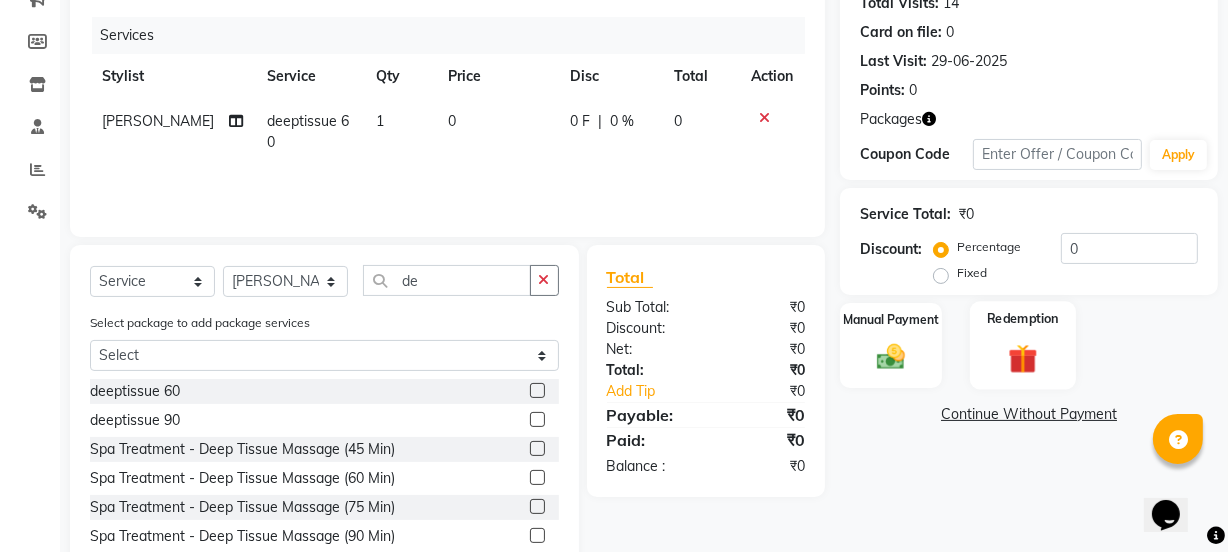 click 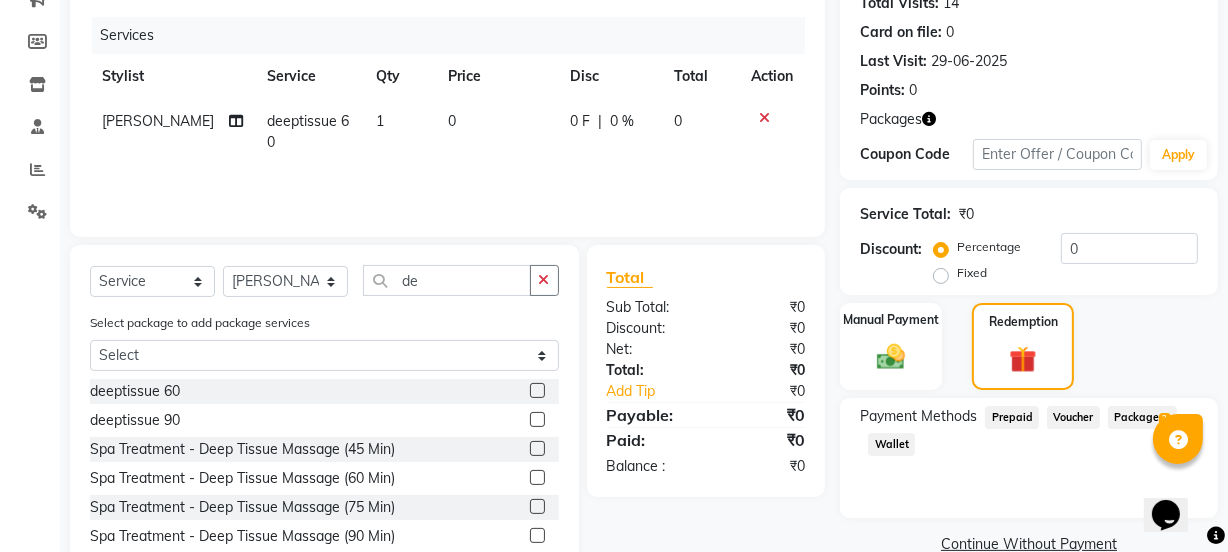 click on "Package  2" 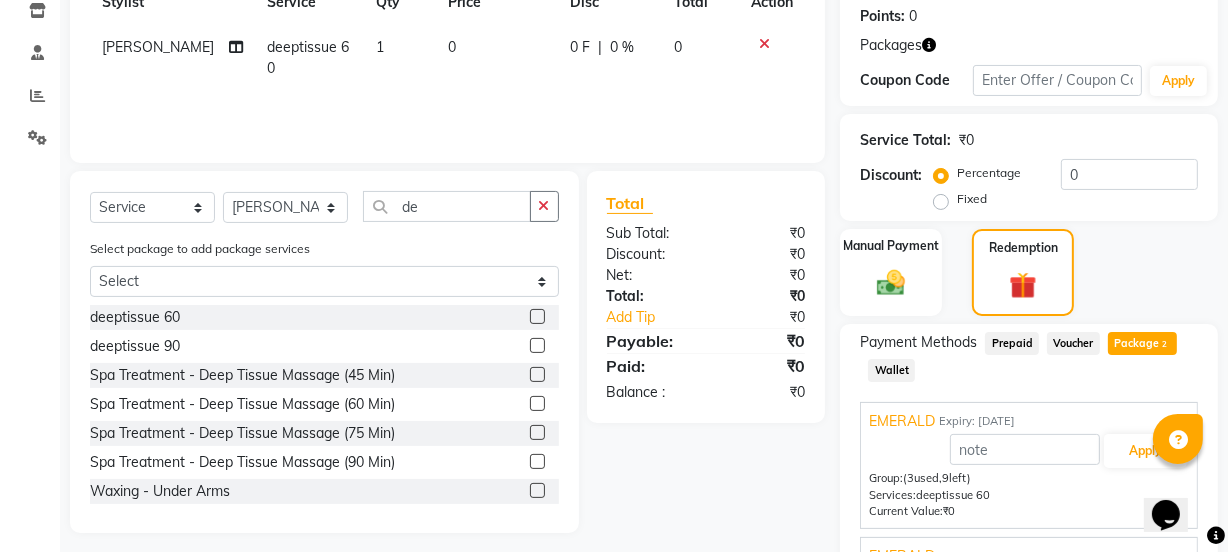 scroll, scrollTop: 134, scrollLeft: 0, axis: vertical 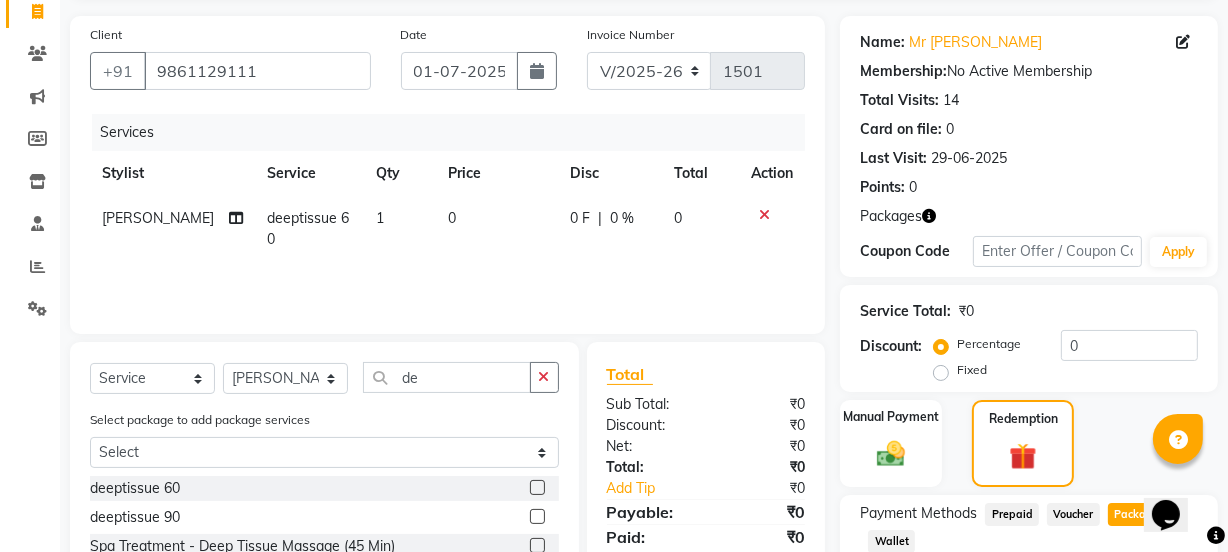 click on "1" 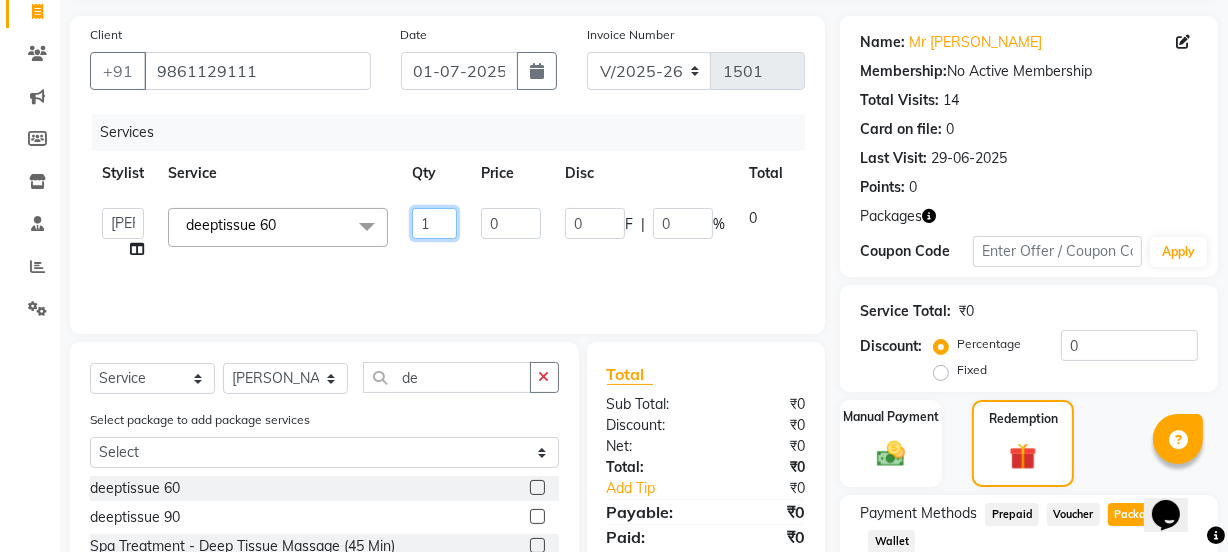 click on "1" 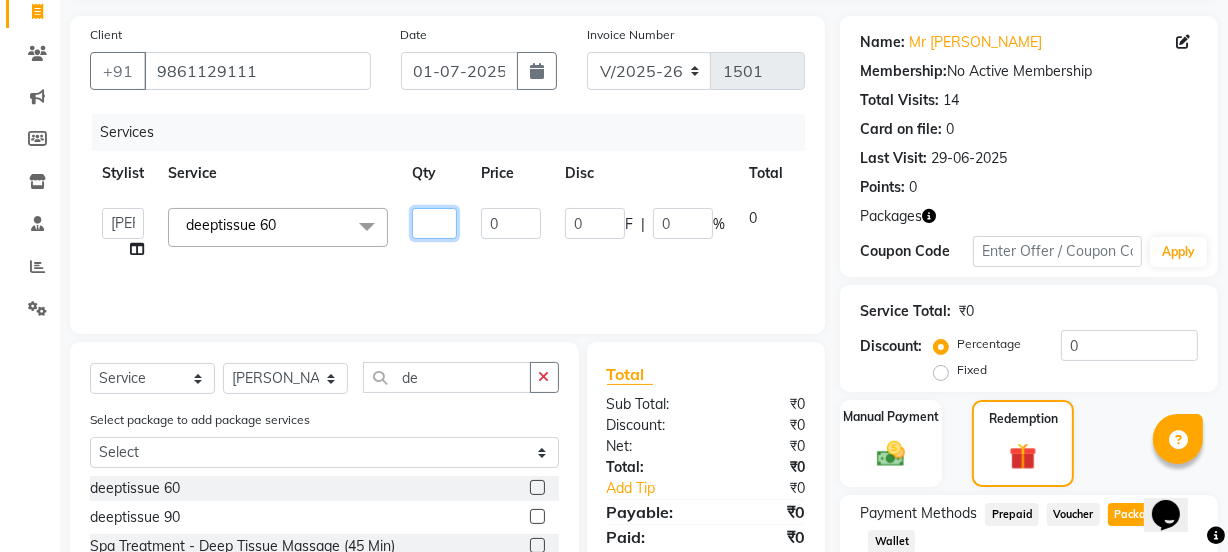 type on "1" 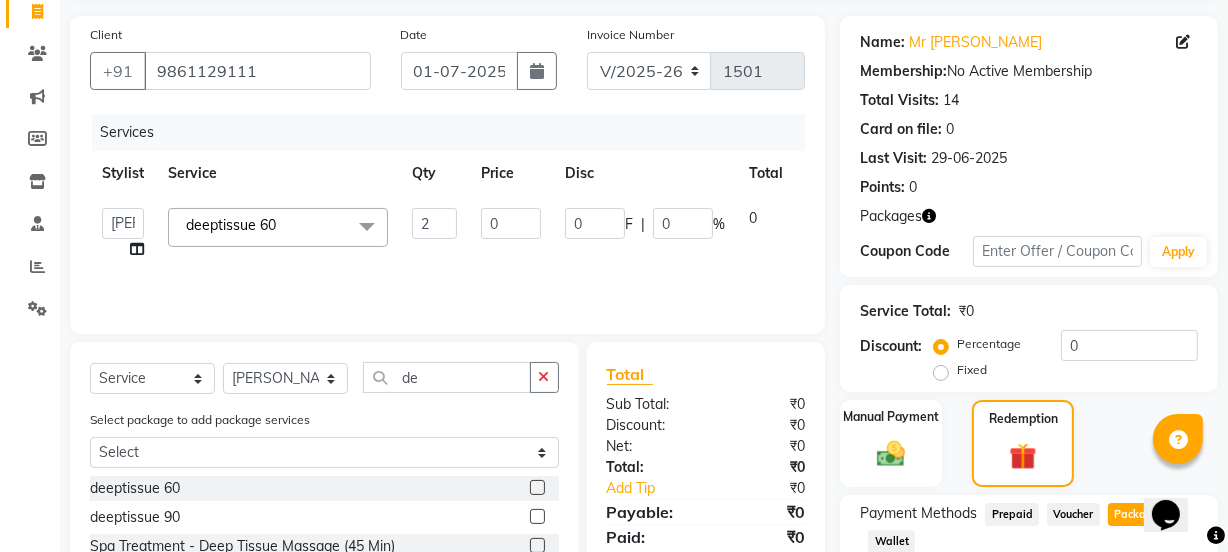 click on "Services Stylist Service Qty Price Disc Total Action  Aarovi   Abhin   [PERSON_NAME]   Api   [PERSON_NAME]   Bina   CRP 1   CRP 2   [PERSON_NAME]   [PERSON_NAME]   G1   G1 Salon   General Manager    [PERSON_NAME]   Jasmine   [PERSON_NAME]   [PERSON_NAME]   Krishna   [PERSON_NAME]    [PERSON_NAME]   [PERSON_NAME]   [PERSON_NAME]   [PERSON_NAME]   [PERSON_NAME]   Remi   [PERSON_NAME]   [PERSON_NAME]   [PERSON_NAME]   [PERSON_NAME] [PERSON_NAME]   [PERSON_NAME]   [PERSON_NAME]   [PERSON_NAME]   Umpi   Zuali  deeptissue 60  x Massage - Coffee Massage (80 Min) Massage - Four Hand Therapy ((60 Min)) Massage - Cold Cream Massage ((60 Min)) Massage - Red Wine Scrub With Swedish Massage Tips Couple Massage  deeptissue 60 coffee massage 75 red wine massage 75 swedish 60 lomi lomi 60 soul Of Thailand Massage (60 Min balm oil 60 deeptissue 90 the Bliss Massage (60 Min) [PERSON_NAME] Spa Treatment - Deep Tissue Massage (45 Min) Spa Treatment - Deep Tissue Massage (60 Min) Spa Treatment - Deep Tissue Massage (75 Min) 2" 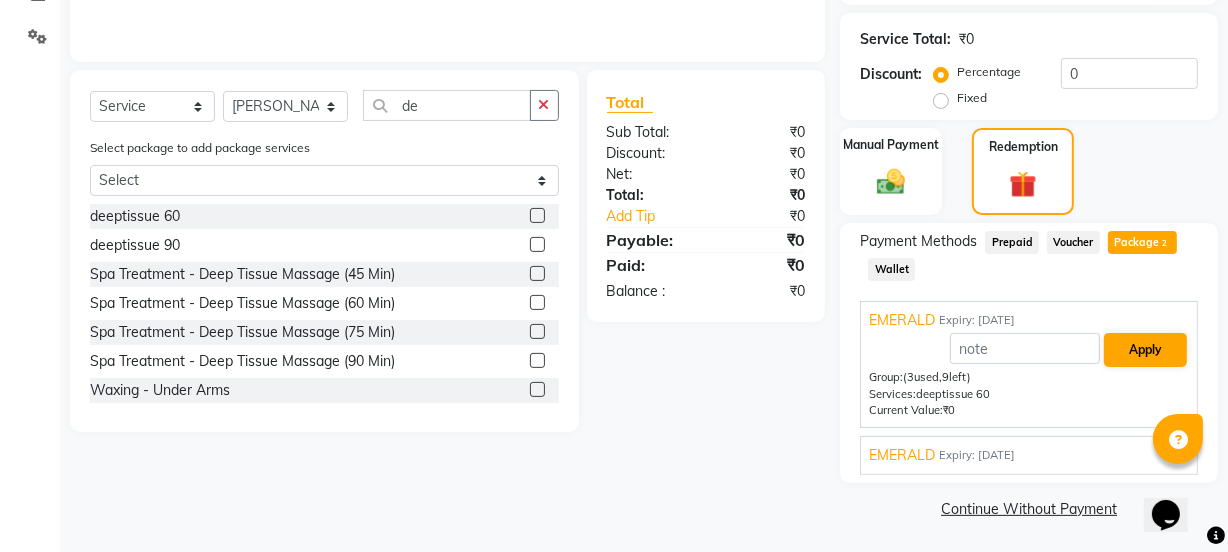 scroll, scrollTop: 407, scrollLeft: 0, axis: vertical 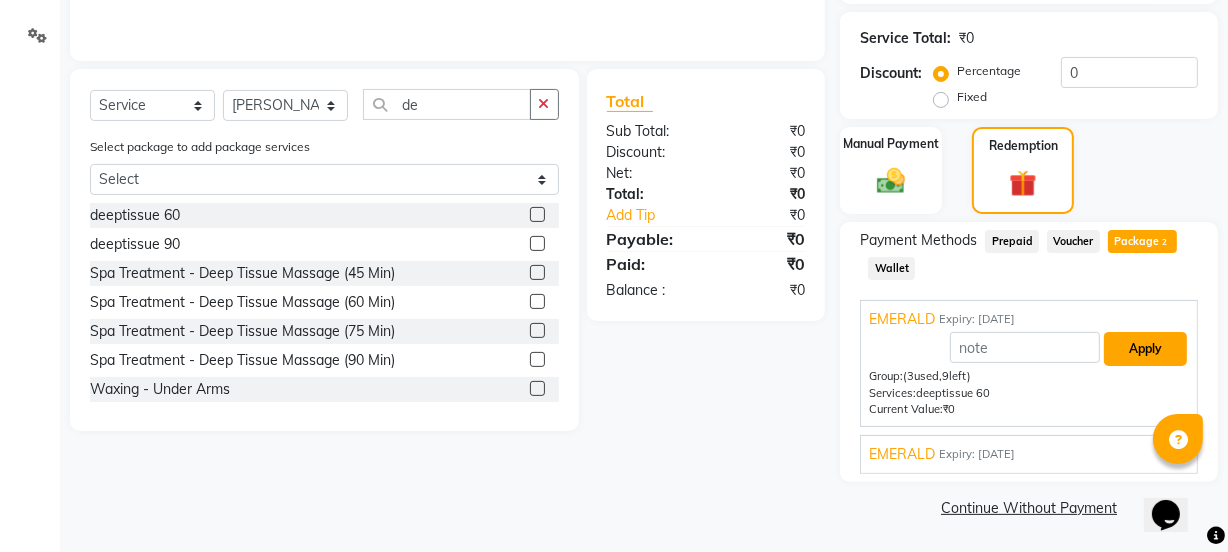 click on "Apply" at bounding box center [1145, 349] 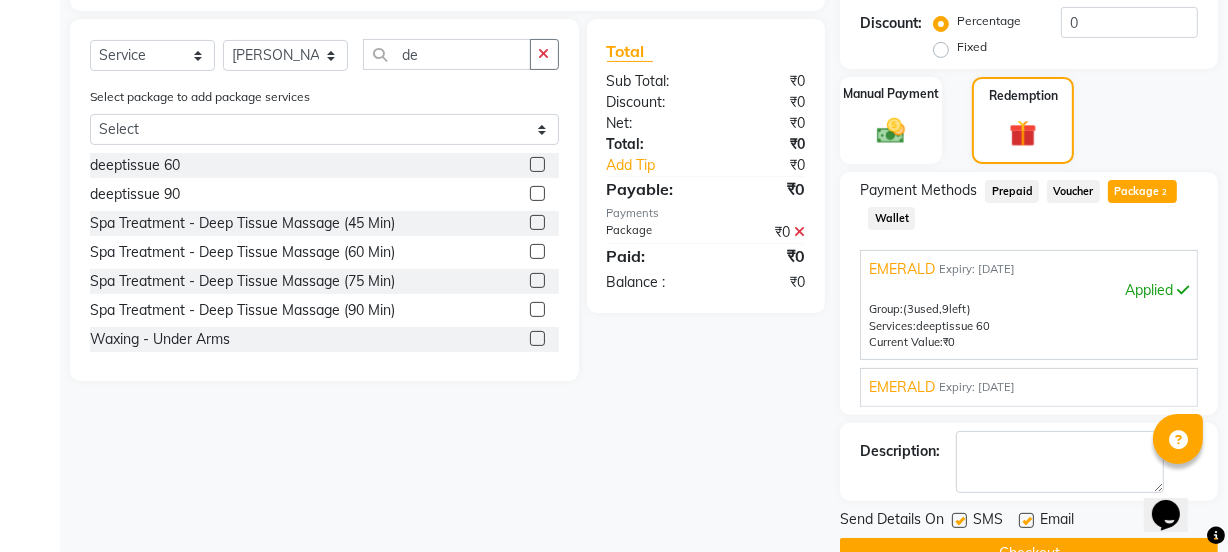 scroll, scrollTop: 502, scrollLeft: 0, axis: vertical 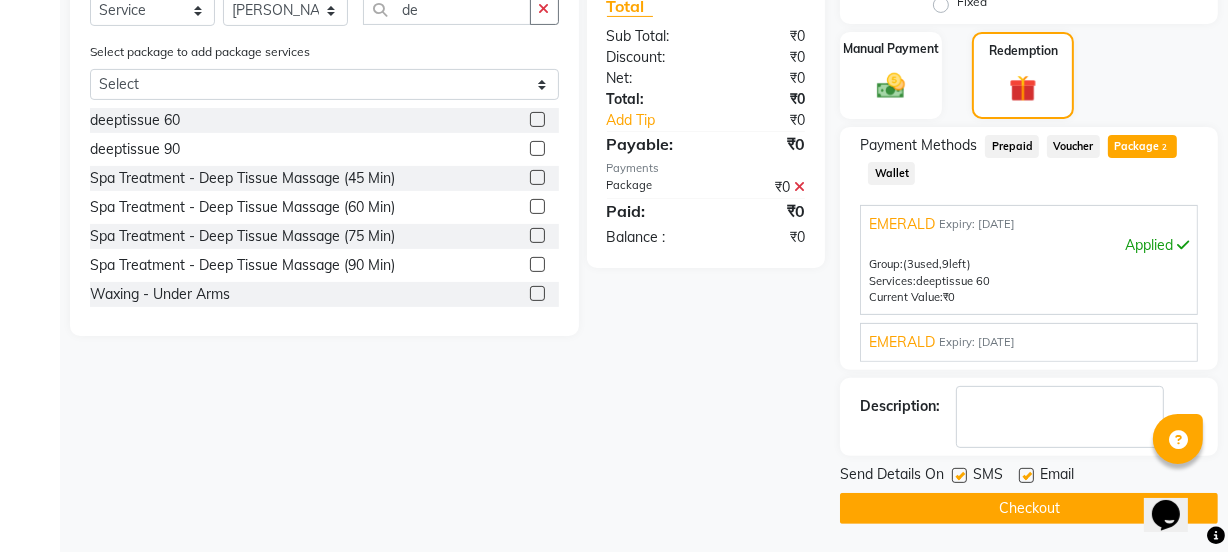 click on "Checkout" 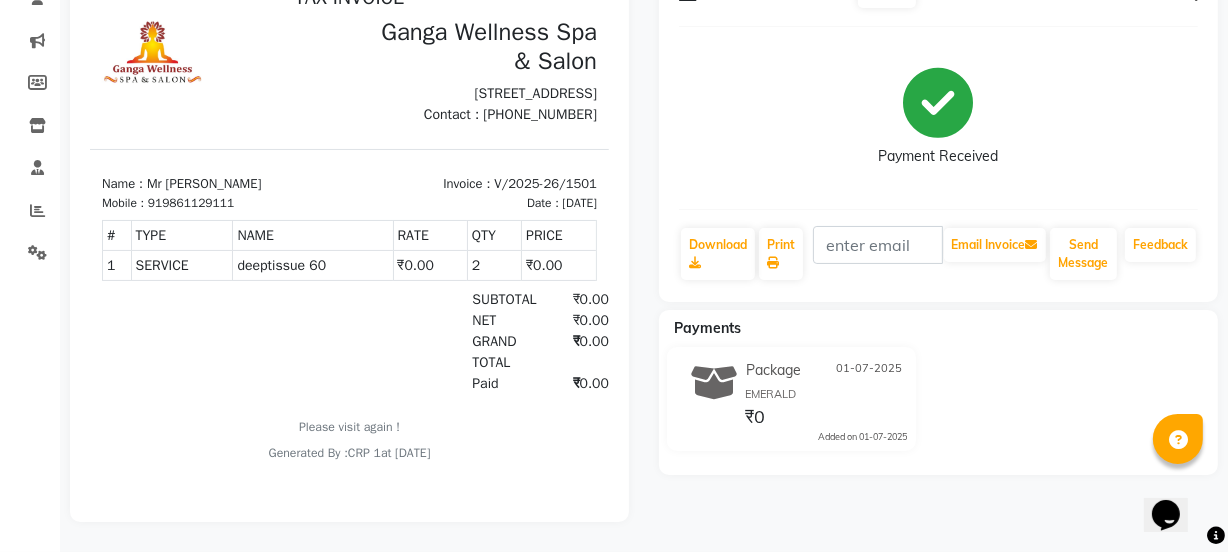 scroll, scrollTop: 203, scrollLeft: 0, axis: vertical 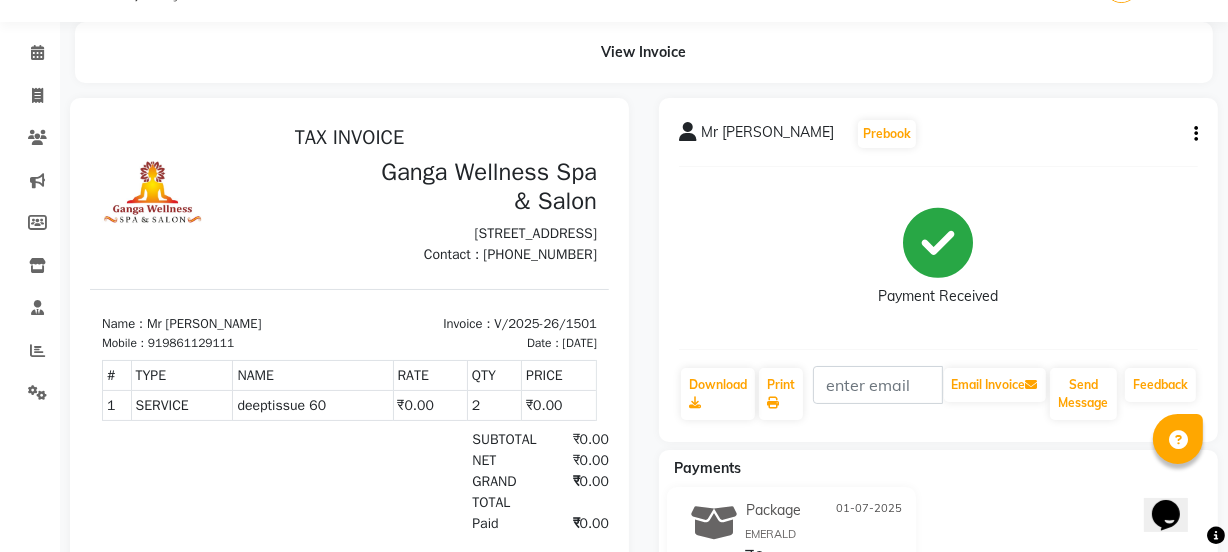 select on "715" 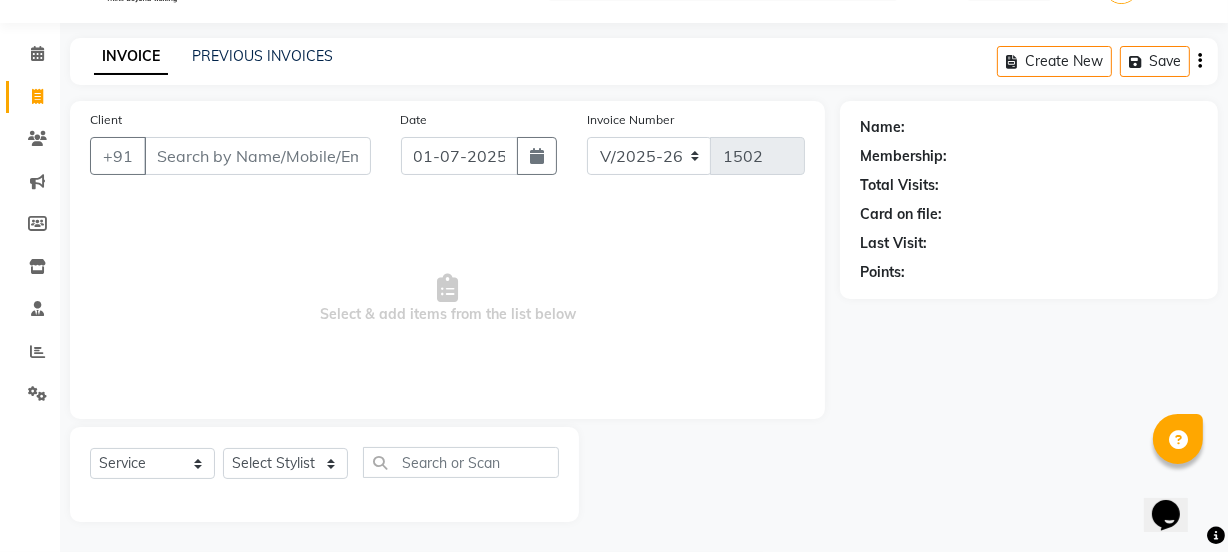 type on "9861129111" 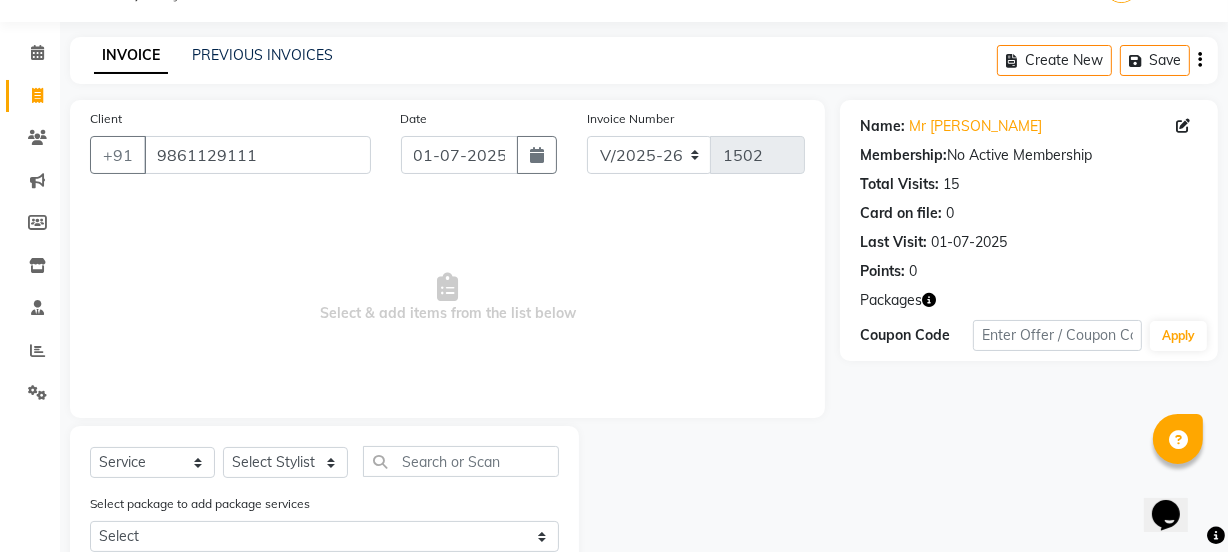 click on "Select & add items from the list below" at bounding box center (447, 298) 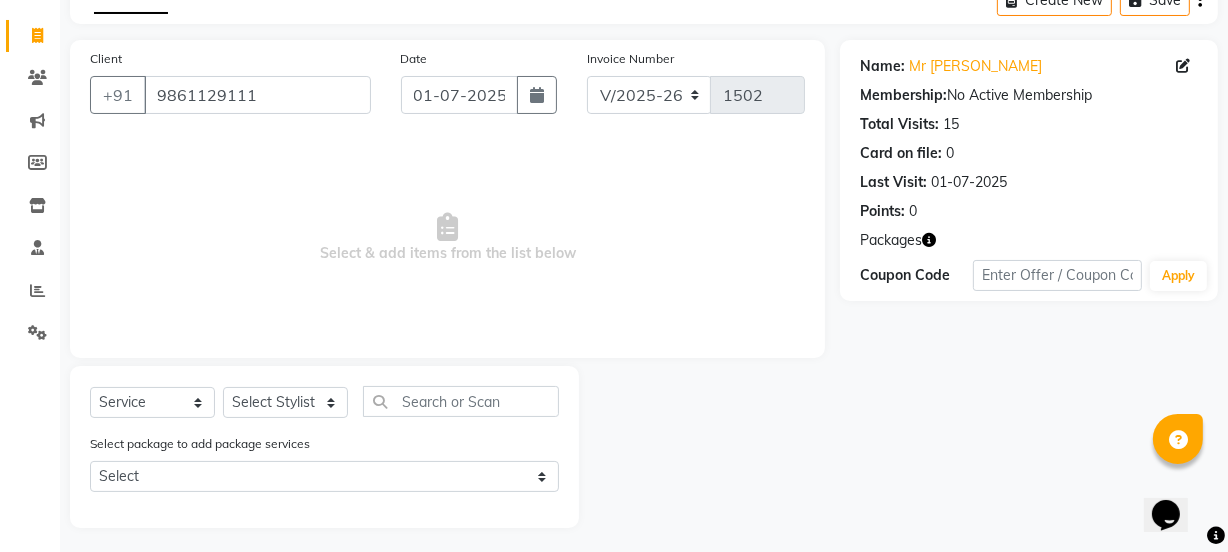 scroll, scrollTop: 117, scrollLeft: 0, axis: vertical 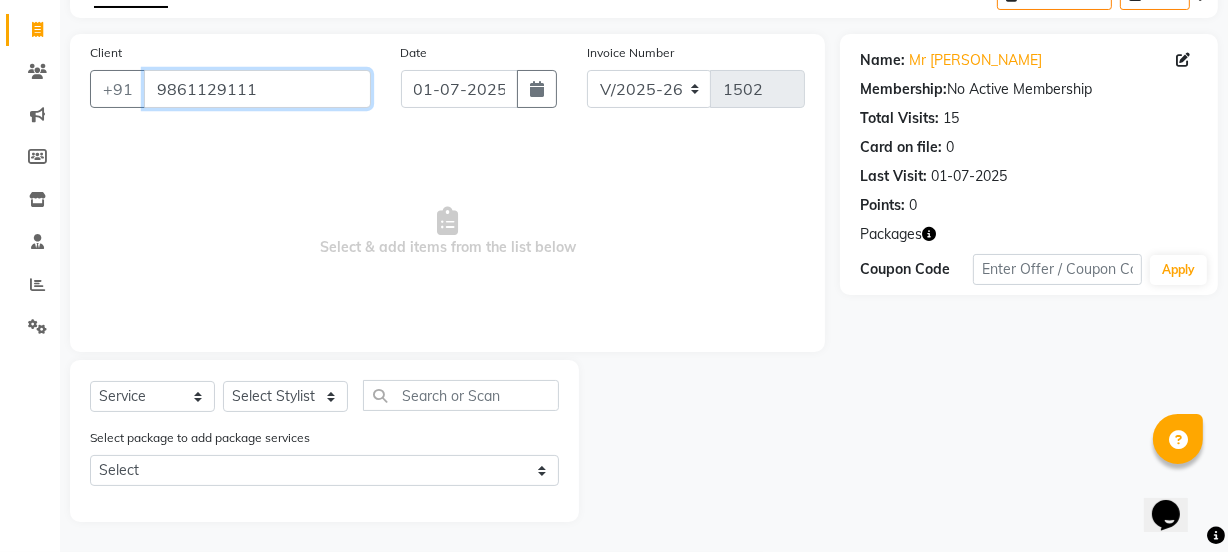 drag, startPoint x: 150, startPoint y: 84, endPoint x: 298, endPoint y: 80, distance: 148.05405 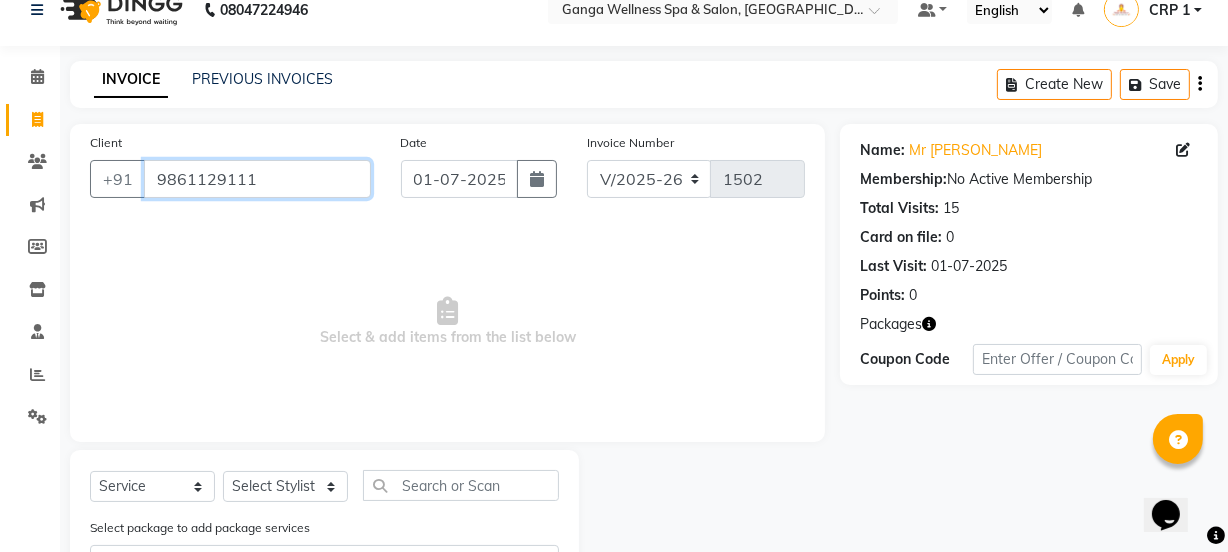 scroll, scrollTop: 0, scrollLeft: 0, axis: both 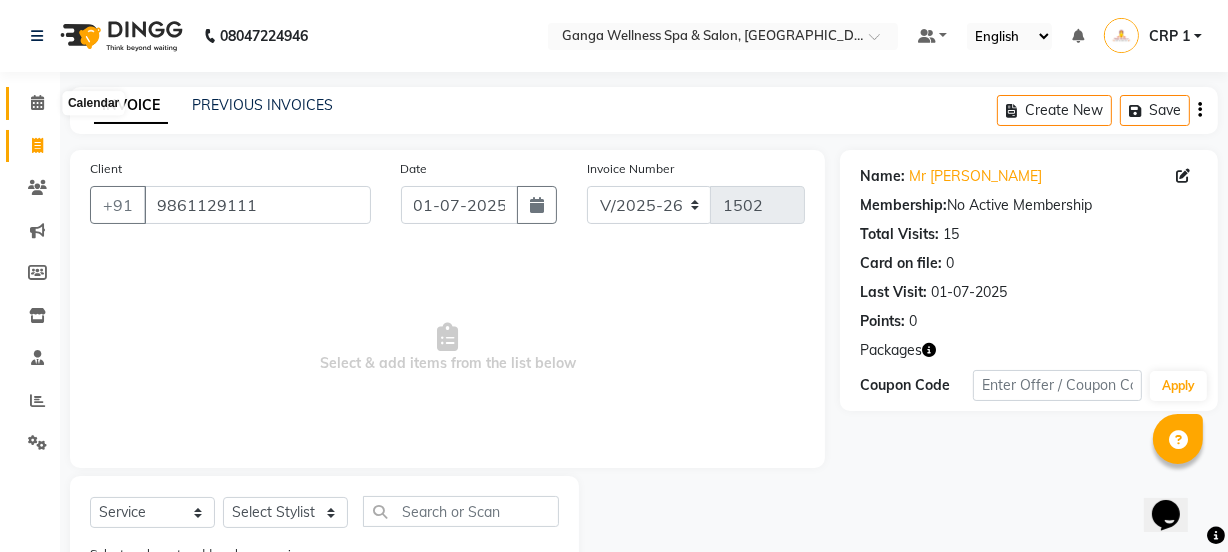 click 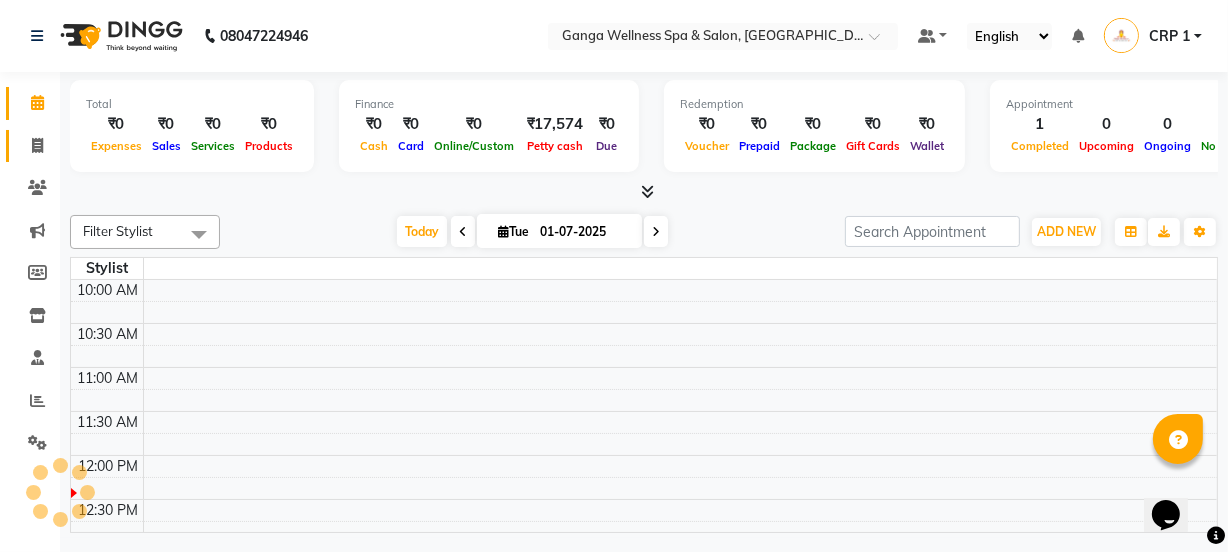 scroll, scrollTop: 0, scrollLeft: 0, axis: both 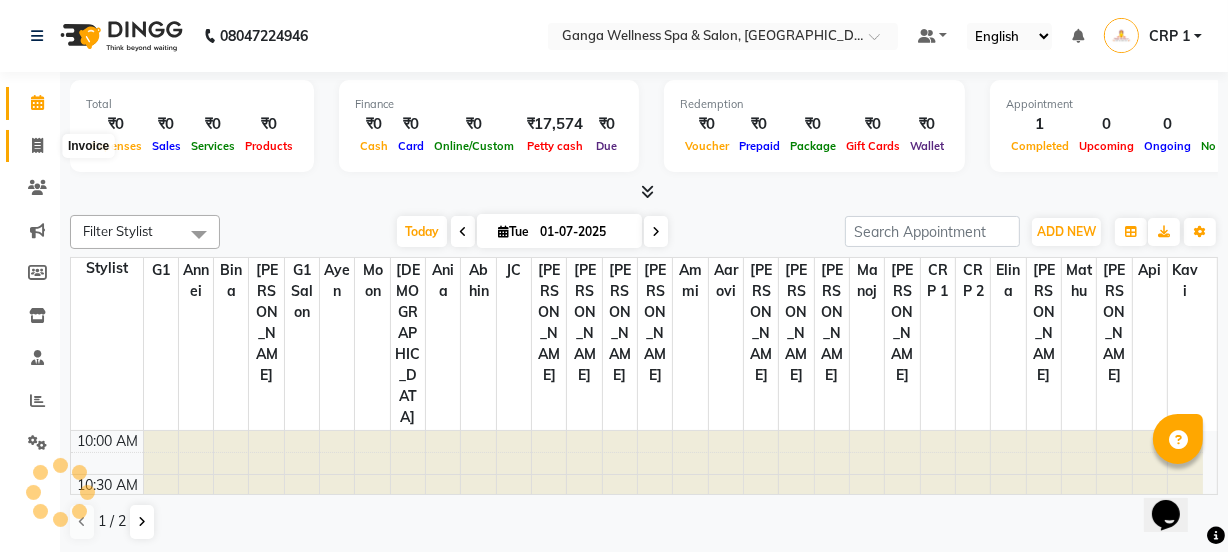 click 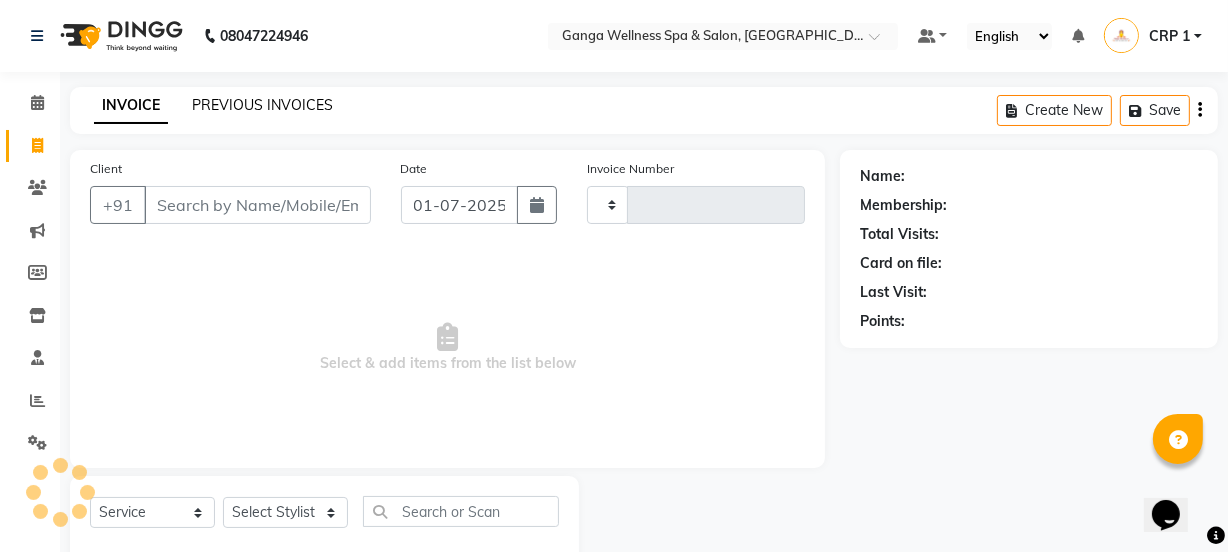 type on "1502" 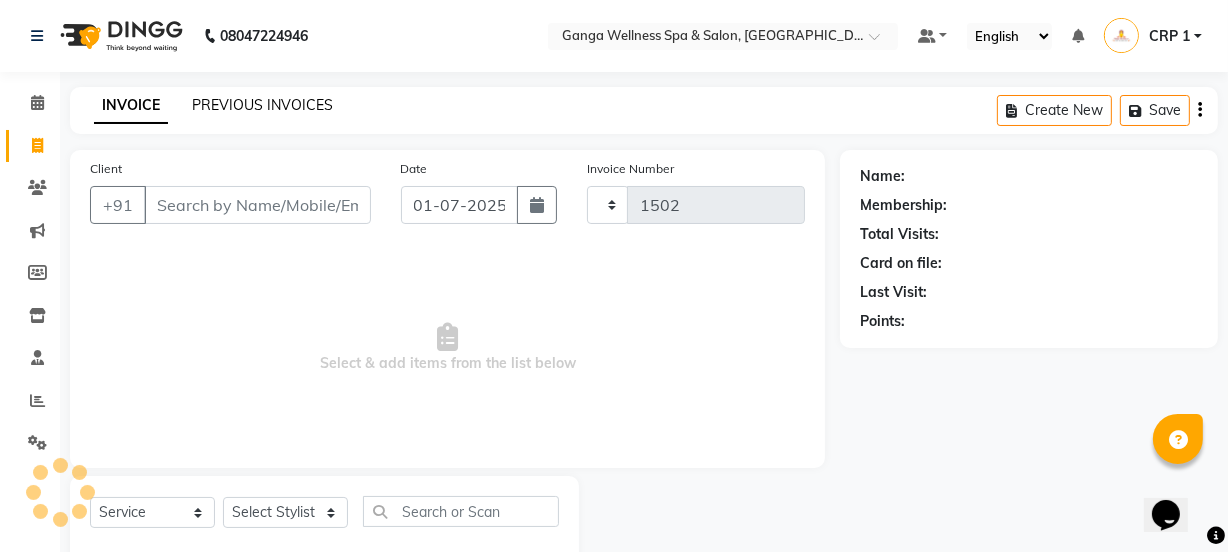 select on "715" 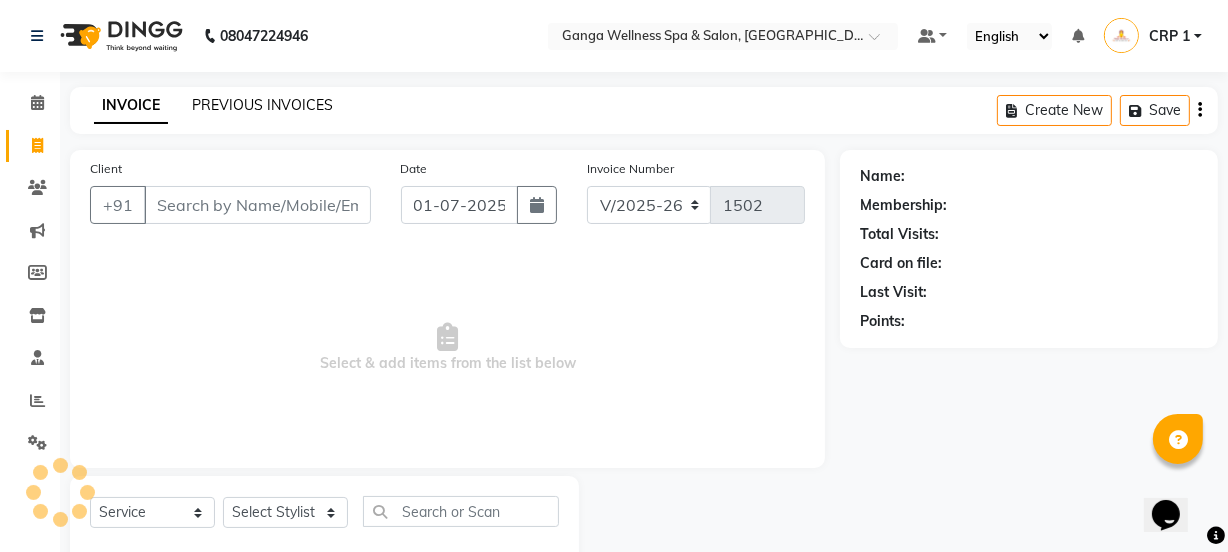 click on "PREVIOUS INVOICES" 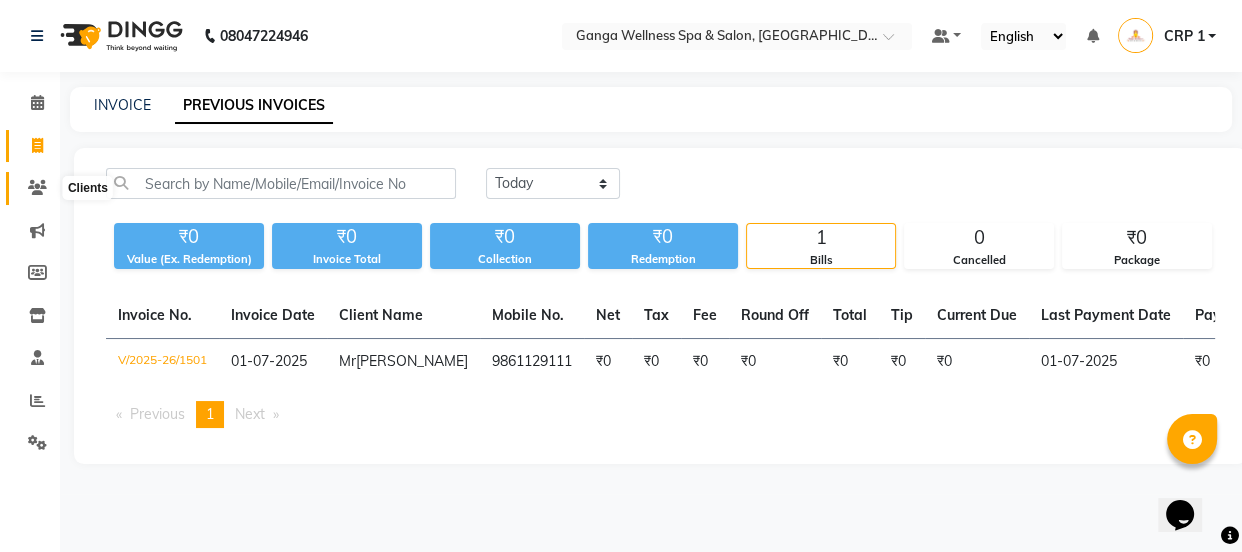 click 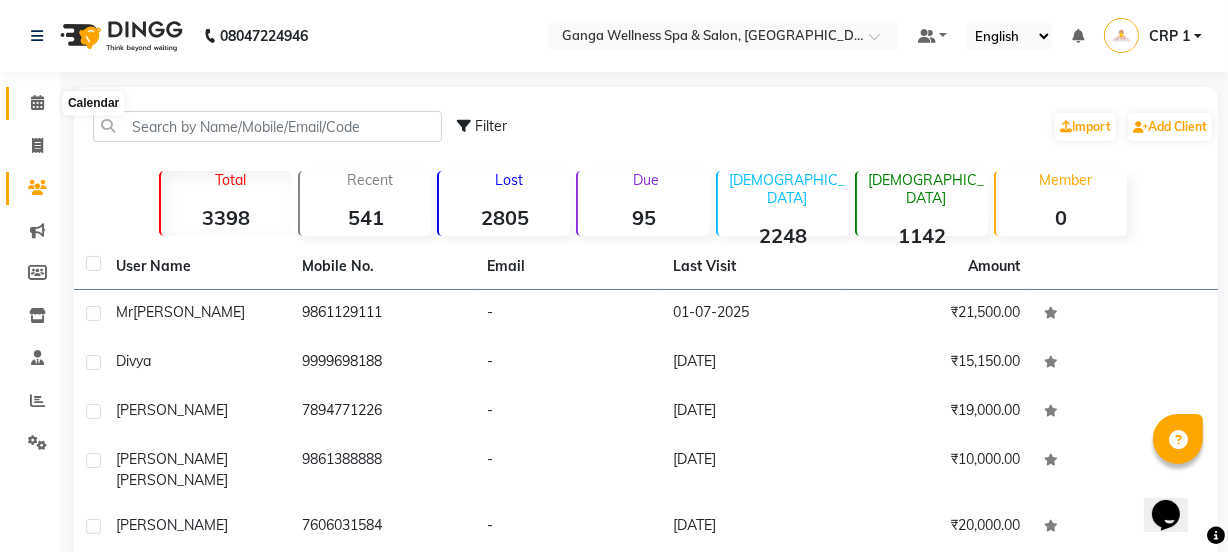 click 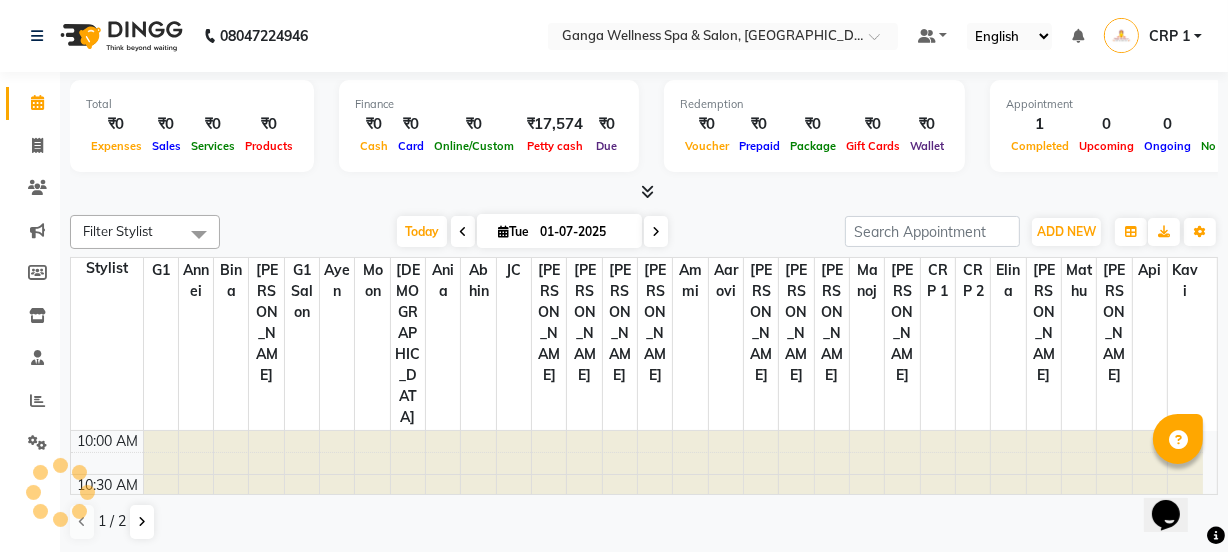 scroll, scrollTop: 0, scrollLeft: 0, axis: both 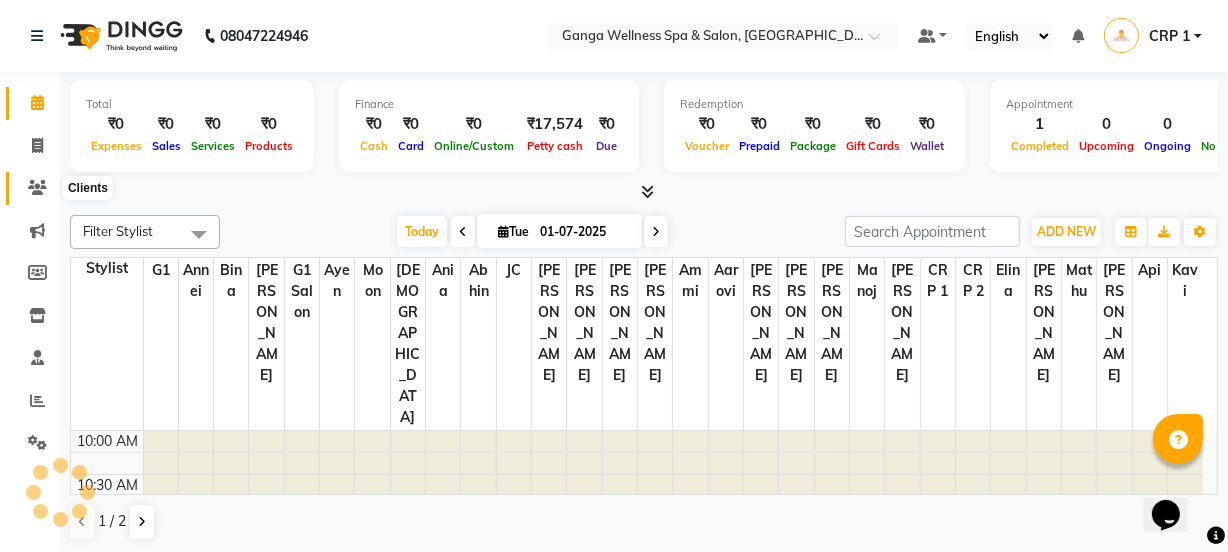 click 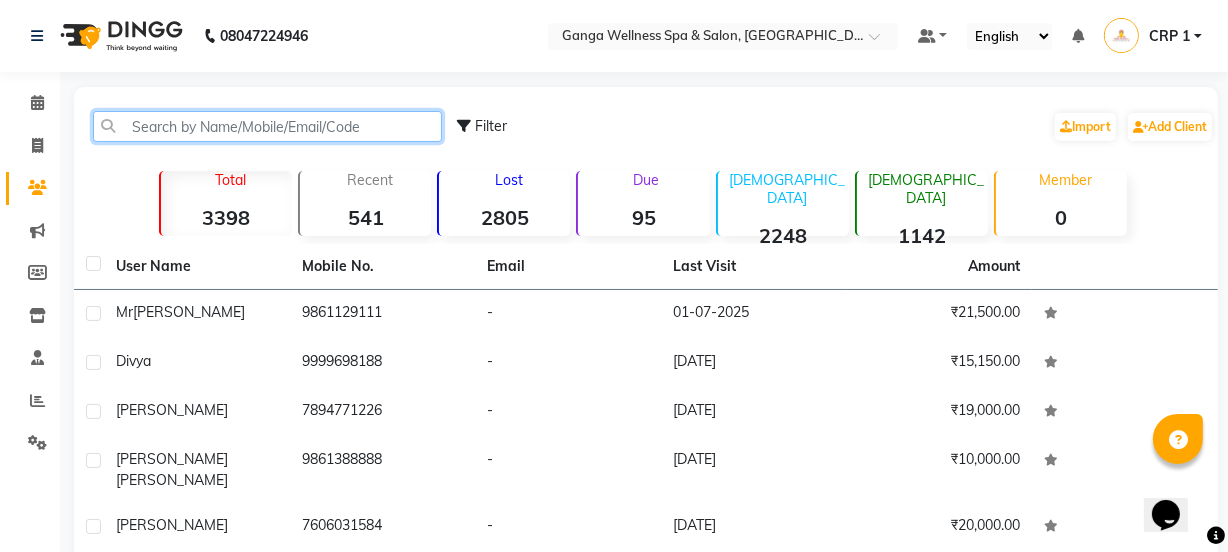 click 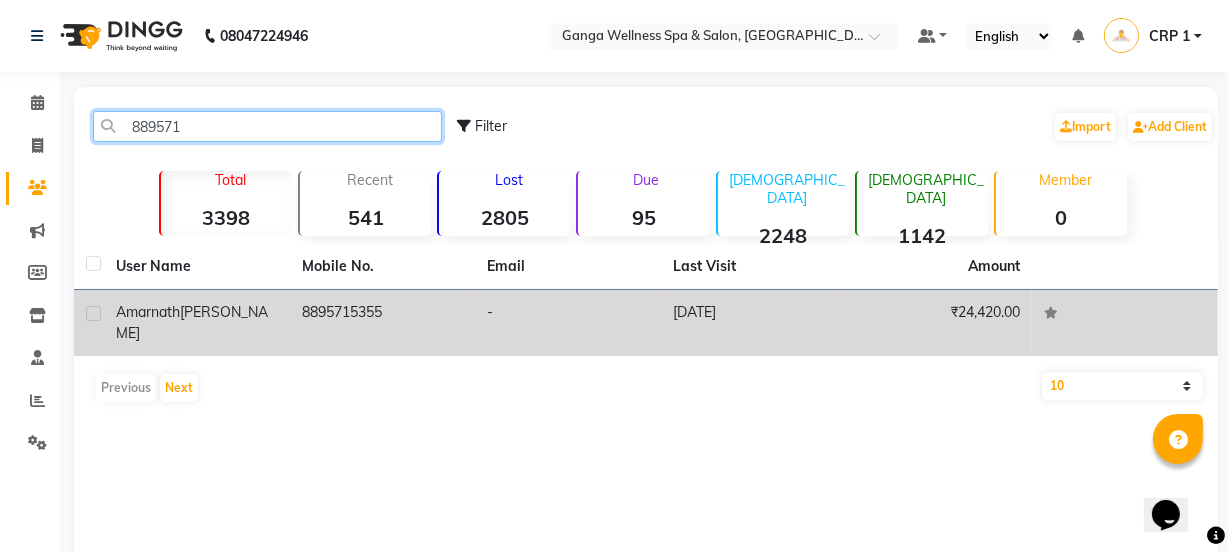 type on "889571" 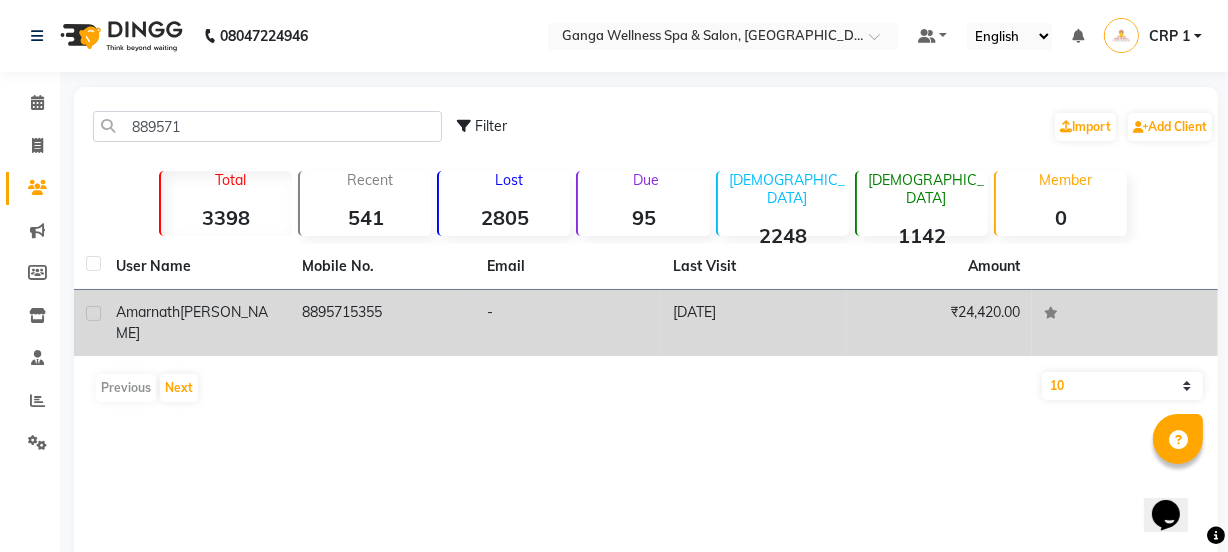 click on "[PERSON_NAME]" 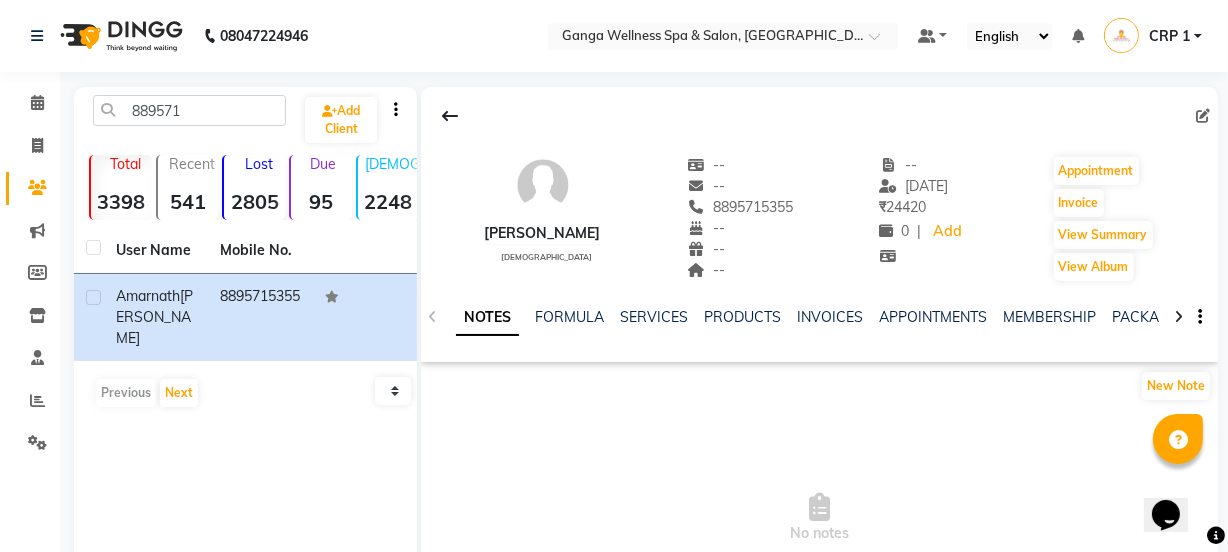 click on "NOTES FORMULA SERVICES PRODUCTS INVOICES APPOINTMENTS MEMBERSHIP PACKAGES VOUCHERS GIFTCARDS POINTS FORMS FAMILY CARDS WALLET" 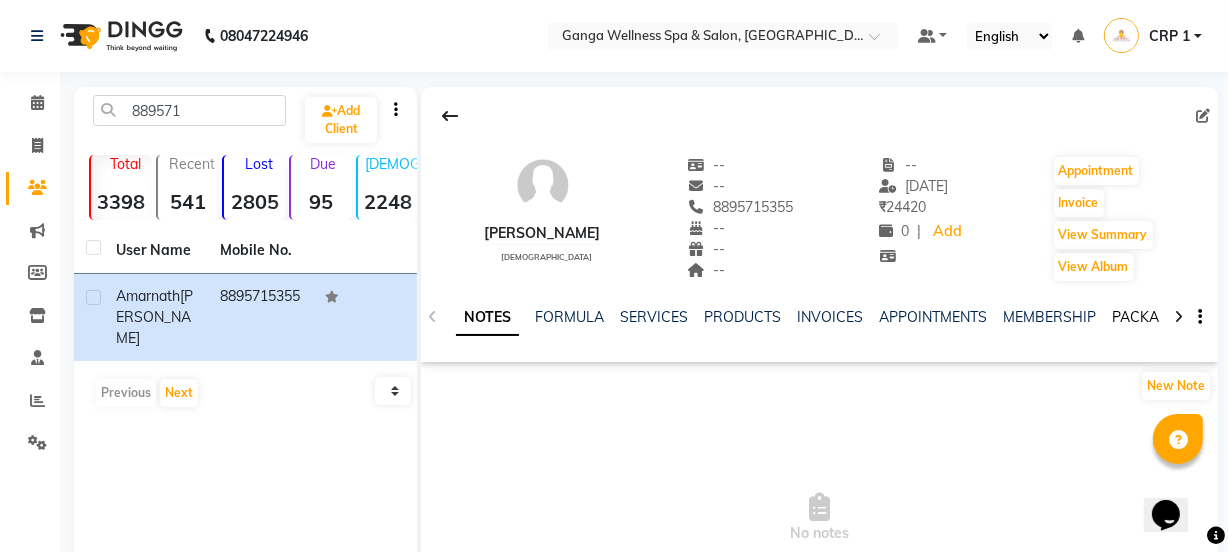 click on "PACKAGES" 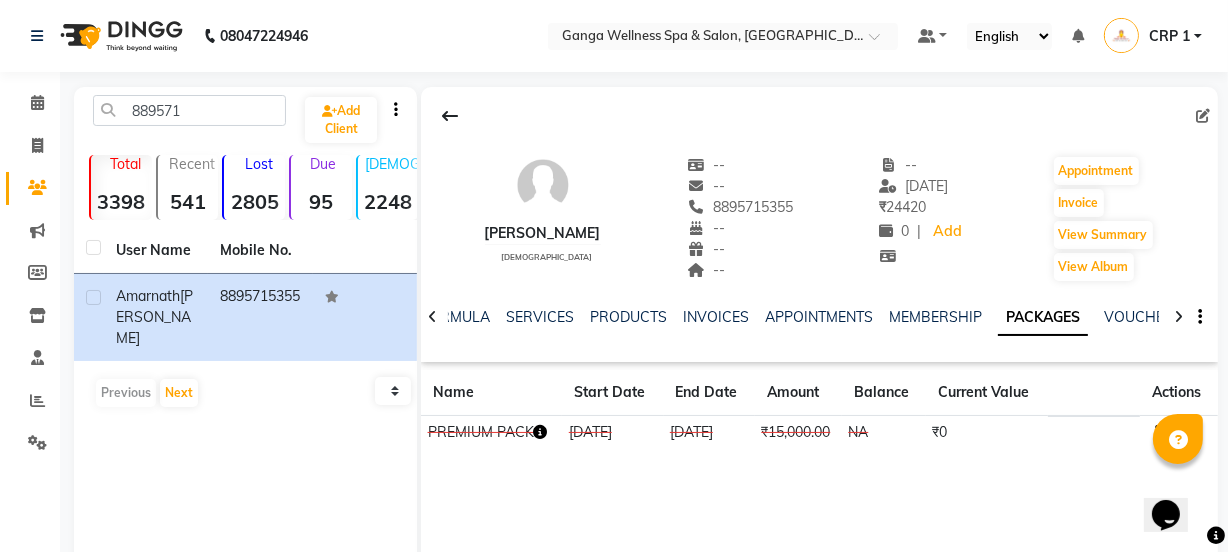 click 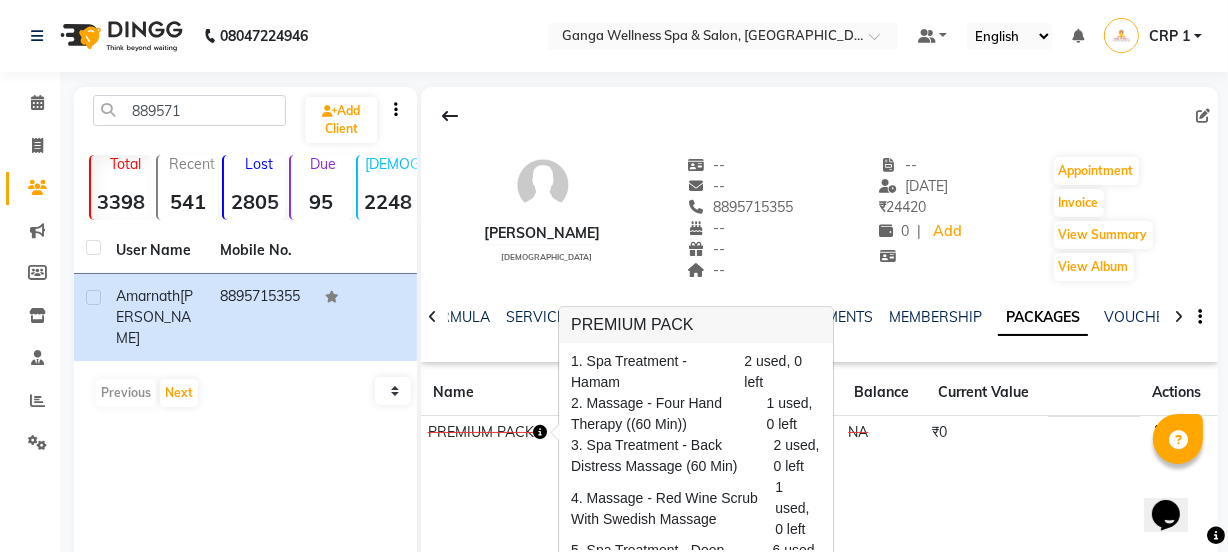 scroll, scrollTop: 96, scrollLeft: 0, axis: vertical 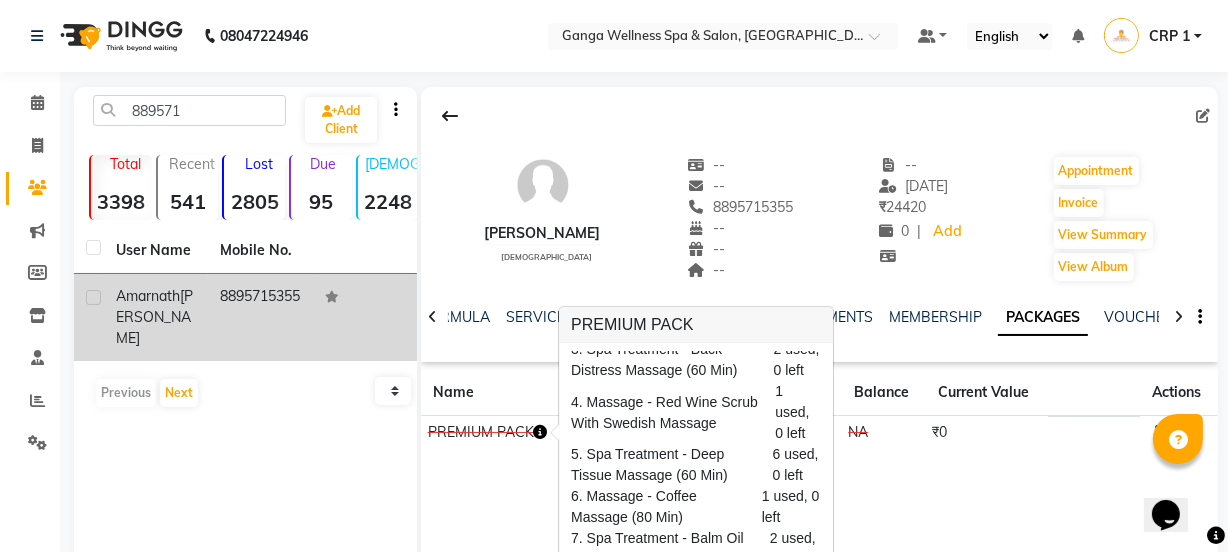 drag, startPoint x: 221, startPoint y: 297, endPoint x: 311, endPoint y: 309, distance: 90.79648 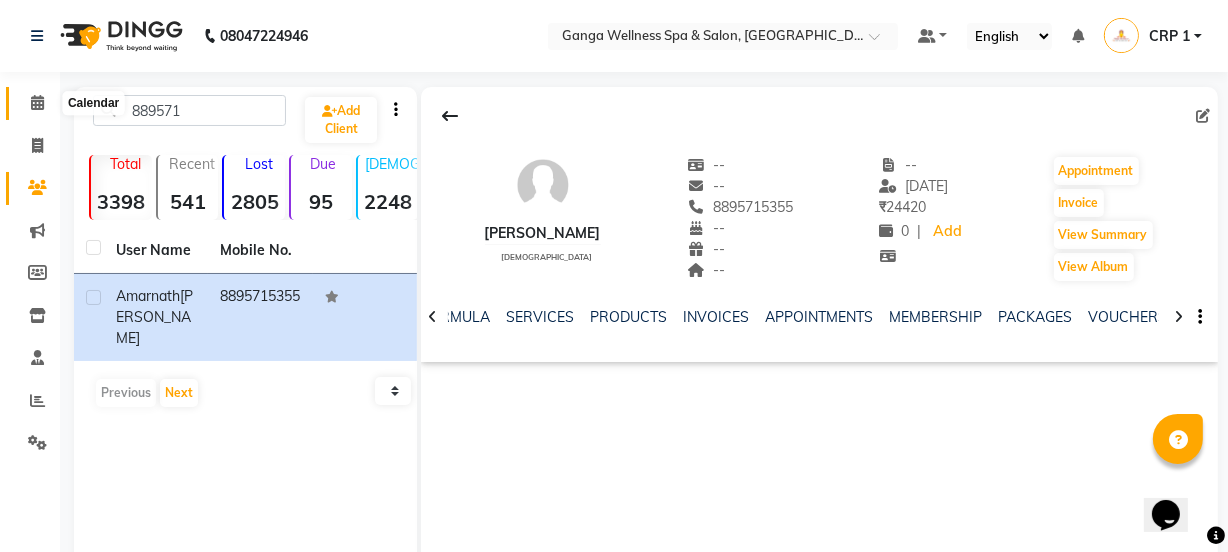 click 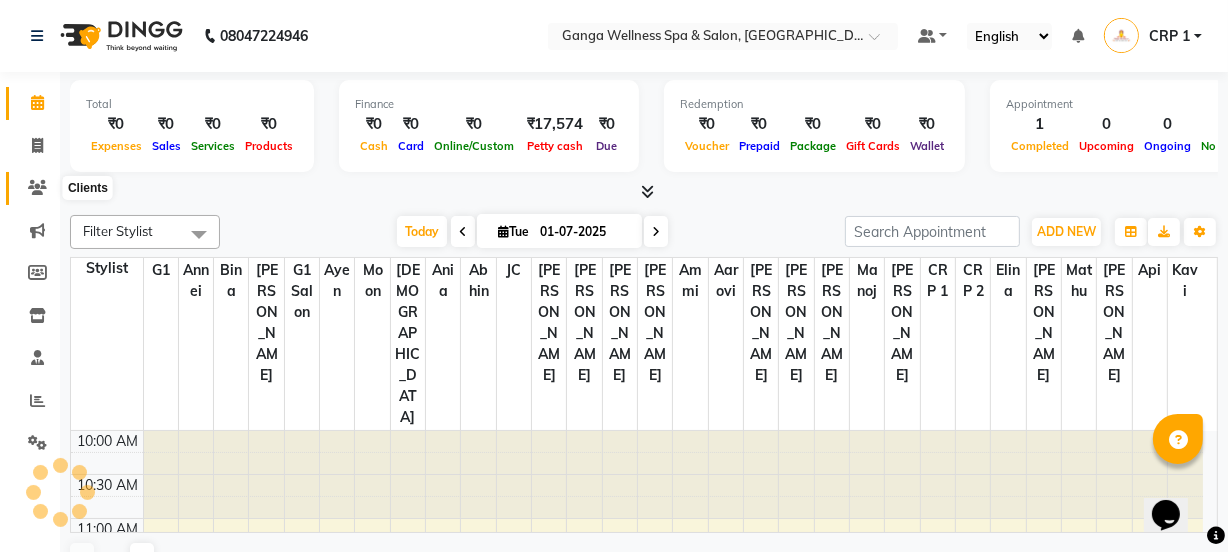 click 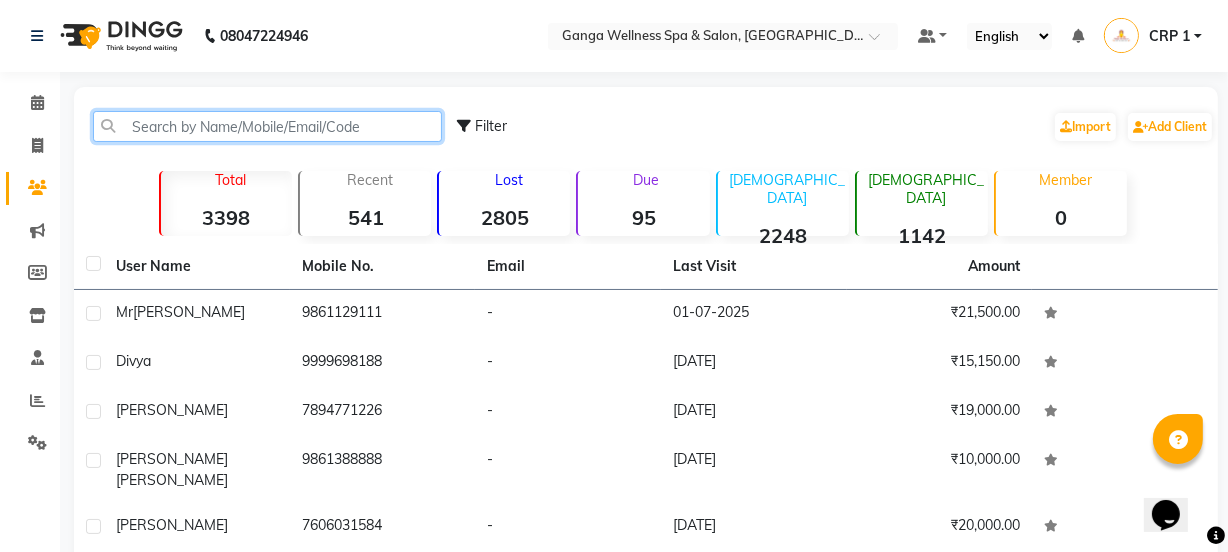 click 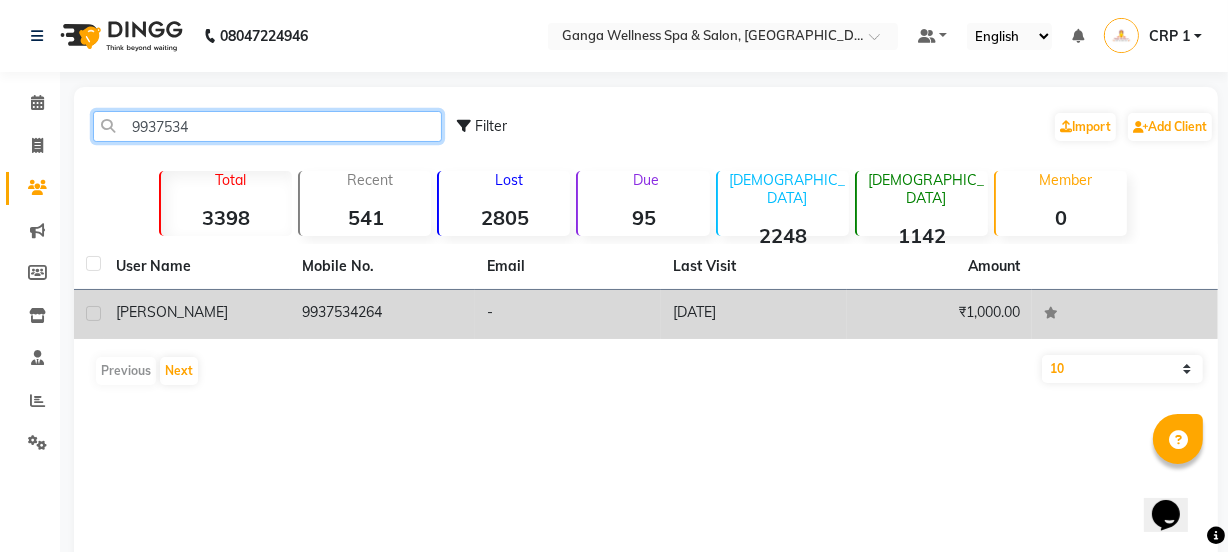 type on "9937534" 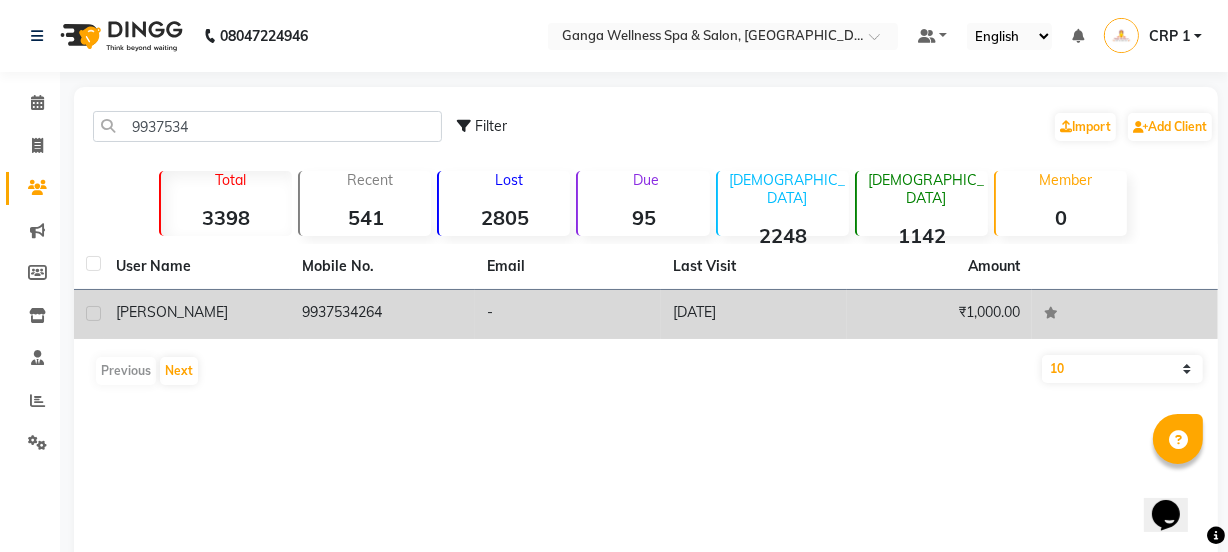 click on "9937534264" 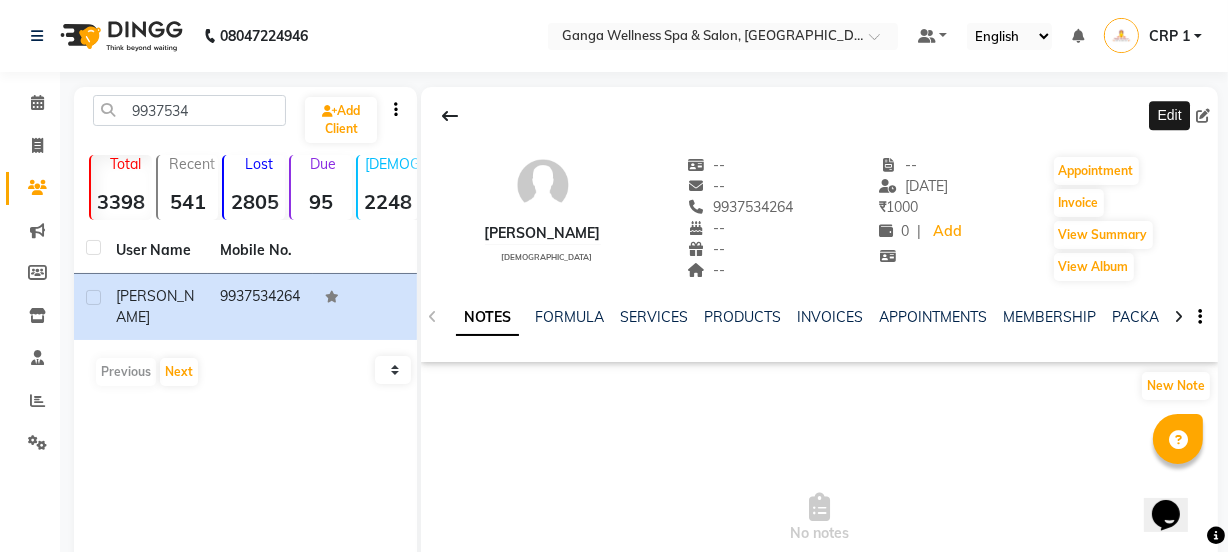 click 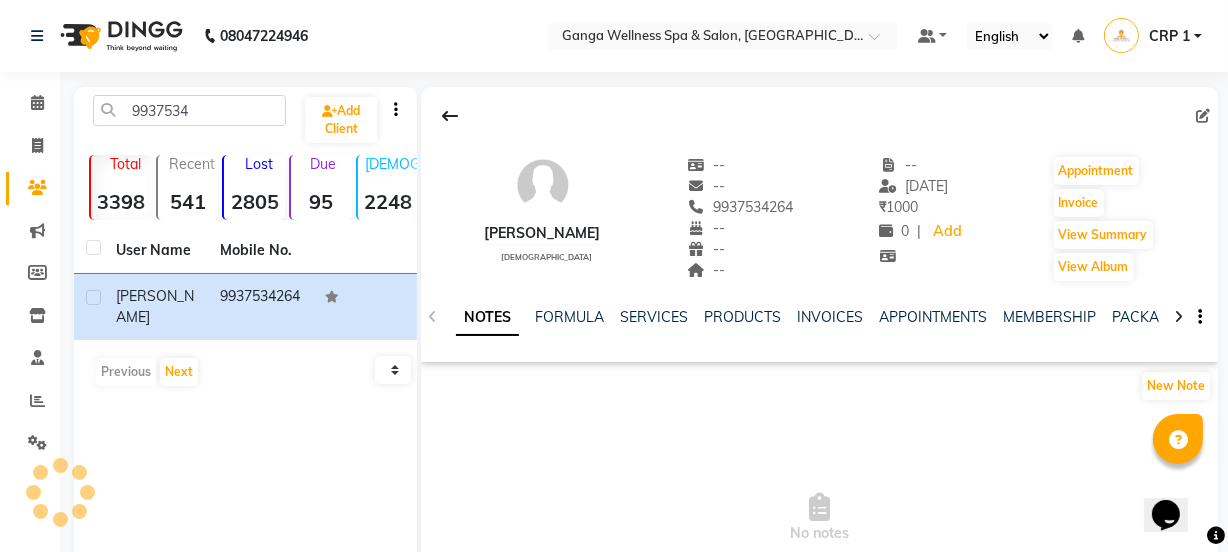 click 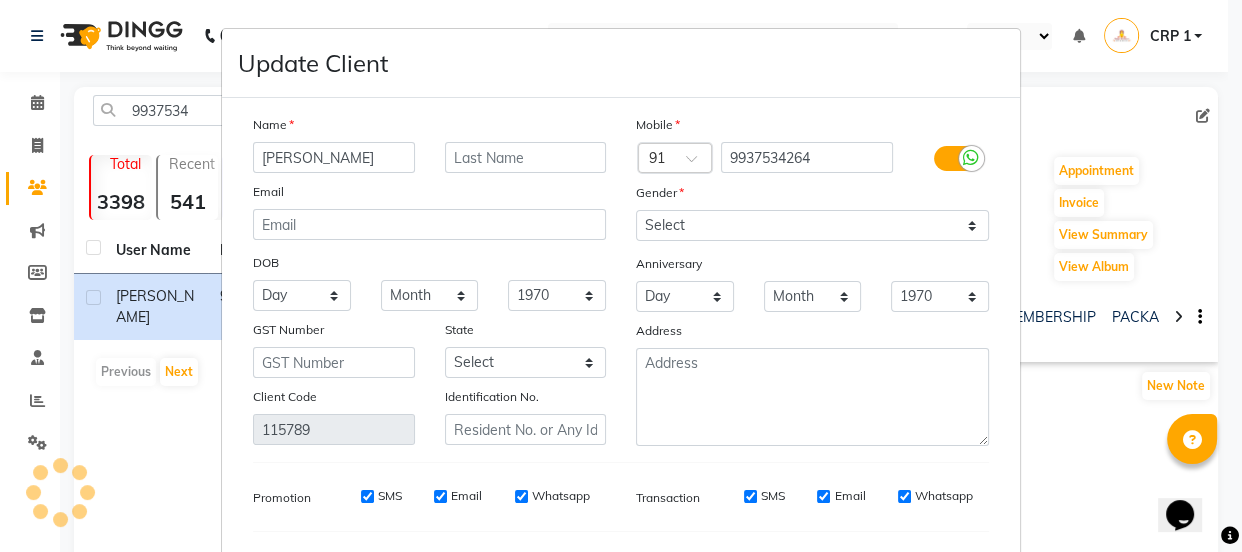 select on "[DEMOGRAPHIC_DATA]" 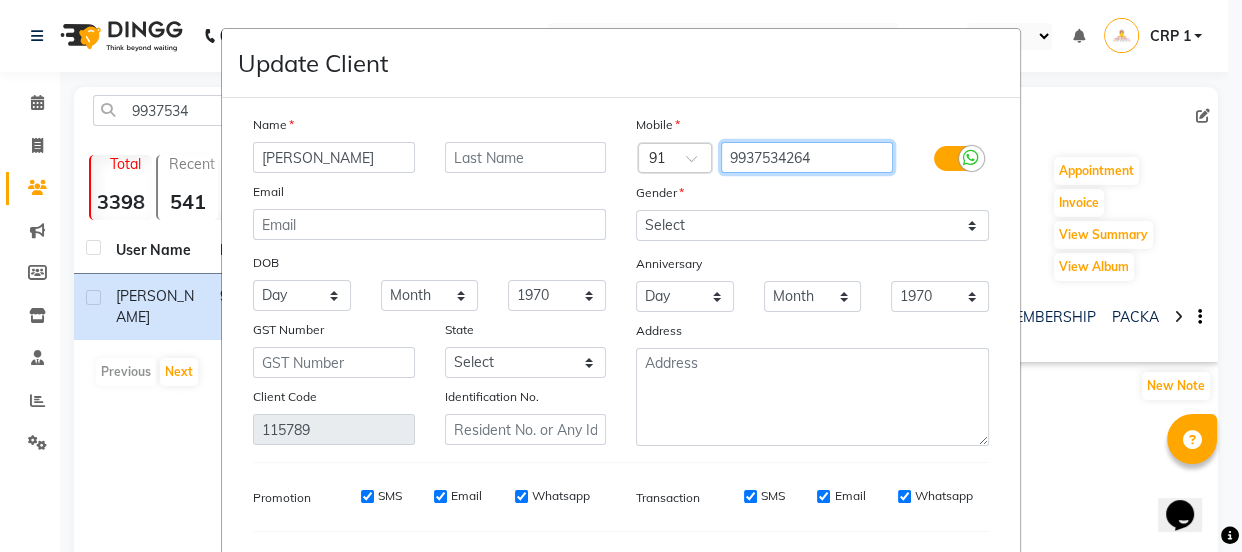 click on "9937534264" at bounding box center [807, 157] 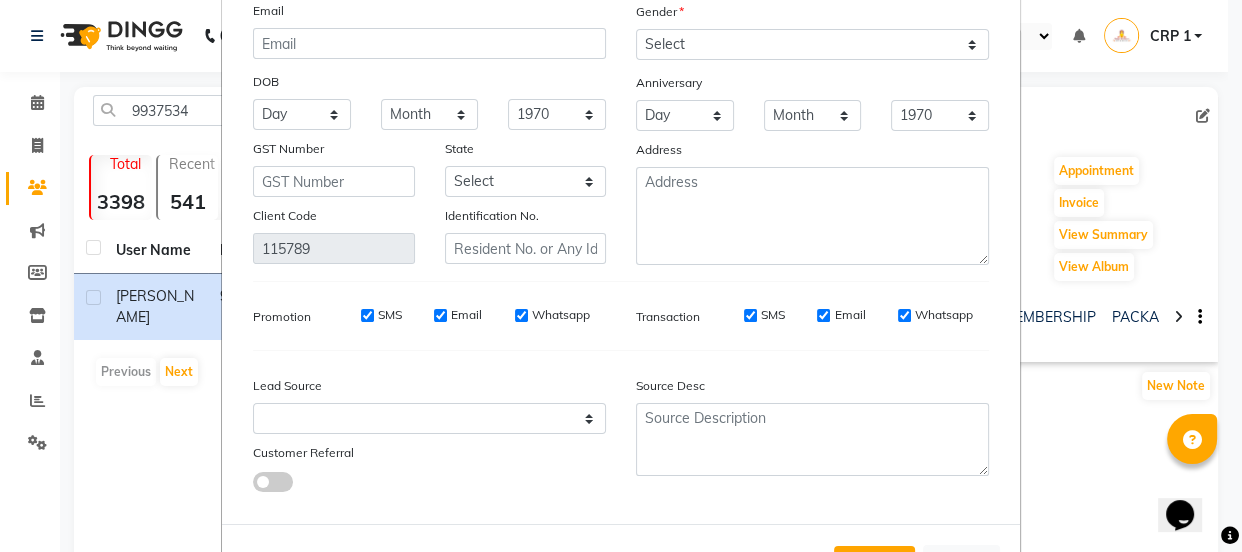 scroll, scrollTop: 266, scrollLeft: 0, axis: vertical 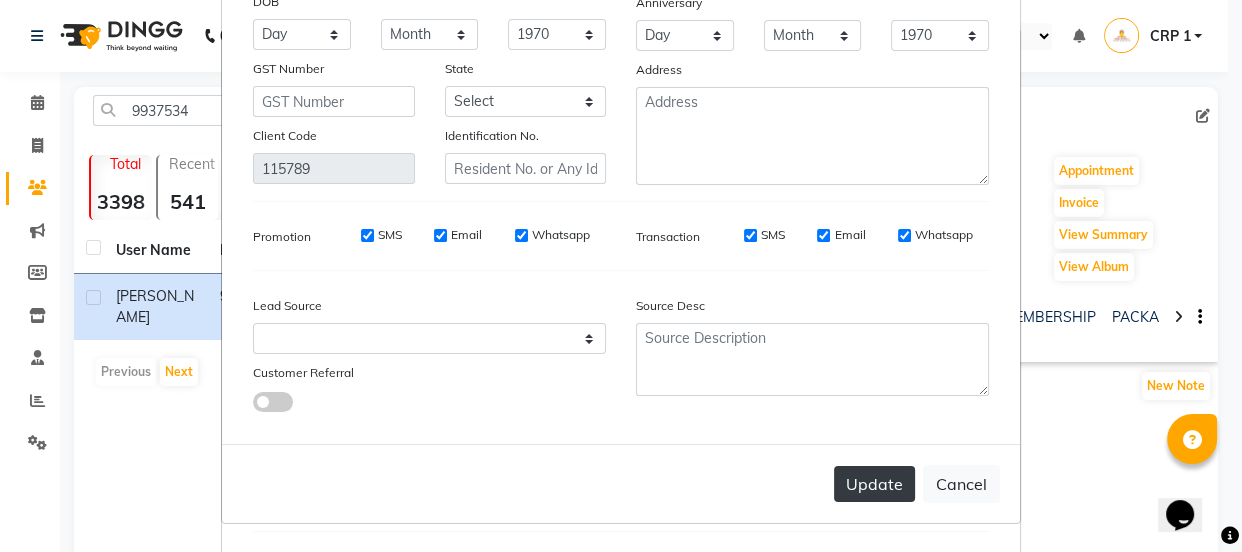 click on "Update" at bounding box center (874, 484) 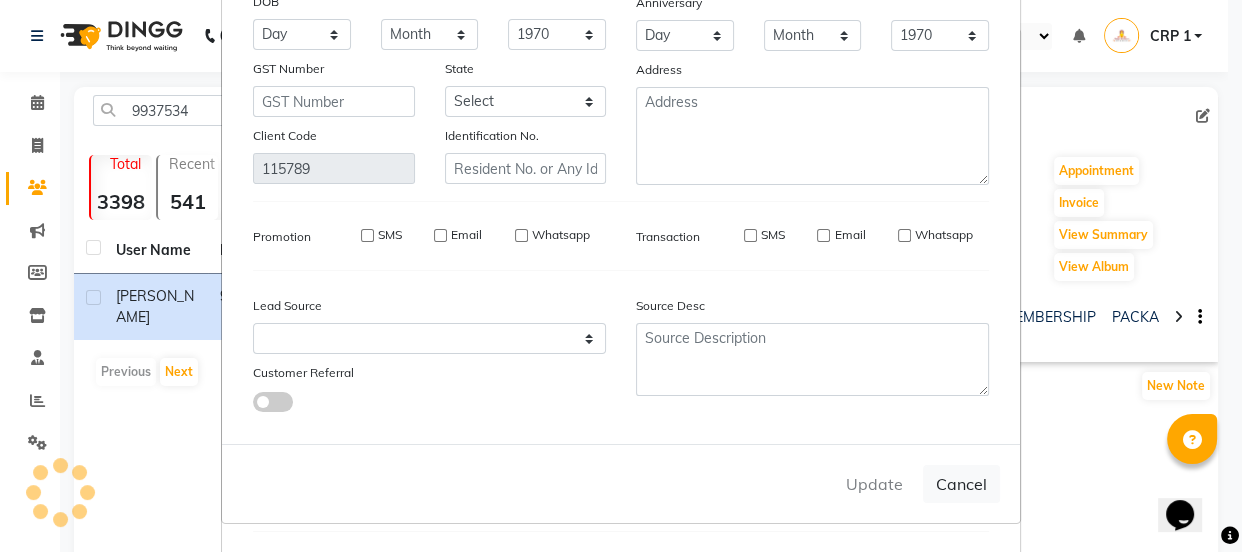 type 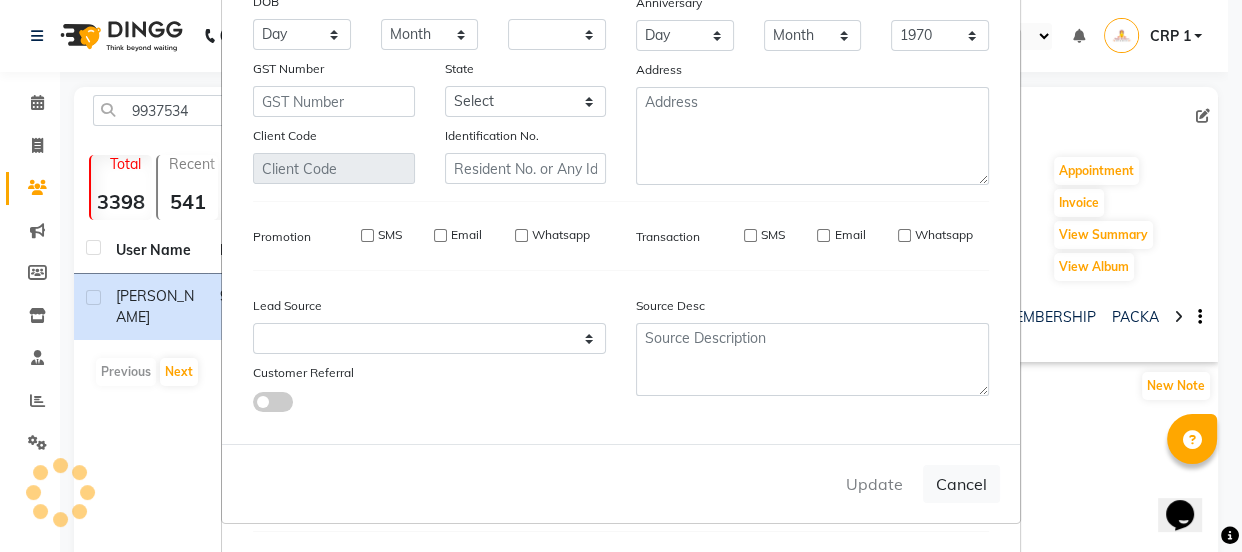 select 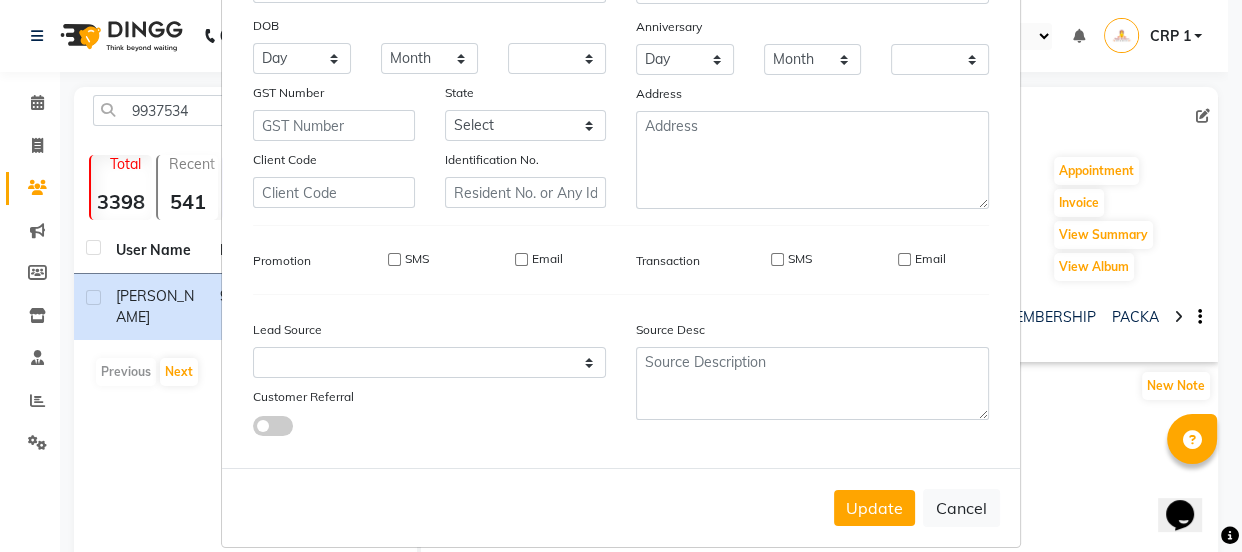 scroll, scrollTop: 266, scrollLeft: 0, axis: vertical 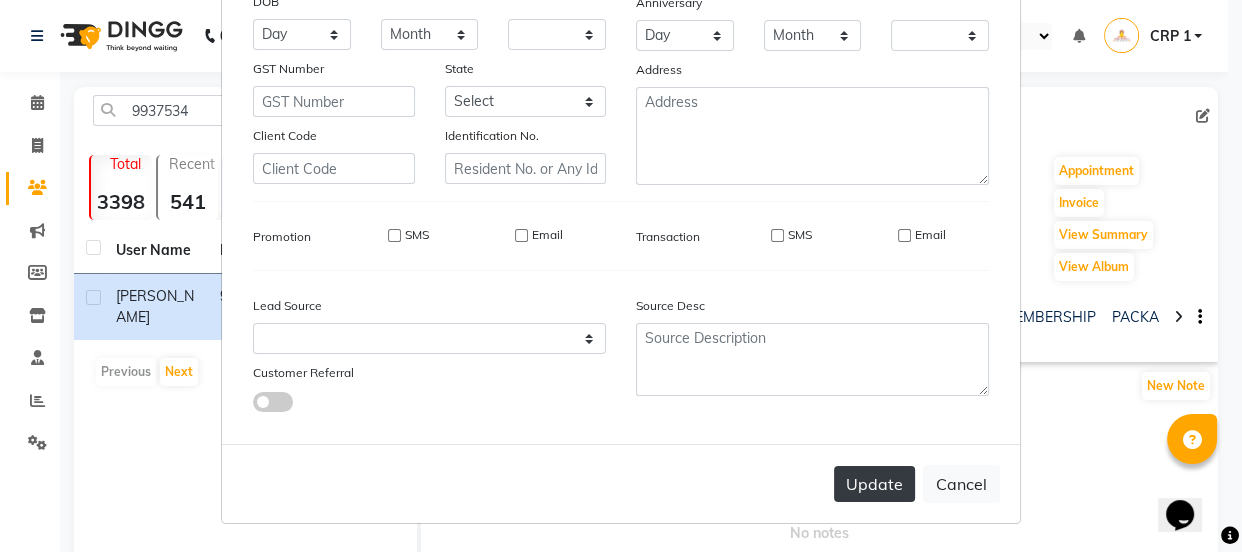 click on "Update" at bounding box center [874, 484] 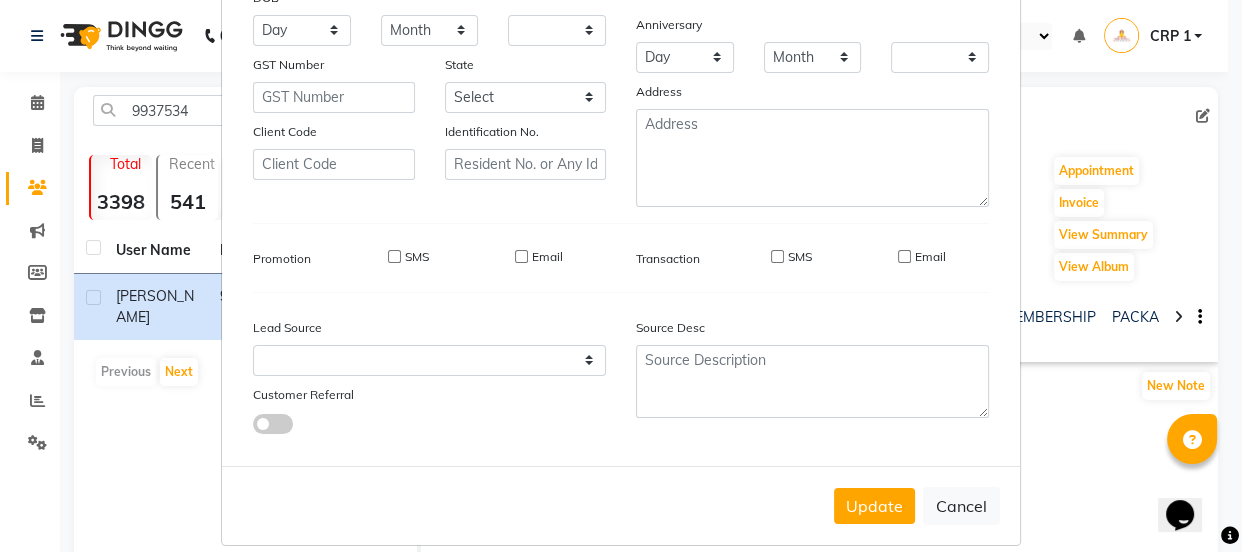 click on "Update Client Name  please enter first name Email DOB Day 01 02 03 04 05 06 07 08 09 10 11 12 13 14 15 16 17 18 19 20 21 22 23 24 25 26 27 28 29 30 31 Month January February March April May June July August September October November [DATE] 1941 1942 1943 1944 1945 1946 1947 1948 1949 1950 1951 1952 1953 1954 1955 1956 1957 1958 1959 1960 1961 1962 1963 1964 1965 1966 1967 1968 1969 1970 1971 1972 1973 1974 1975 1976 1977 1978 1979 1980 1981 1982 1983 1984 1985 1986 1987 1988 1989 1990 1991 1992 1993 1994 1995 1996 1997 1998 1999 2000 2001 2002 2003 2004 2005 2006 2007 2008 2009 2010 2011 2012 2013 2014 2015 2016 2017 2018 2019 2020 2021 2022 2023 2024 GST Number State Select [GEOGRAPHIC_DATA] [GEOGRAPHIC_DATA] [GEOGRAPHIC_DATA] [GEOGRAPHIC_DATA] [GEOGRAPHIC_DATA] [GEOGRAPHIC_DATA] [GEOGRAPHIC_DATA] [GEOGRAPHIC_DATA] [GEOGRAPHIC_DATA] [GEOGRAPHIC_DATA] [GEOGRAPHIC_DATA] [GEOGRAPHIC_DATA] [GEOGRAPHIC_DATA] [GEOGRAPHIC_DATA] [GEOGRAPHIC_DATA] [GEOGRAPHIC_DATA] [GEOGRAPHIC_DATA] [GEOGRAPHIC_DATA] [GEOGRAPHIC_DATA] [GEOGRAPHIC_DATA] [GEOGRAPHIC_DATA] [GEOGRAPHIC_DATA] [GEOGRAPHIC_DATA] [GEOGRAPHIC_DATA] [GEOGRAPHIC_DATA] [GEOGRAPHIC_DATA] [GEOGRAPHIC_DATA] [GEOGRAPHIC_DATA] [GEOGRAPHIC_DATA]" at bounding box center (621, 276) 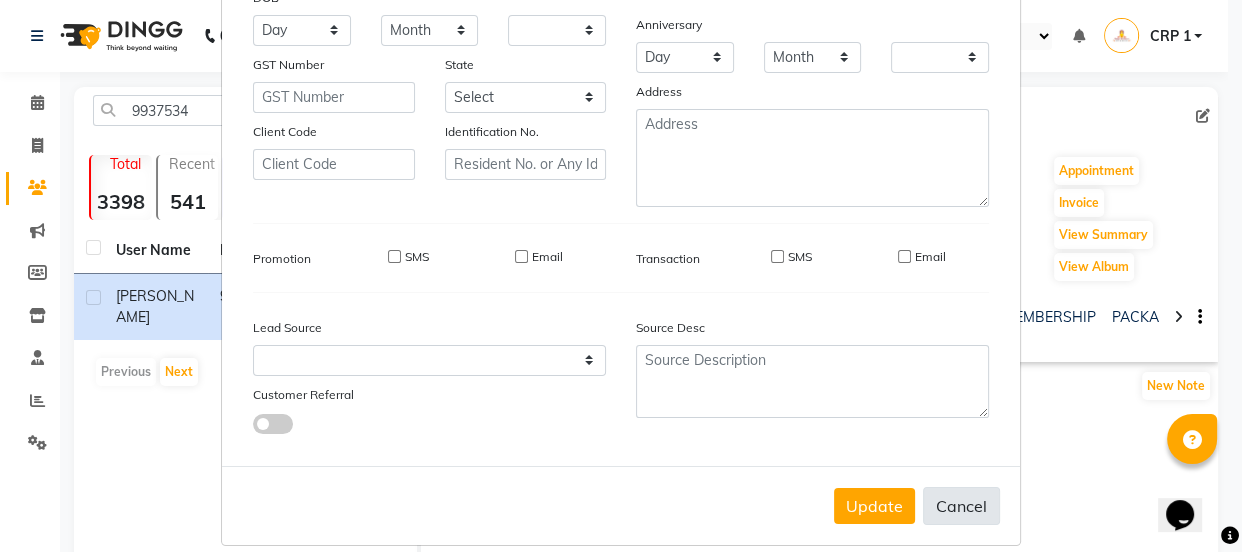 click on "Cancel" at bounding box center (961, 506) 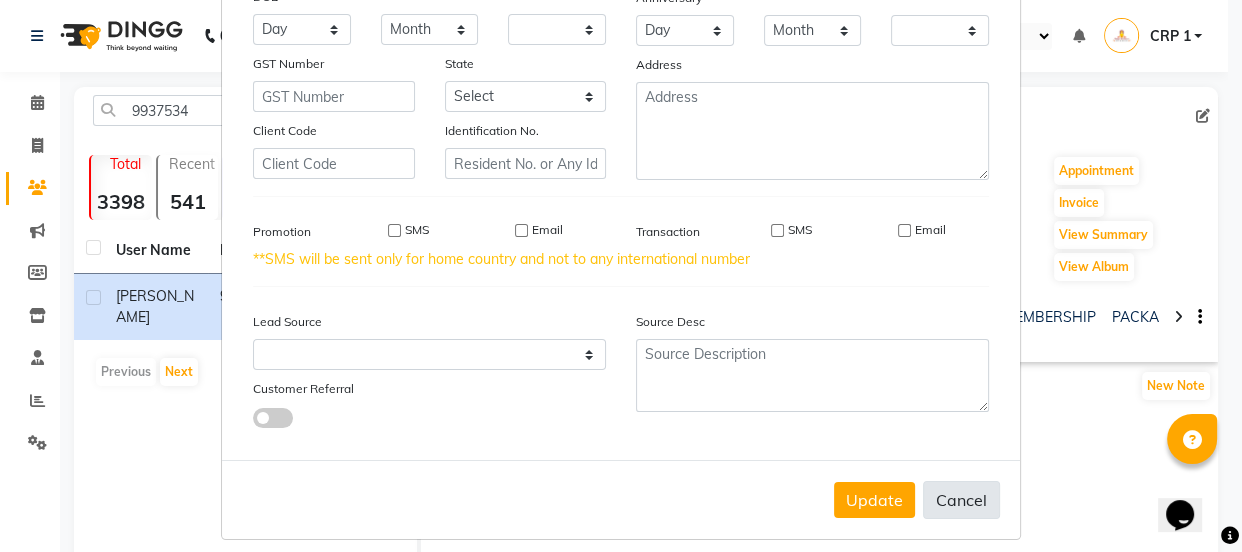 click on "Cancel" at bounding box center [961, 500] 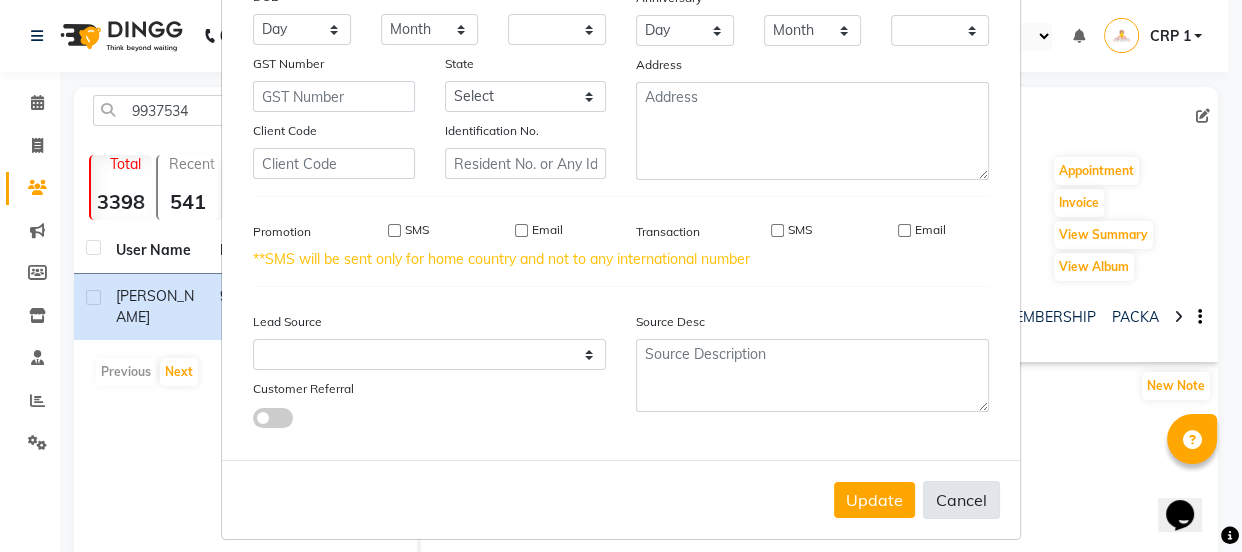 select 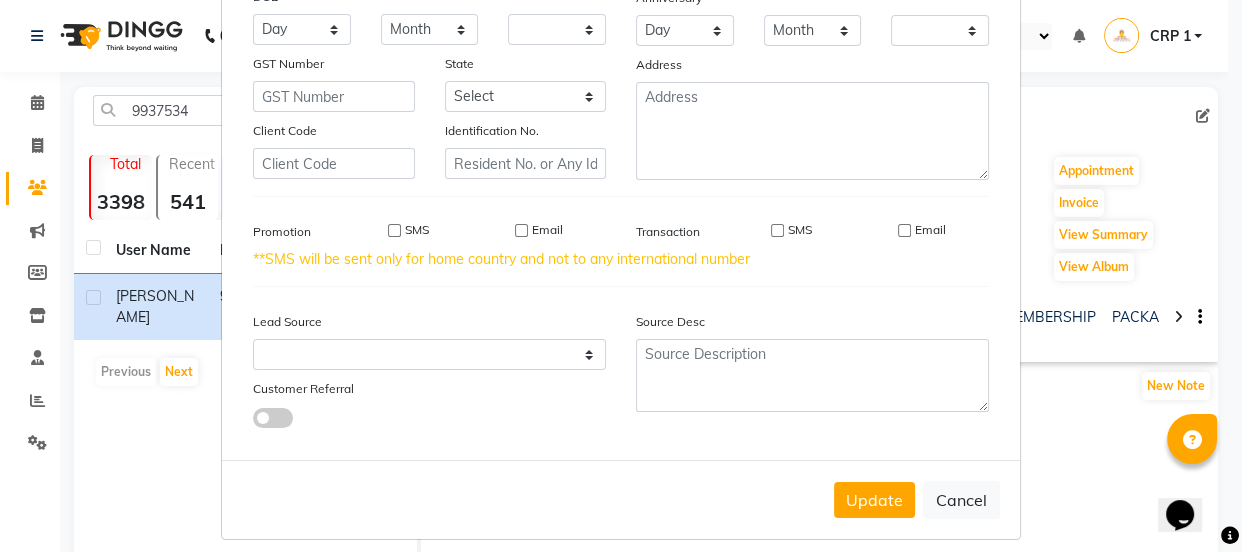 click on "Update   Cancel" at bounding box center (621, 499) 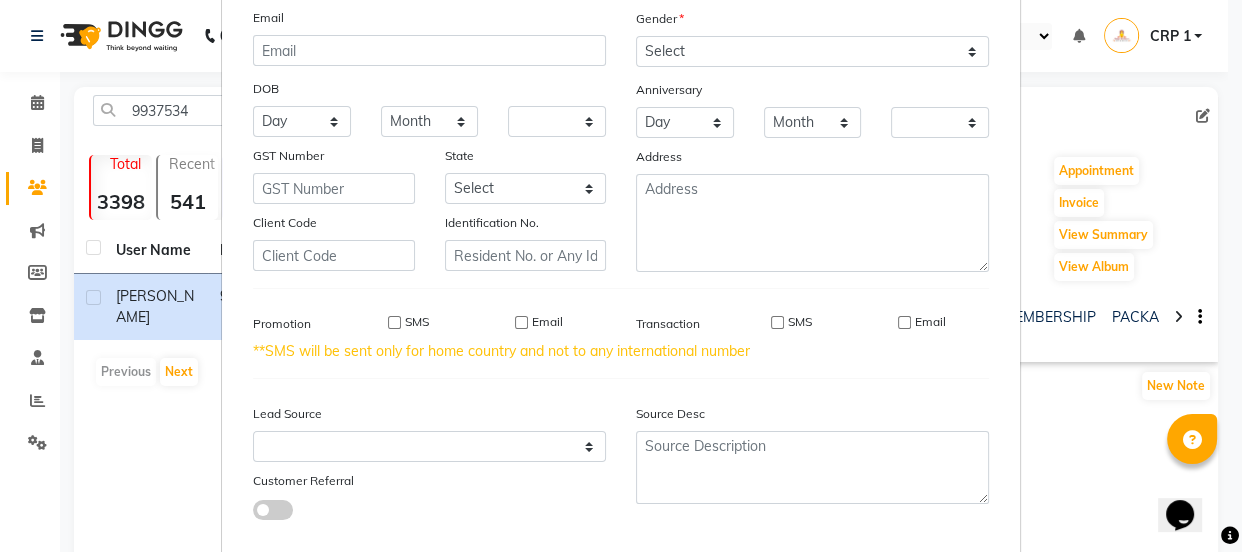 scroll, scrollTop: 0, scrollLeft: 0, axis: both 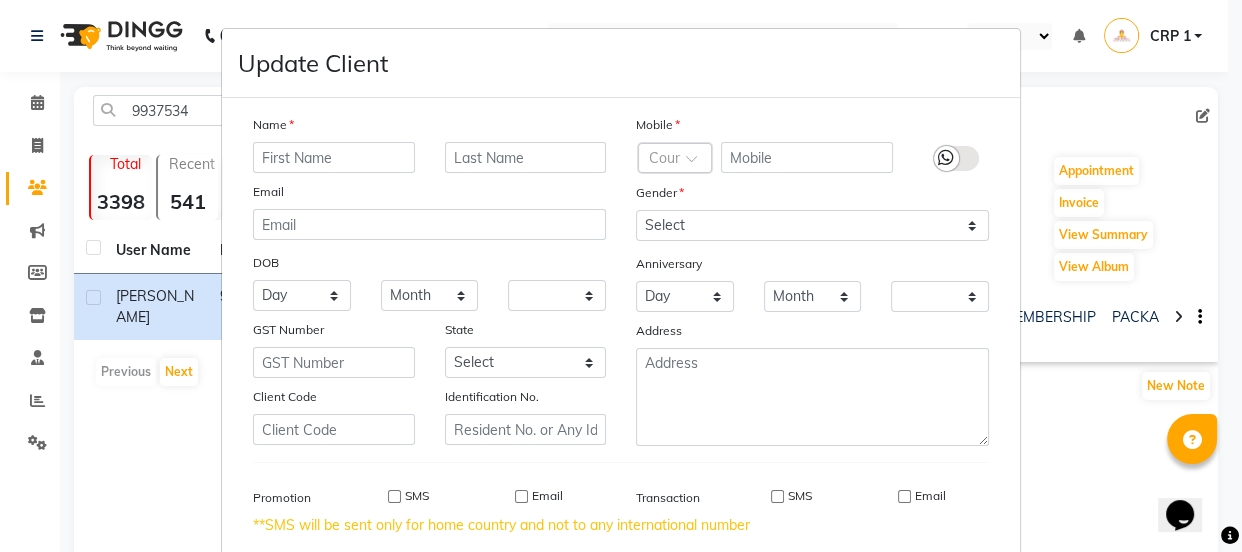 click on "Update Client Name Email DOB Day 01 02 03 04 05 06 07 08 09 10 11 12 13 14 15 16 17 18 19 20 21 22 23 24 25 26 27 28 29 30 31 Month January February March April May June July August September October November [DATE] 1941 1942 1943 1944 1945 1946 1947 1948 1949 1950 1951 1952 1953 1954 1955 1956 1957 1958 1959 1960 1961 1962 1963 1964 1965 1966 1967 1968 1969 1970 1971 1972 1973 1974 1975 1976 1977 1978 1979 1980 1981 1982 1983 1984 1985 1986 1987 1988 1989 1990 1991 1992 1993 1994 1995 1996 1997 1998 1999 2000 2001 2002 2003 2004 2005 2006 2007 2008 2009 2010 2011 2012 2013 2014 2015 2016 2017 2018 2019 2020 2021 2022 2023 2024 GST Number State Select [GEOGRAPHIC_DATA] and [GEOGRAPHIC_DATA] [GEOGRAPHIC_DATA] [GEOGRAPHIC_DATA] [GEOGRAPHIC_DATA] [GEOGRAPHIC_DATA] [GEOGRAPHIC_DATA] [GEOGRAPHIC_DATA] [GEOGRAPHIC_DATA] [GEOGRAPHIC_DATA] [GEOGRAPHIC_DATA] [GEOGRAPHIC_DATA] [GEOGRAPHIC_DATA] [GEOGRAPHIC_DATA] [GEOGRAPHIC_DATA] [GEOGRAPHIC_DATA] [GEOGRAPHIC_DATA] [GEOGRAPHIC_DATA] [GEOGRAPHIC_DATA] [GEOGRAPHIC_DATA] [GEOGRAPHIC_DATA] [GEOGRAPHIC_DATA] [GEOGRAPHIC_DATA] [GEOGRAPHIC_DATA] [GEOGRAPHIC_DATA] [GEOGRAPHIC_DATA] [GEOGRAPHIC_DATA] [GEOGRAPHIC_DATA] [GEOGRAPHIC_DATA] [GEOGRAPHIC_DATA] [GEOGRAPHIC_DATA] [GEOGRAPHIC_DATA] Tripura" at bounding box center [621, 276] 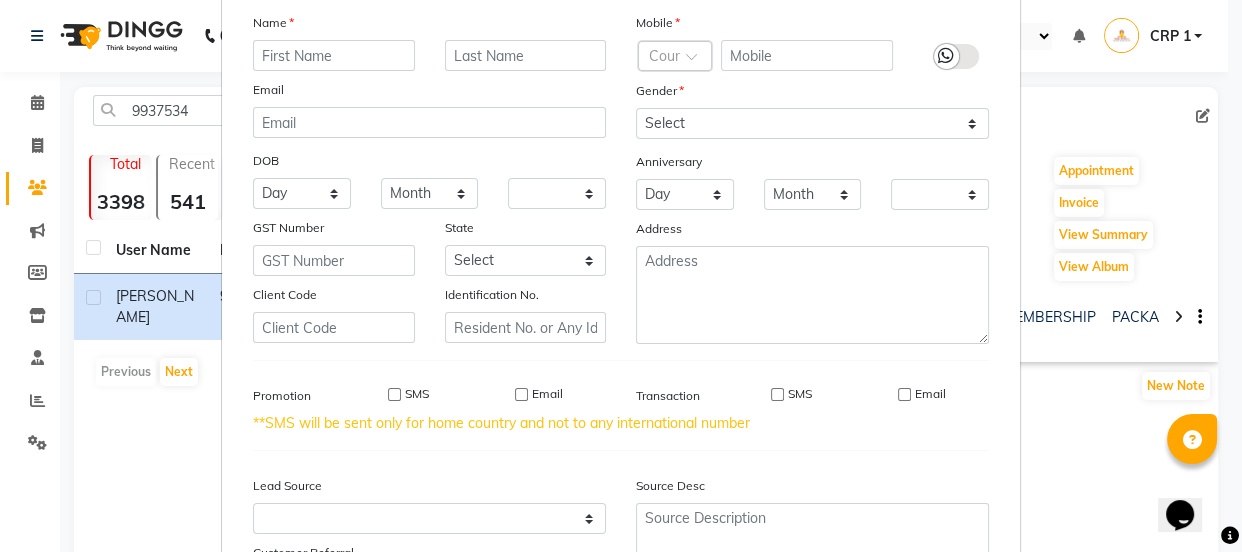 scroll, scrollTop: 272, scrollLeft: 0, axis: vertical 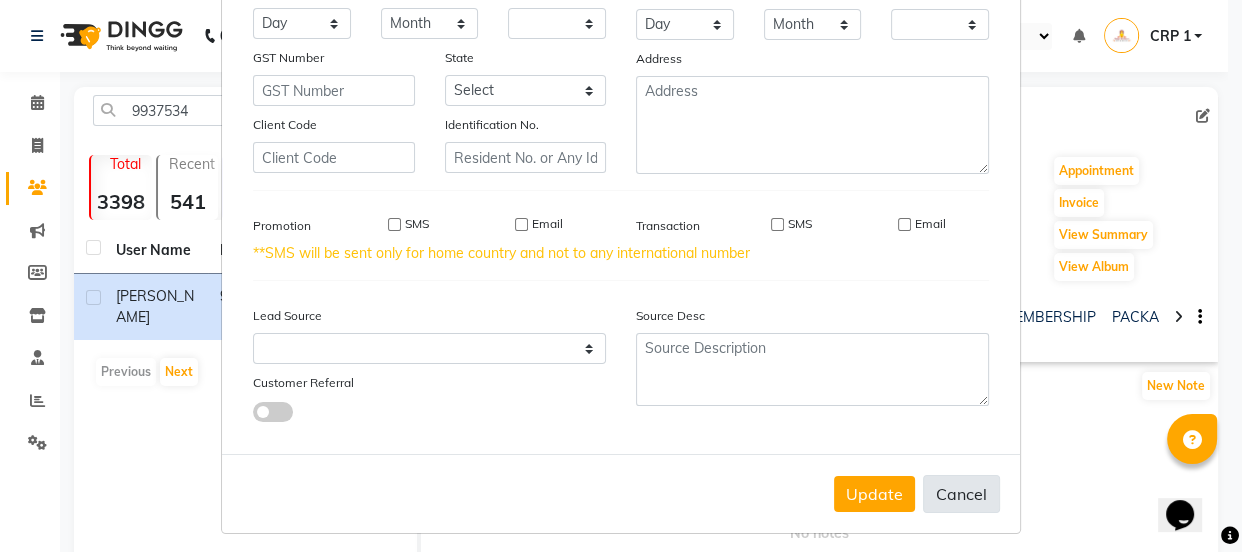 click on "Cancel" at bounding box center (961, 494) 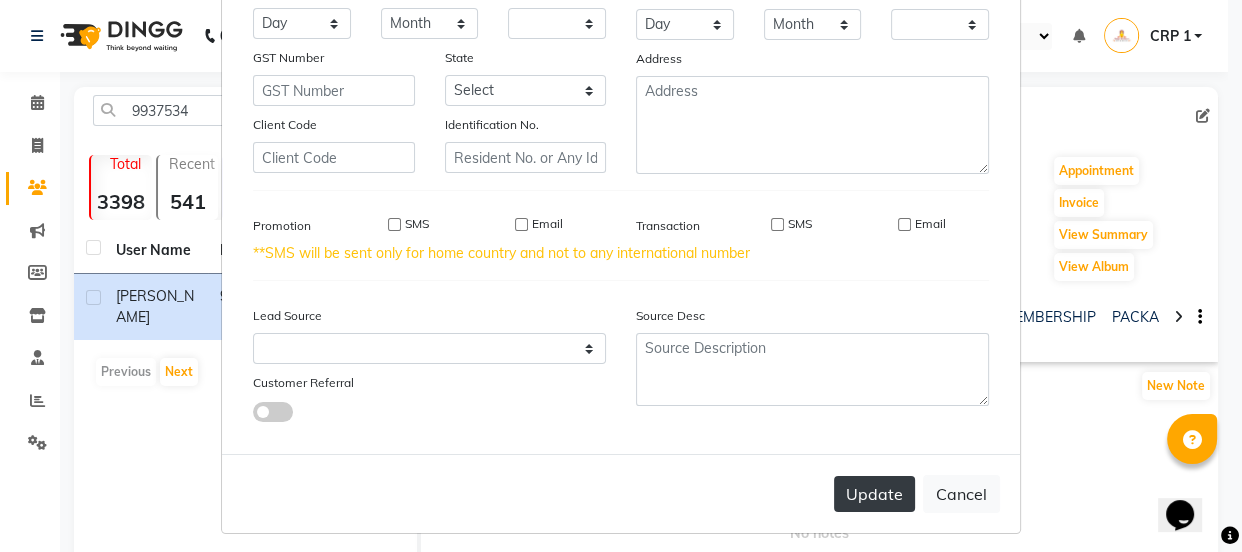 click on "Update" at bounding box center (874, 494) 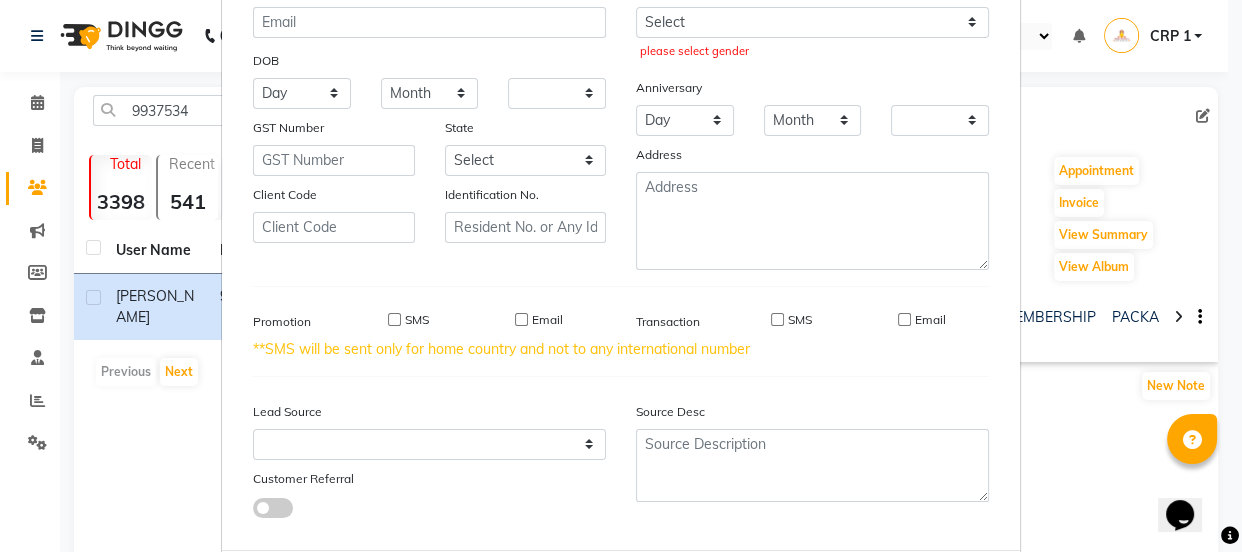 scroll, scrollTop: 26, scrollLeft: 0, axis: vertical 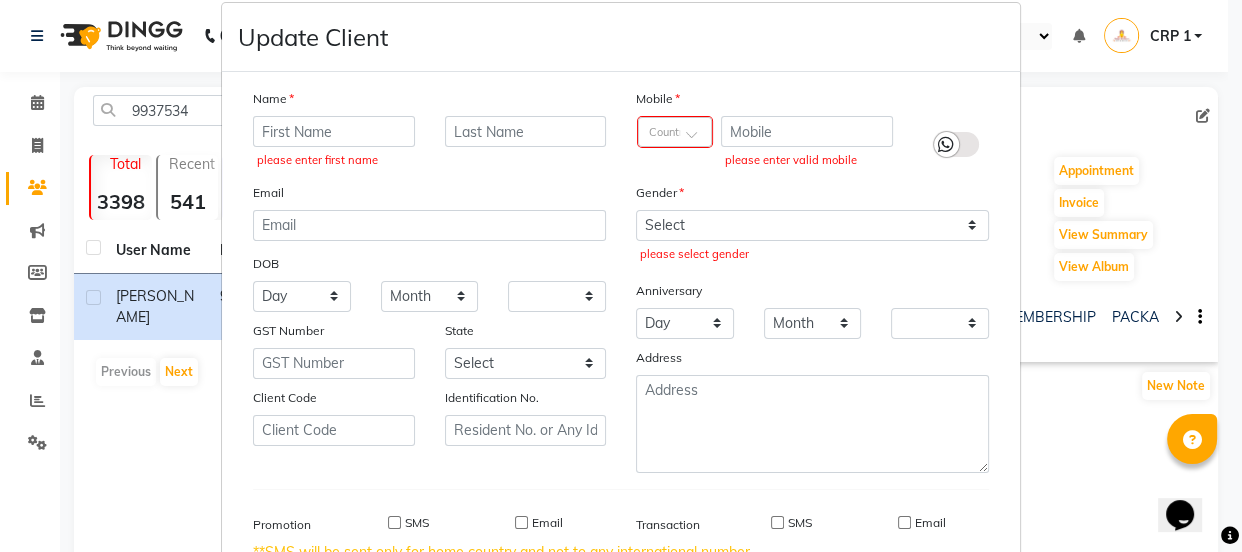 click on "Update Client Name  please enter first name Email DOB Day 01 02 03 04 05 06 07 08 09 10 11 12 13 14 15 16 17 18 19 20 21 22 23 24 25 26 27 28 29 30 31 Month January February March April May June July August September October November [DATE] 1941 1942 1943 1944 1945 1946 1947 1948 1949 1950 1951 1952 1953 1954 1955 1956 1957 1958 1959 1960 1961 1962 1963 1964 1965 1966 1967 1968 1969 1970 1971 1972 1973 1974 1975 1976 1977 1978 1979 1980 1981 1982 1983 1984 1985 1986 1987 1988 1989 1990 1991 1992 1993 1994 1995 1996 1997 1998 1999 2000 2001 2002 2003 2004 2005 2006 2007 2008 2009 2010 2011 2012 2013 2014 2015 2016 2017 2018 2019 2020 2021 2022 2023 2024 GST Number State Select [GEOGRAPHIC_DATA] [GEOGRAPHIC_DATA] [GEOGRAPHIC_DATA] [GEOGRAPHIC_DATA] [GEOGRAPHIC_DATA] [GEOGRAPHIC_DATA] [GEOGRAPHIC_DATA] [GEOGRAPHIC_DATA] [GEOGRAPHIC_DATA] [GEOGRAPHIC_DATA] [GEOGRAPHIC_DATA] [GEOGRAPHIC_DATA] [GEOGRAPHIC_DATA] [GEOGRAPHIC_DATA] [GEOGRAPHIC_DATA] [GEOGRAPHIC_DATA] [GEOGRAPHIC_DATA] [GEOGRAPHIC_DATA] [GEOGRAPHIC_DATA] [GEOGRAPHIC_DATA] [GEOGRAPHIC_DATA] [GEOGRAPHIC_DATA] [GEOGRAPHIC_DATA] [GEOGRAPHIC_DATA] [GEOGRAPHIC_DATA] [GEOGRAPHIC_DATA] [GEOGRAPHIC_DATA] [GEOGRAPHIC_DATA] [GEOGRAPHIC_DATA]" at bounding box center [621, 276] 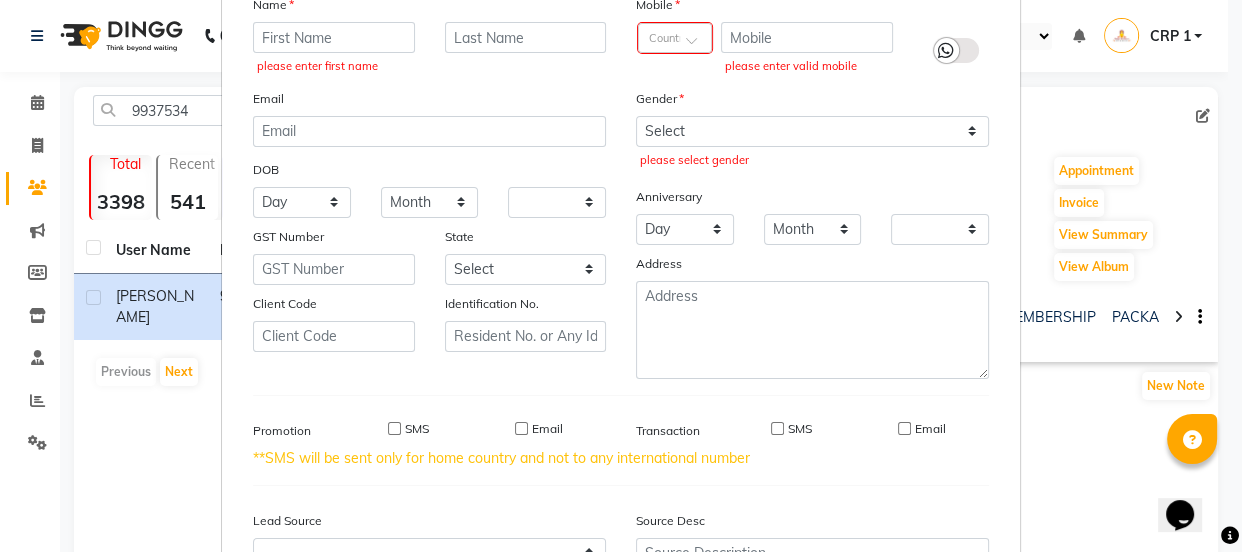 scroll, scrollTop: 299, scrollLeft: 0, axis: vertical 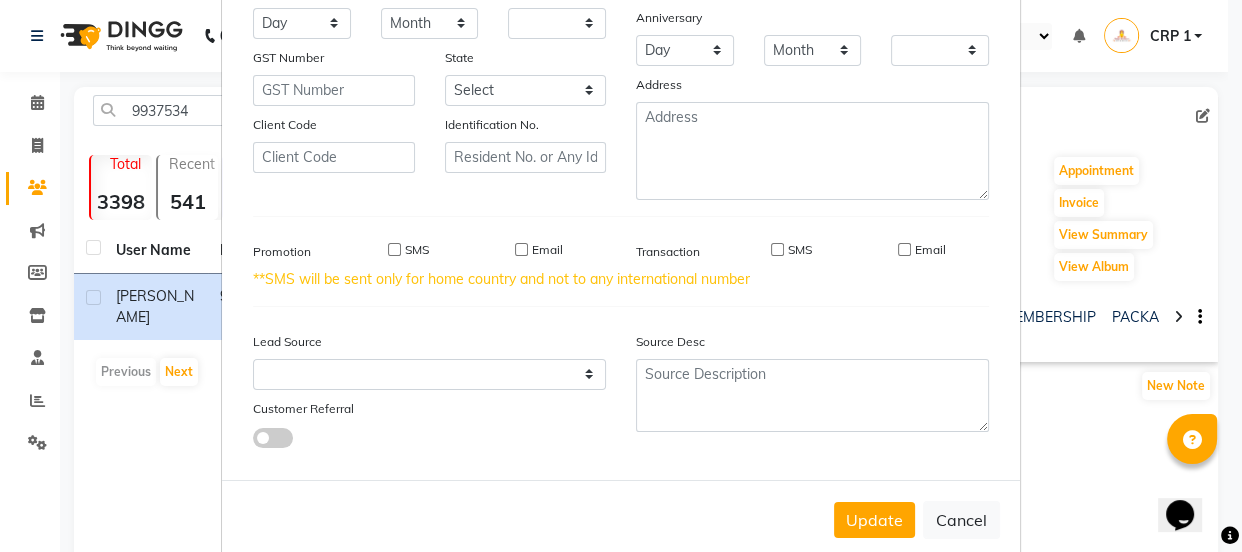 click on "Update   Cancel" at bounding box center (621, 519) 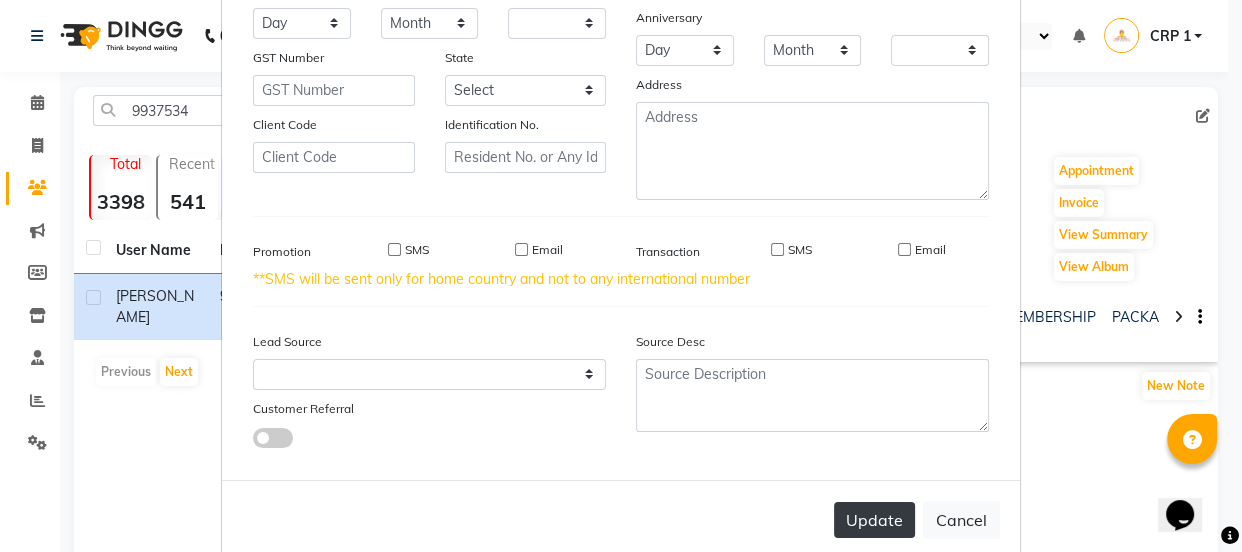 click on "Update" at bounding box center (874, 520) 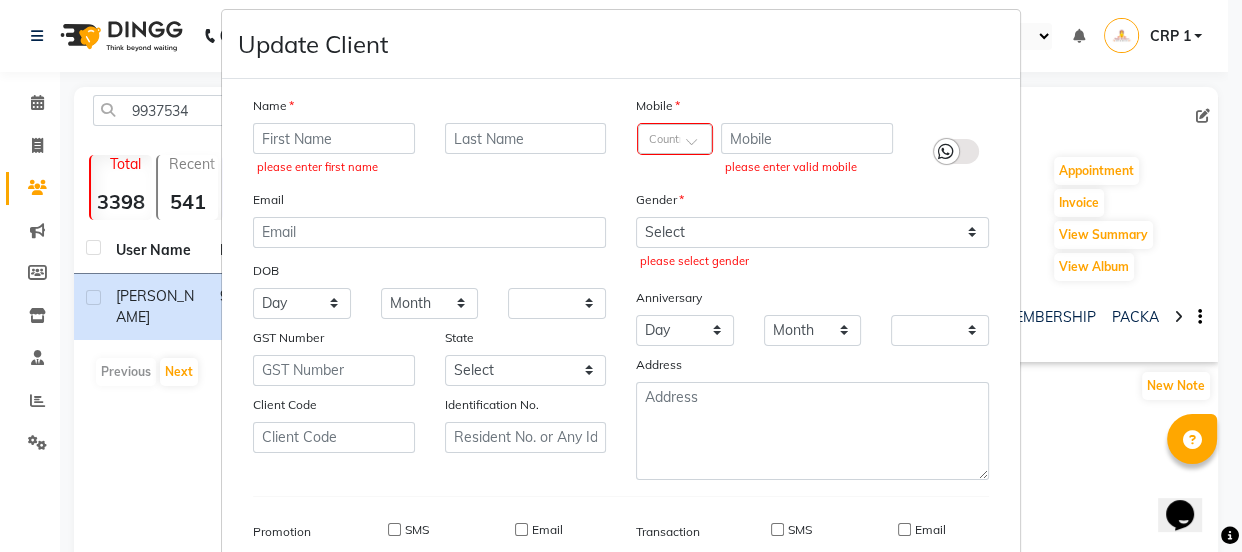 scroll, scrollTop: 0, scrollLeft: 0, axis: both 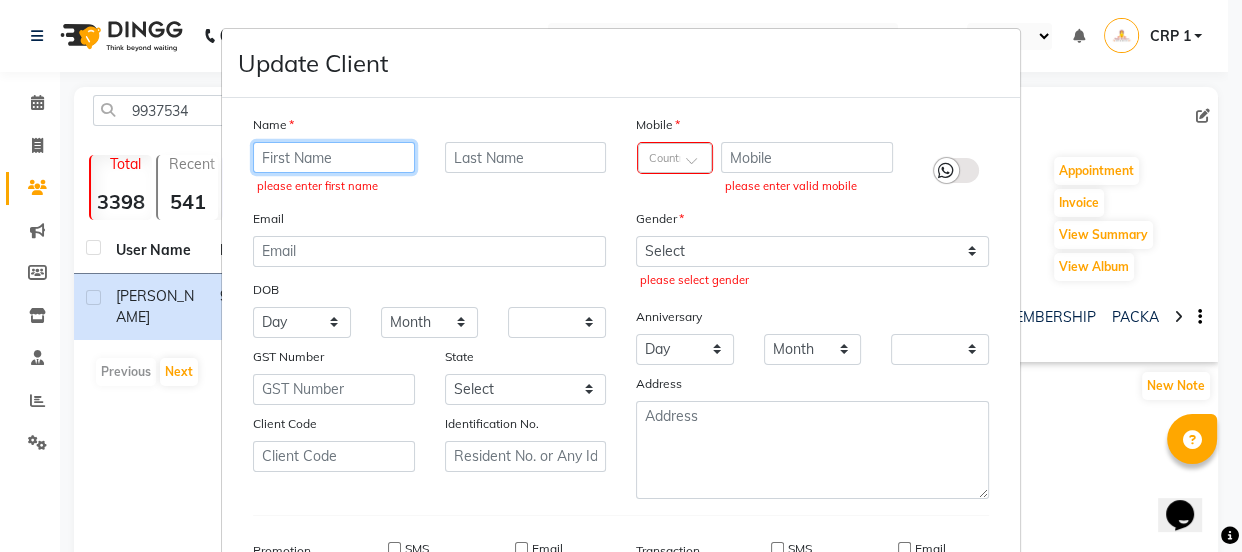 click at bounding box center [334, 157] 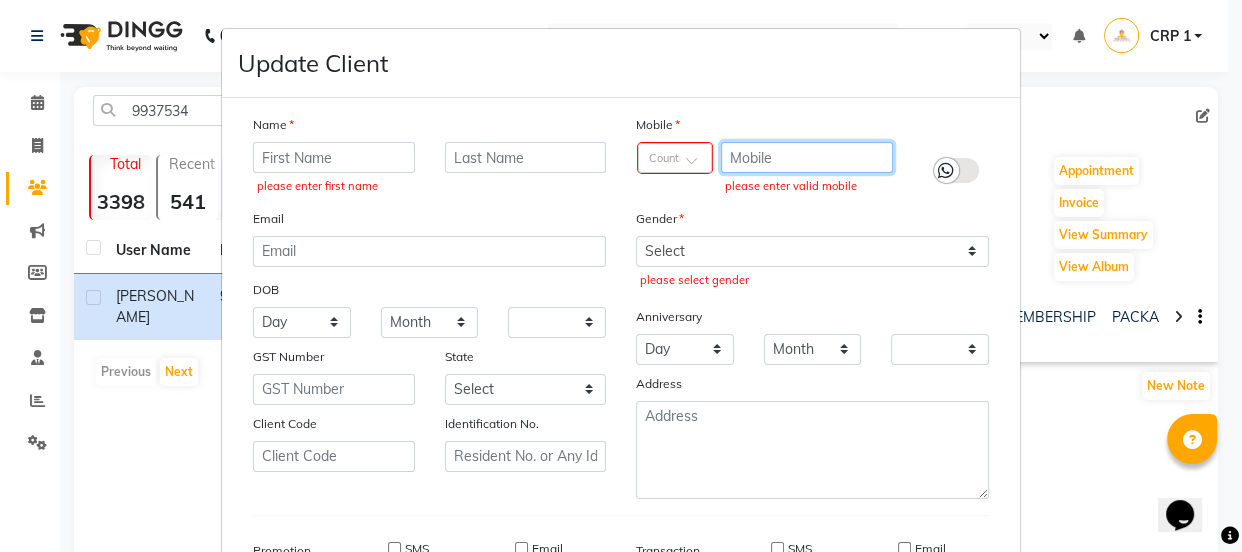 click at bounding box center [807, 157] 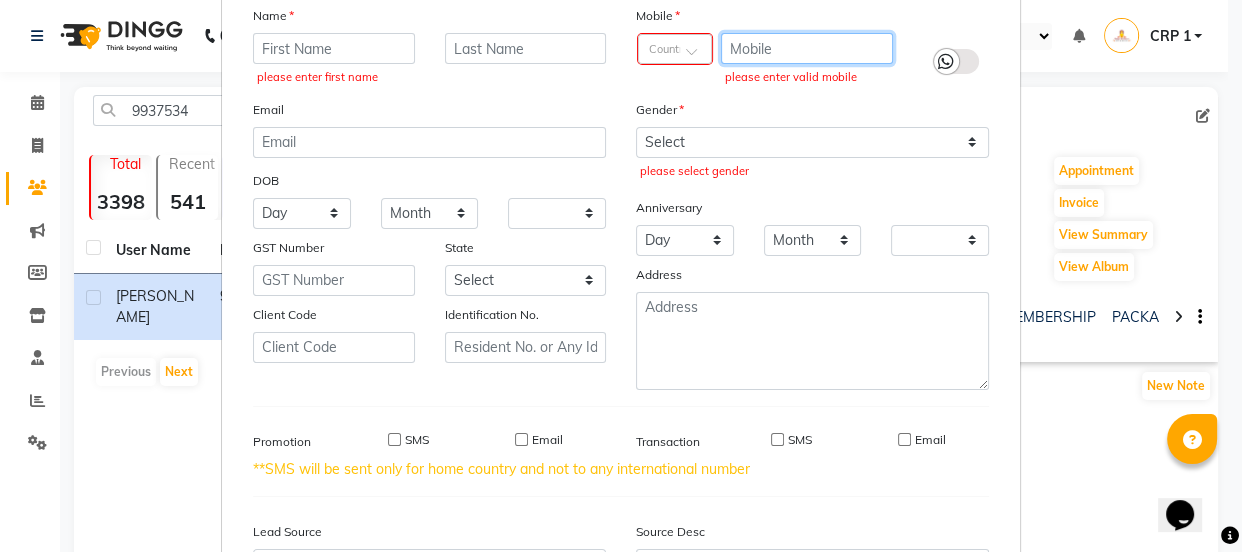 scroll, scrollTop: 272, scrollLeft: 0, axis: vertical 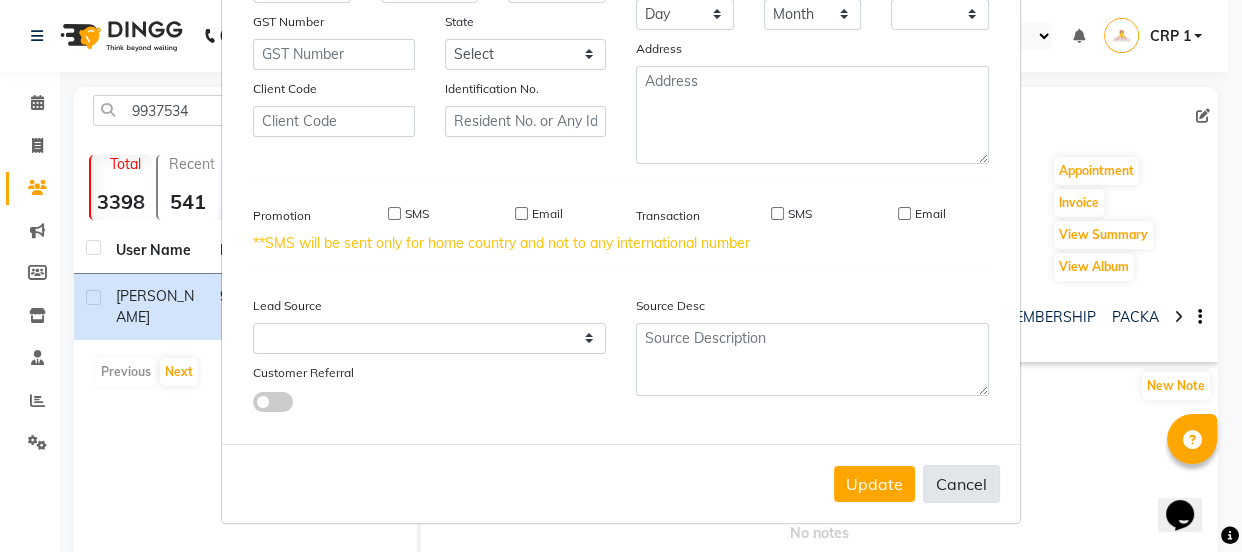 click on "Cancel" at bounding box center [961, 484] 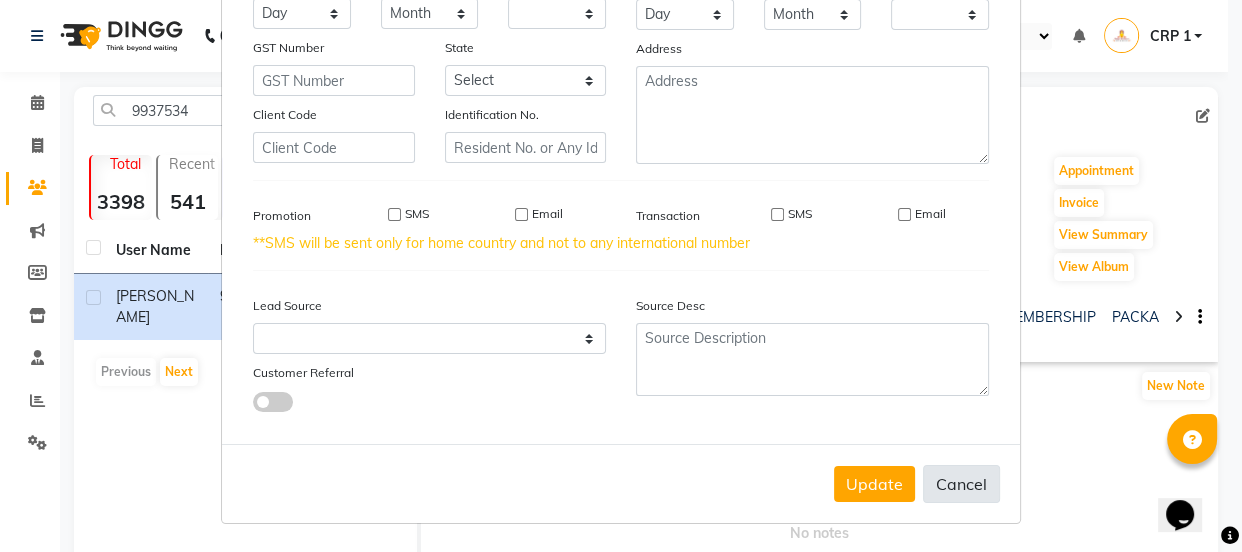 click on "Cancel" at bounding box center (961, 484) 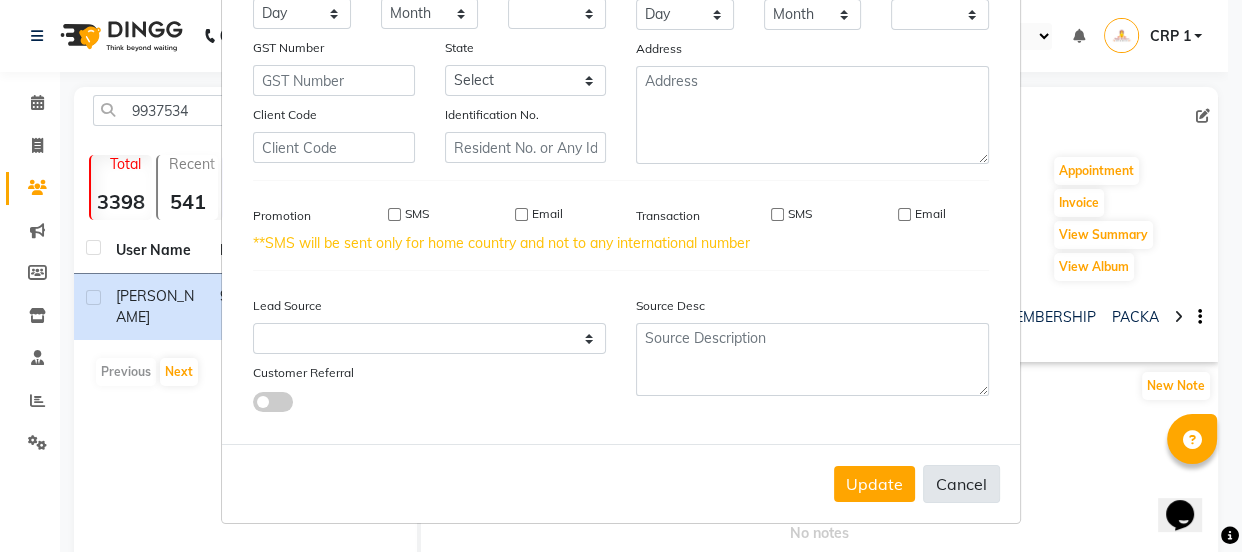 click on "Cancel" at bounding box center [961, 484] 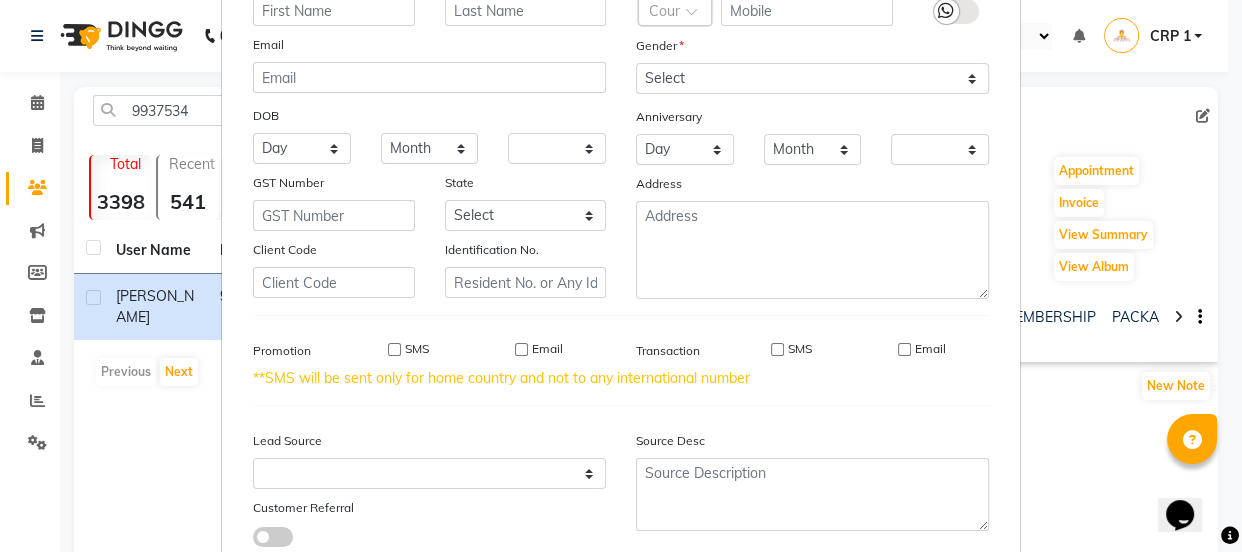 scroll, scrollTop: 0, scrollLeft: 0, axis: both 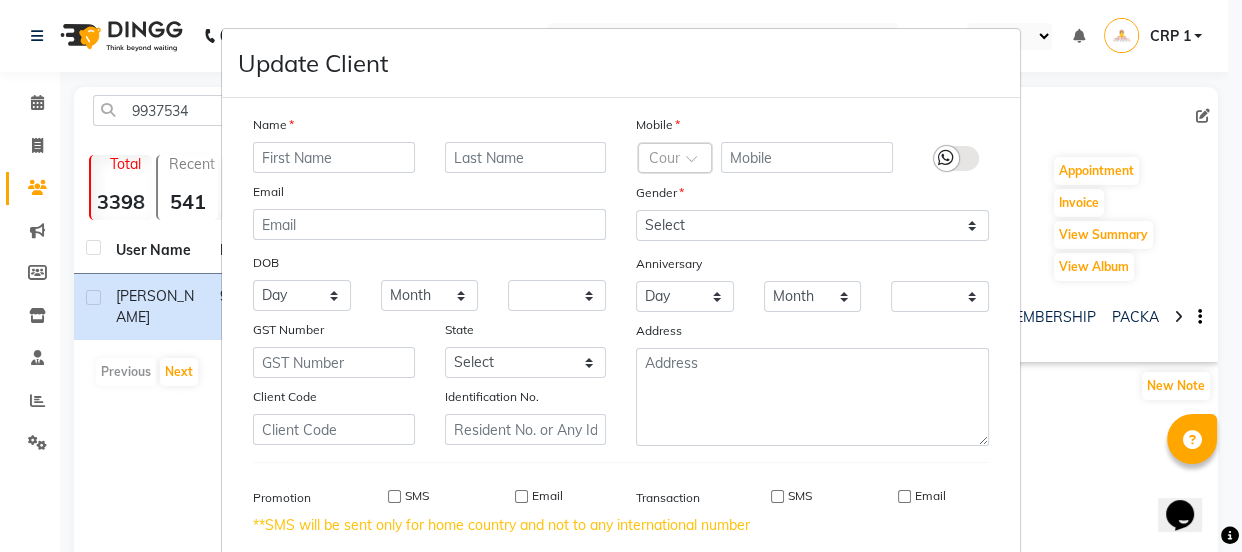 click on "Update Client Name Email DOB Day 01 02 03 04 05 06 07 08 09 10 11 12 13 14 15 16 17 18 19 20 21 22 23 24 25 26 27 28 29 30 31 Month January February March April May June July August September October November [DATE] 1941 1942 1943 1944 1945 1946 1947 1948 1949 1950 1951 1952 1953 1954 1955 1956 1957 1958 1959 1960 1961 1962 1963 1964 1965 1966 1967 1968 1969 1970 1971 1972 1973 1974 1975 1976 1977 1978 1979 1980 1981 1982 1983 1984 1985 1986 1987 1988 1989 1990 1991 1992 1993 1994 1995 1996 1997 1998 1999 2000 2001 2002 2003 2004 2005 2006 2007 2008 2009 2010 2011 2012 2013 2014 2015 2016 2017 2018 2019 2020 2021 2022 2023 2024 GST Number State Select [GEOGRAPHIC_DATA] and [GEOGRAPHIC_DATA] [GEOGRAPHIC_DATA] [GEOGRAPHIC_DATA] [GEOGRAPHIC_DATA] [GEOGRAPHIC_DATA] [GEOGRAPHIC_DATA] [GEOGRAPHIC_DATA] [GEOGRAPHIC_DATA] [GEOGRAPHIC_DATA] [GEOGRAPHIC_DATA] [GEOGRAPHIC_DATA] [GEOGRAPHIC_DATA] [GEOGRAPHIC_DATA] [GEOGRAPHIC_DATA] [GEOGRAPHIC_DATA] [GEOGRAPHIC_DATA] [GEOGRAPHIC_DATA] [GEOGRAPHIC_DATA] [GEOGRAPHIC_DATA] [GEOGRAPHIC_DATA] [GEOGRAPHIC_DATA] [GEOGRAPHIC_DATA] [GEOGRAPHIC_DATA] [GEOGRAPHIC_DATA] [GEOGRAPHIC_DATA] [GEOGRAPHIC_DATA] [GEOGRAPHIC_DATA] [GEOGRAPHIC_DATA] [GEOGRAPHIC_DATA] [GEOGRAPHIC_DATA] [GEOGRAPHIC_DATA] Tripura" at bounding box center (621, 276) 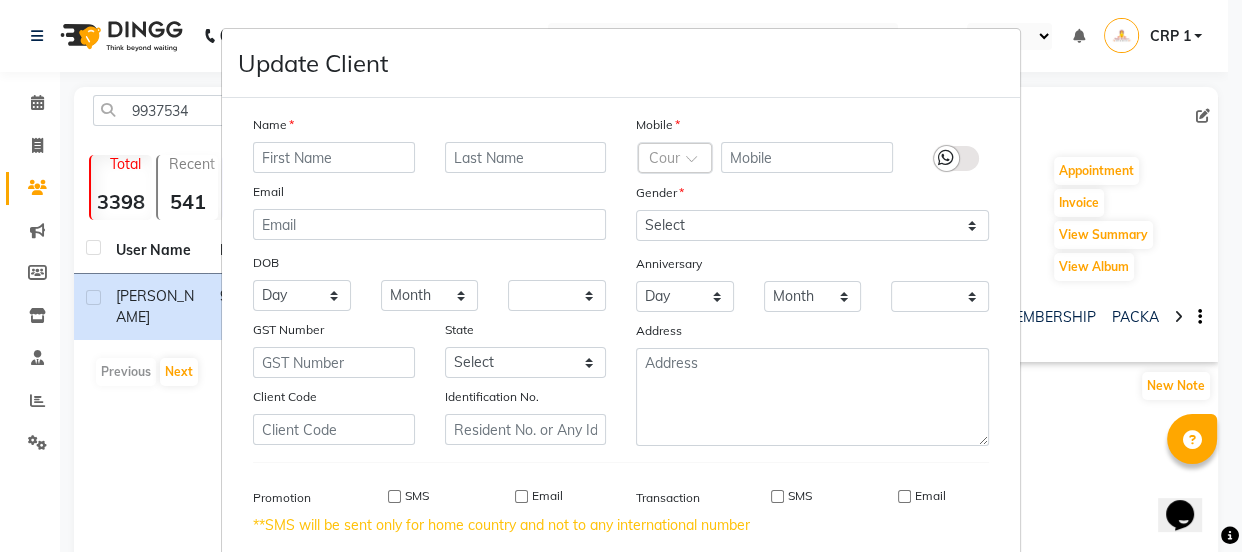 drag, startPoint x: 215, startPoint y: 372, endPoint x: 388, endPoint y: 350, distance: 174.39323 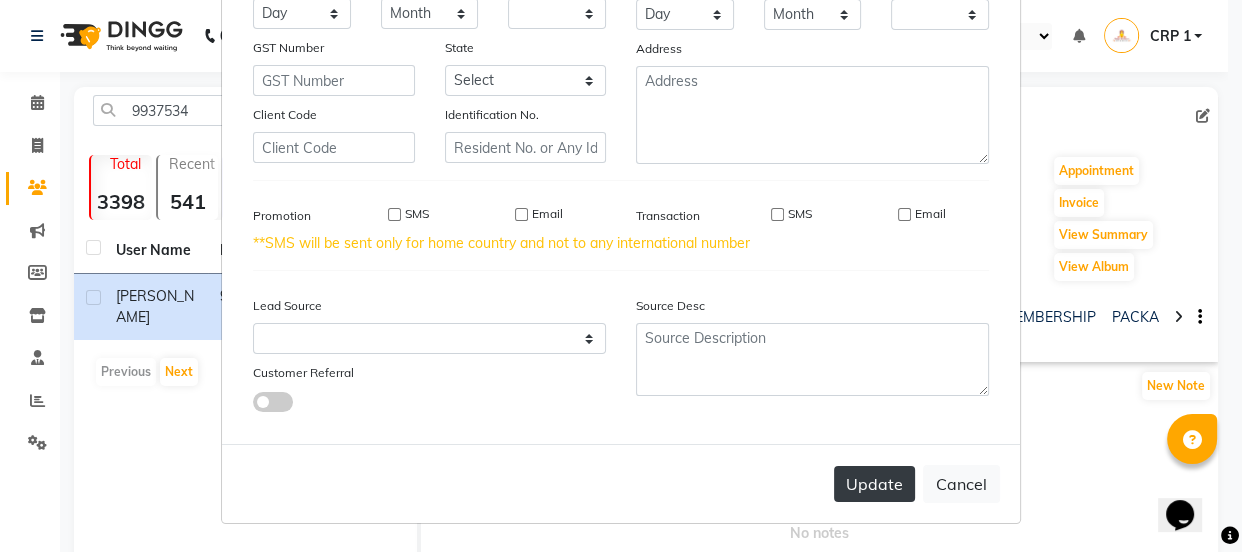 click on "Update" at bounding box center (874, 484) 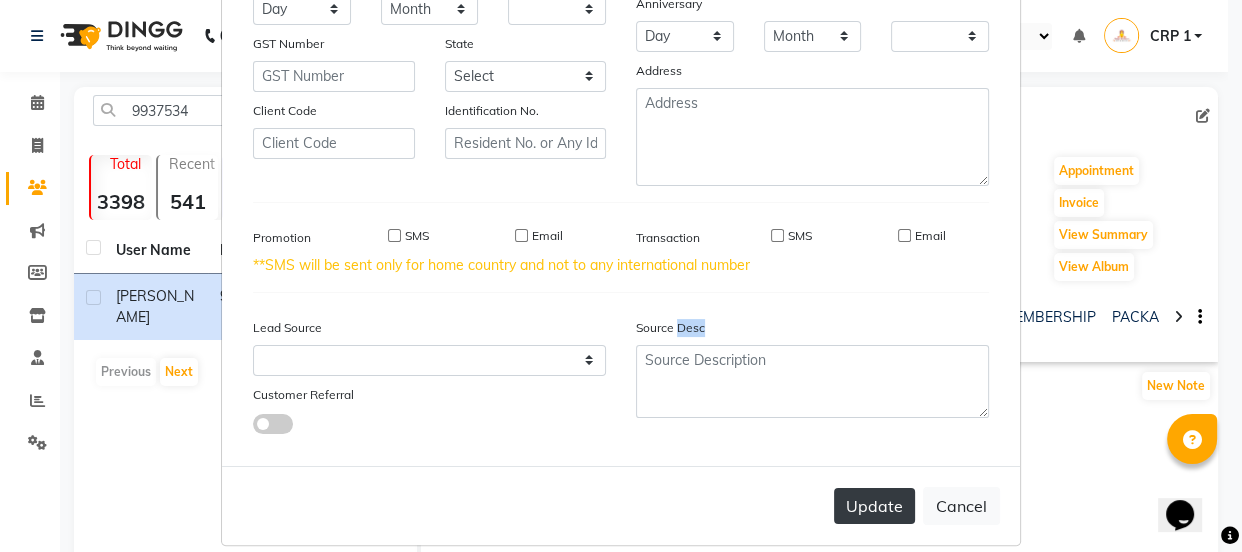 click on "Update   Cancel" at bounding box center [621, 505] 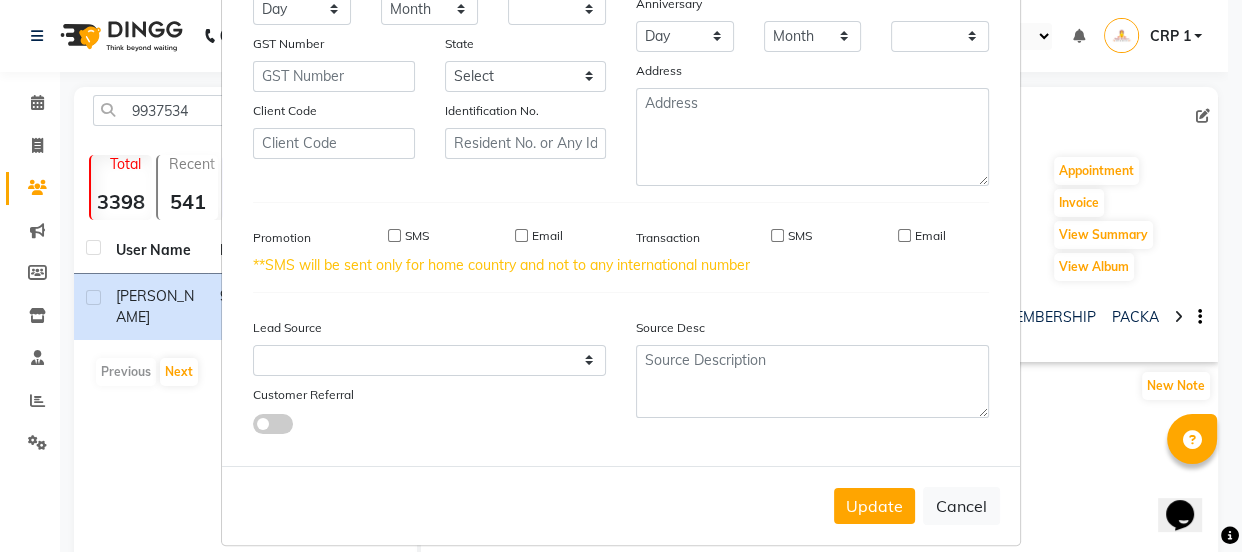 click on "Update   Cancel" at bounding box center (621, 505) 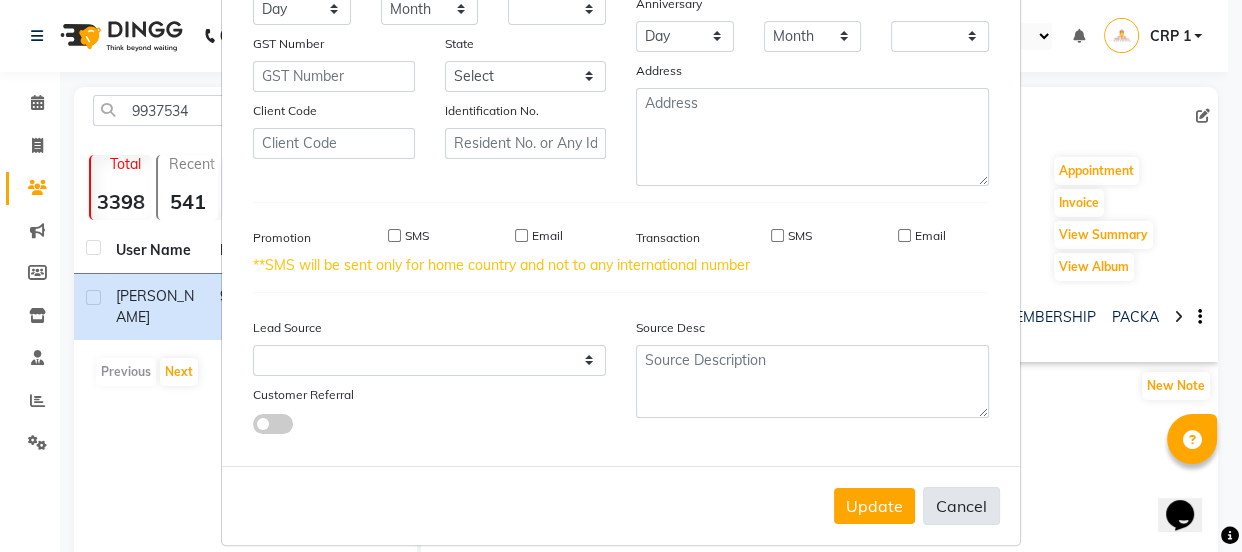 click on "Cancel" at bounding box center (961, 506) 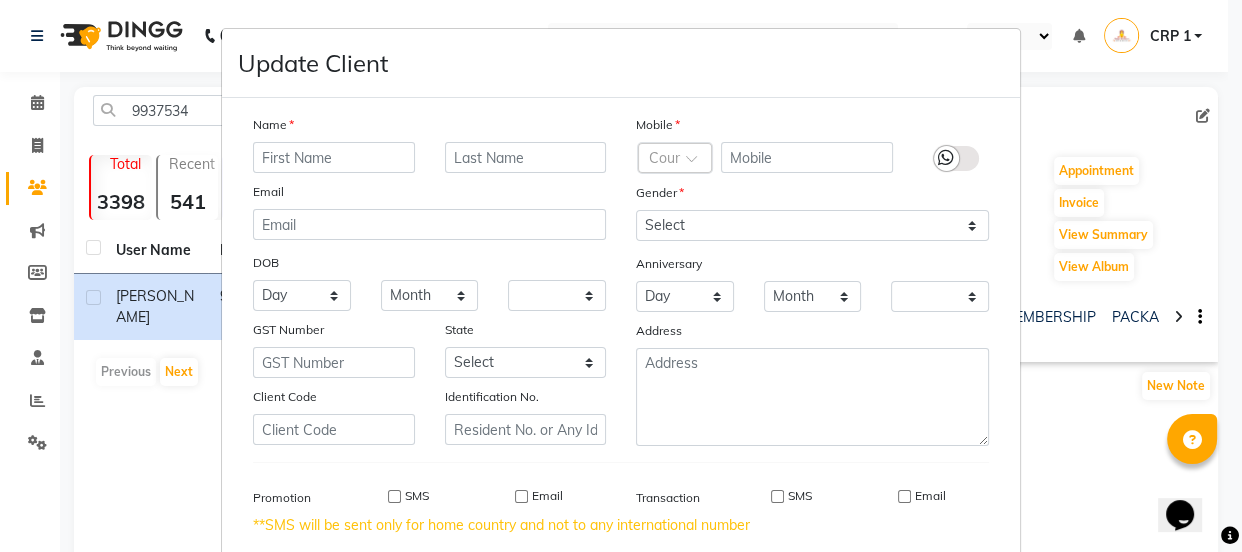 scroll, scrollTop: 0, scrollLeft: 0, axis: both 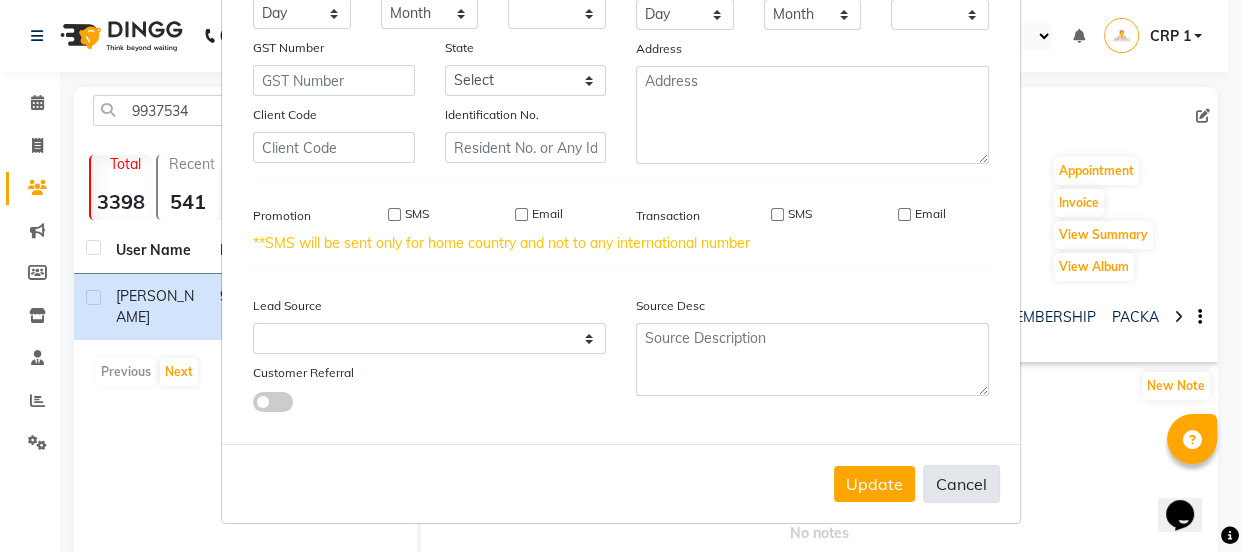 click on "Cancel" at bounding box center (961, 484) 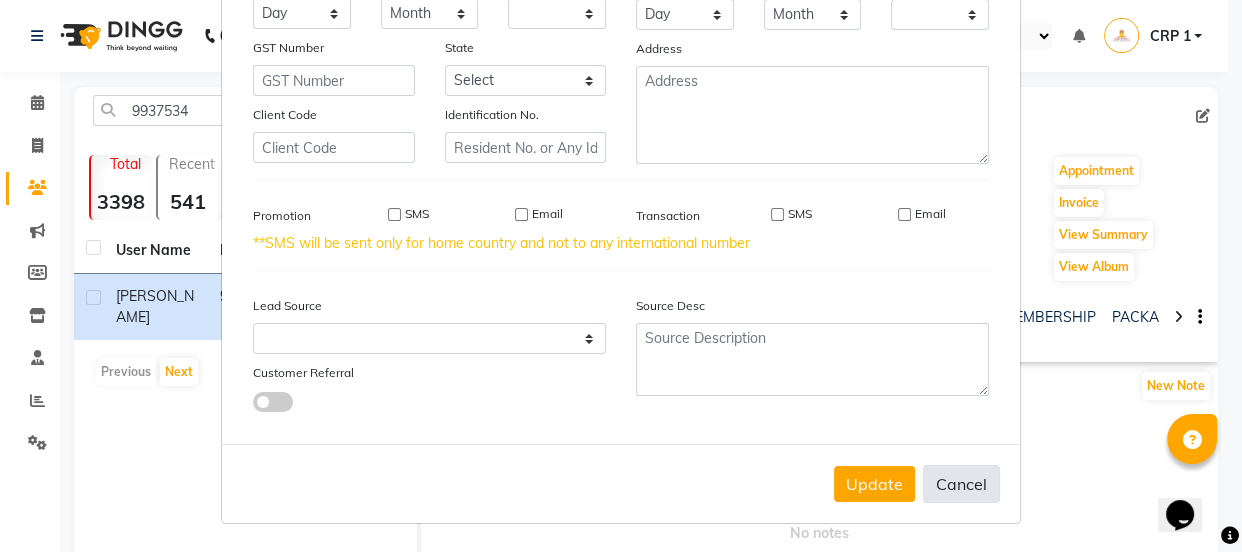 select 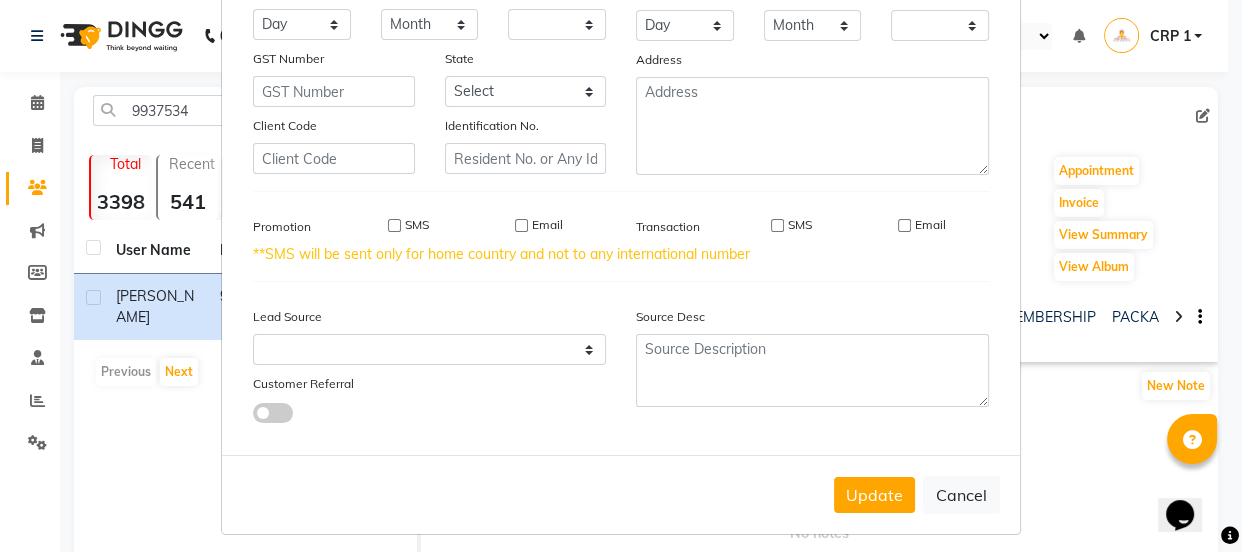 scroll, scrollTop: 272, scrollLeft: 0, axis: vertical 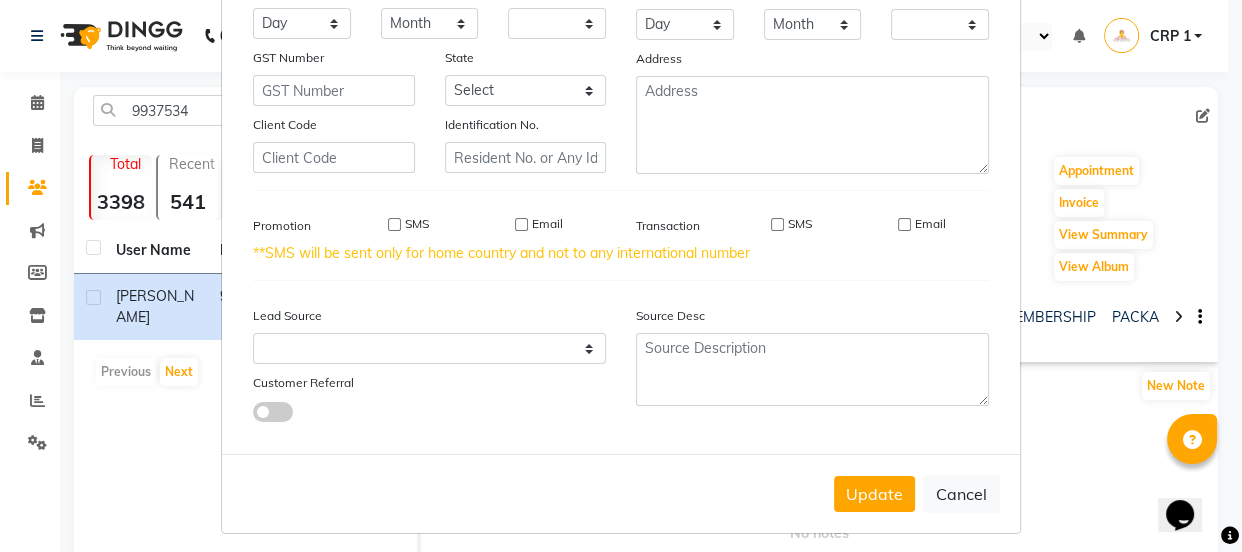 click on "Update Client Name Email DOB Day 01 02 03 04 05 06 07 08 09 10 11 12 13 14 15 16 17 18 19 20 21 22 23 24 25 26 27 28 29 30 31 Month January February March April May June July August September October November [DATE] 1941 1942 1943 1944 1945 1946 1947 1948 1949 1950 1951 1952 1953 1954 1955 1956 1957 1958 1959 1960 1961 1962 1963 1964 1965 1966 1967 1968 1969 1970 1971 1972 1973 1974 1975 1976 1977 1978 1979 1980 1981 1982 1983 1984 1985 1986 1987 1988 1989 1990 1991 1992 1993 1994 1995 1996 1997 1998 1999 2000 2001 2002 2003 2004 2005 2006 2007 2008 2009 2010 2011 2012 2013 2014 2015 2016 2017 2018 2019 2020 2021 2022 2023 2024 GST Number State Select [GEOGRAPHIC_DATA] and [GEOGRAPHIC_DATA] [GEOGRAPHIC_DATA] [GEOGRAPHIC_DATA] [GEOGRAPHIC_DATA] [GEOGRAPHIC_DATA] [GEOGRAPHIC_DATA] [GEOGRAPHIC_DATA] [GEOGRAPHIC_DATA] [GEOGRAPHIC_DATA] [GEOGRAPHIC_DATA] [GEOGRAPHIC_DATA] [GEOGRAPHIC_DATA] [GEOGRAPHIC_DATA] [GEOGRAPHIC_DATA] [GEOGRAPHIC_DATA] [GEOGRAPHIC_DATA] [GEOGRAPHIC_DATA] [GEOGRAPHIC_DATA] [GEOGRAPHIC_DATA] [GEOGRAPHIC_DATA] [GEOGRAPHIC_DATA] [GEOGRAPHIC_DATA] [GEOGRAPHIC_DATA] [GEOGRAPHIC_DATA] [GEOGRAPHIC_DATA] [GEOGRAPHIC_DATA] [GEOGRAPHIC_DATA] [GEOGRAPHIC_DATA] [GEOGRAPHIC_DATA] [GEOGRAPHIC_DATA] [GEOGRAPHIC_DATA] Tripura" at bounding box center [621, 276] 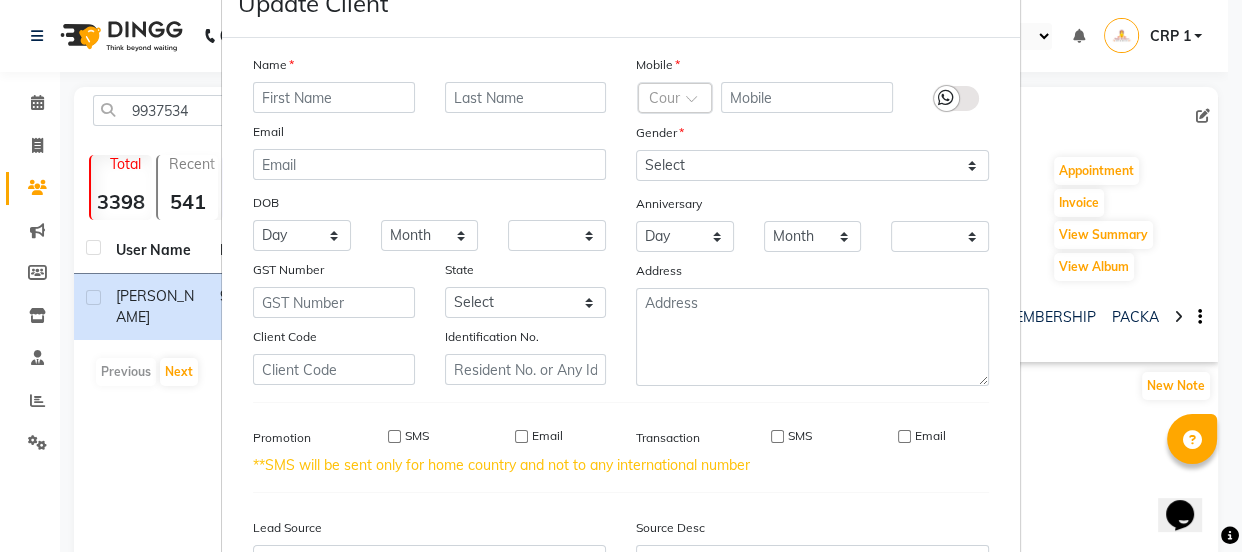 scroll, scrollTop: 0, scrollLeft: 0, axis: both 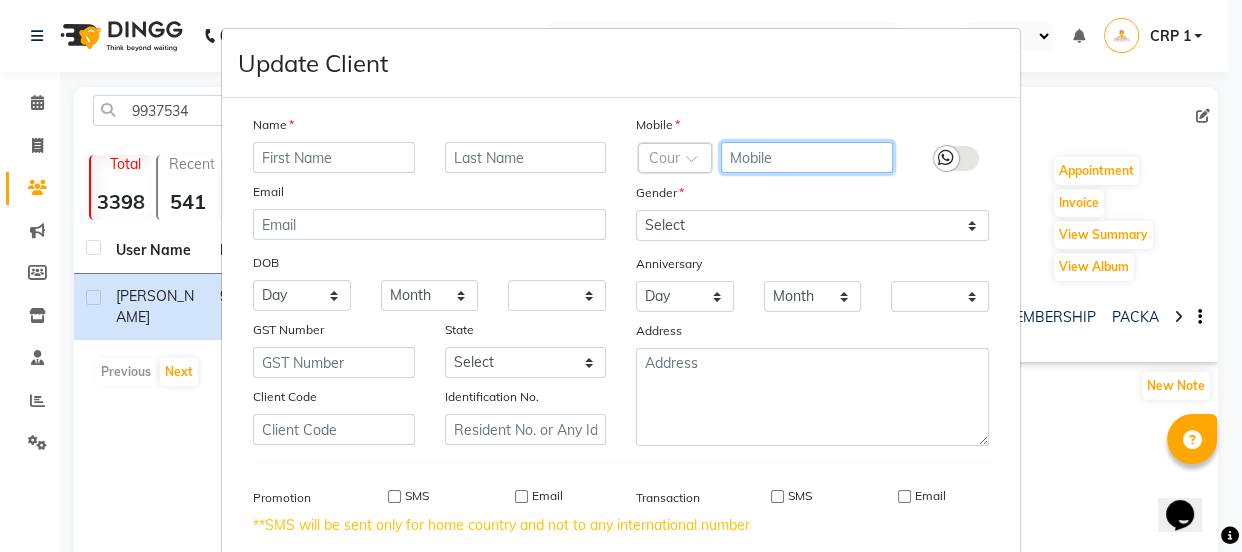 click at bounding box center (807, 157) 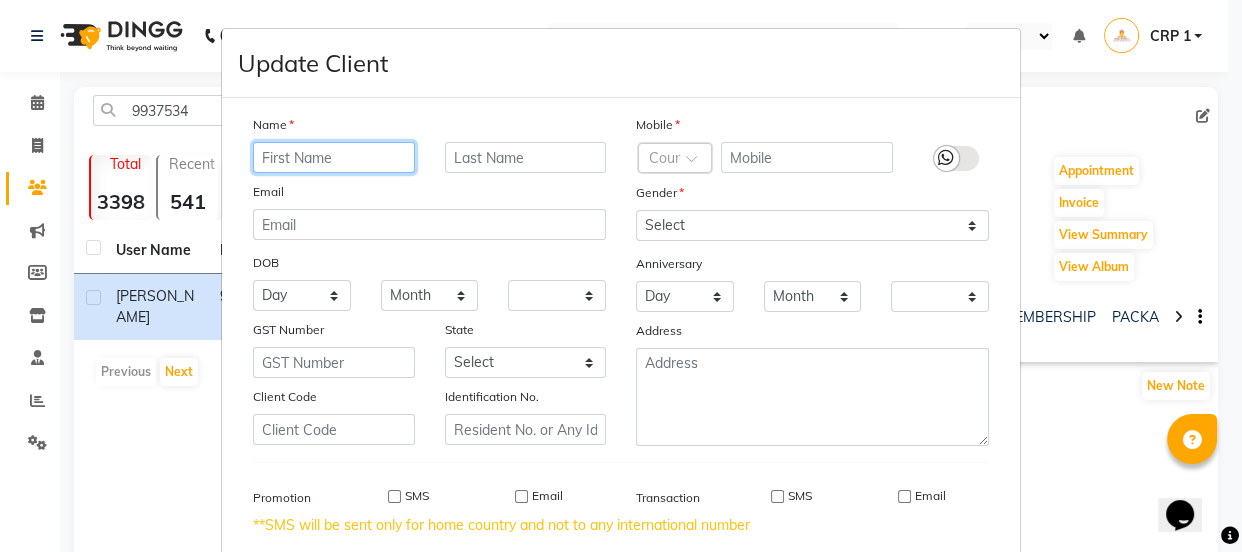 click at bounding box center [334, 157] 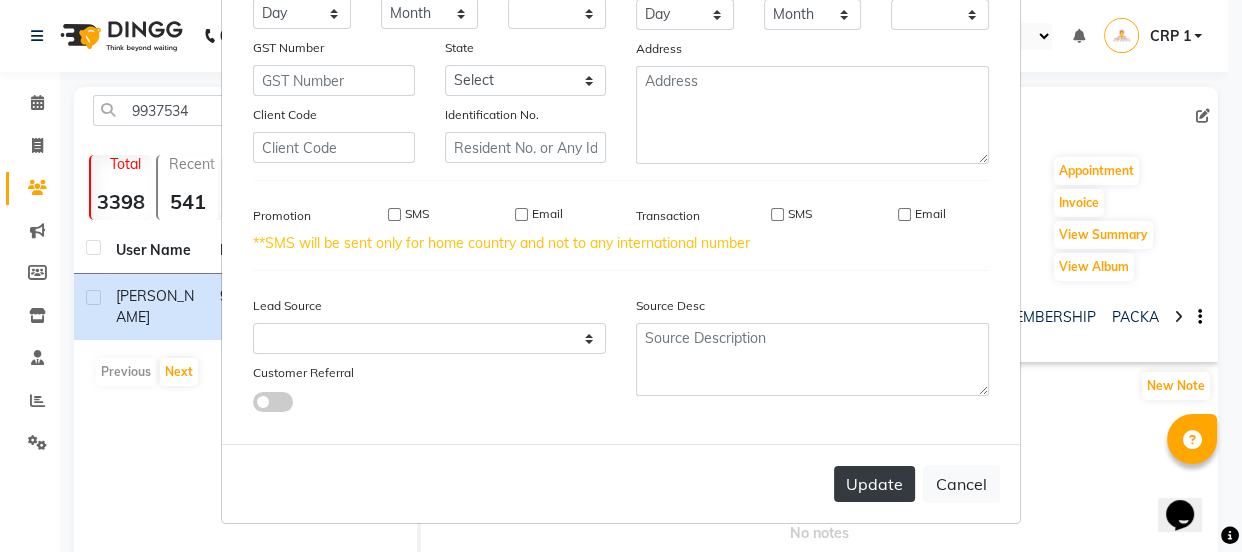 click on "Update" at bounding box center [874, 484] 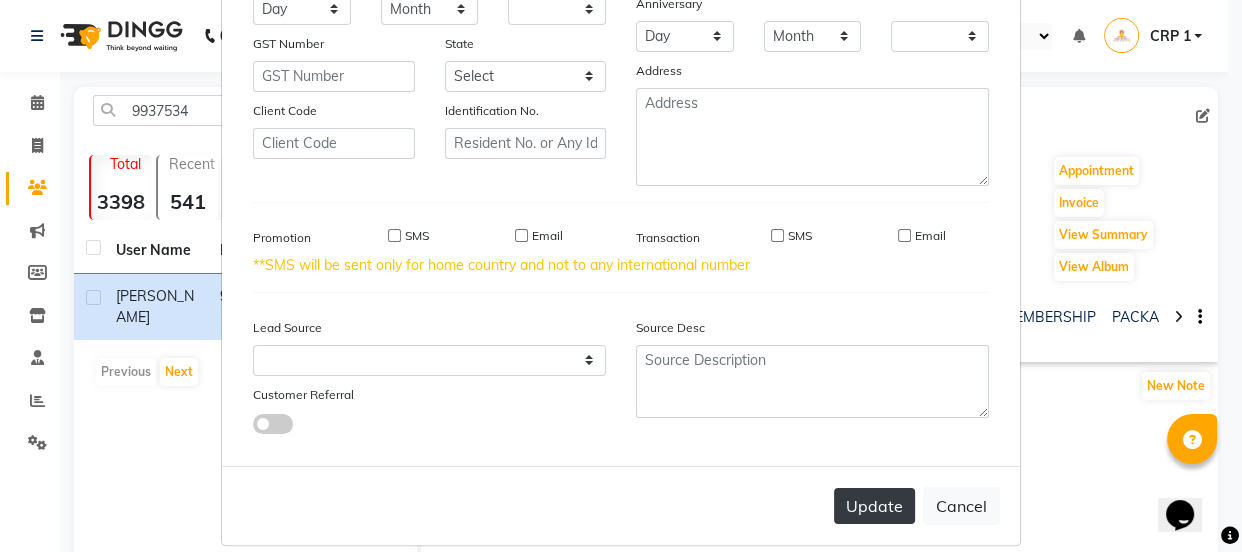 type 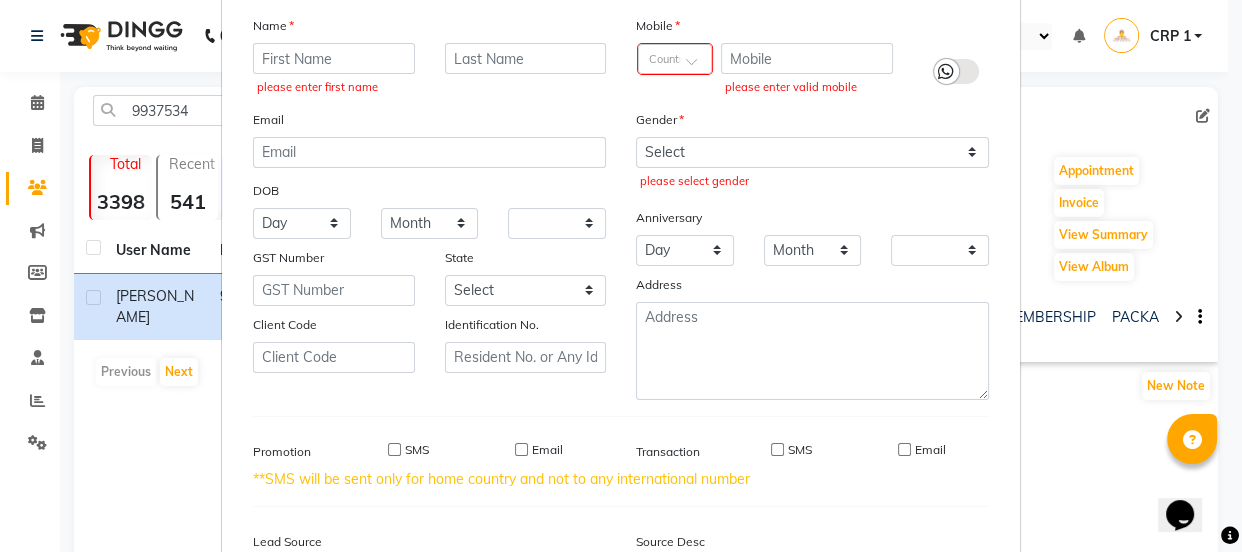 scroll, scrollTop: 67, scrollLeft: 0, axis: vertical 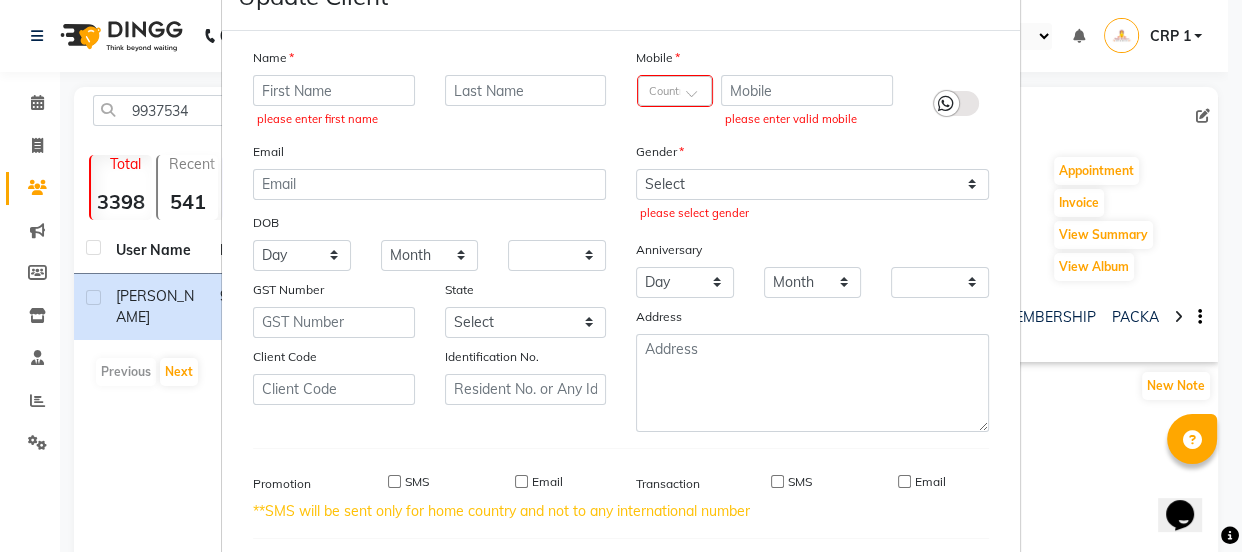 click on "Update Client Name  please enter first name Email DOB Day 01 02 03 04 05 06 07 08 09 10 11 12 13 14 15 16 17 18 19 20 21 22 23 24 25 26 27 28 29 30 31 Month January February March April May June July August September October November [DATE] 1941 1942 1943 1944 1945 1946 1947 1948 1949 1950 1951 1952 1953 1954 1955 1956 1957 1958 1959 1960 1961 1962 1963 1964 1965 1966 1967 1968 1969 1970 1971 1972 1973 1974 1975 1976 1977 1978 1979 1980 1981 1982 1983 1984 1985 1986 1987 1988 1989 1990 1991 1992 1993 1994 1995 1996 1997 1998 1999 2000 2001 2002 2003 2004 2005 2006 2007 2008 2009 2010 2011 2012 2013 2014 2015 2016 2017 2018 2019 2020 2021 2022 2023 2024 GST Number State Select [GEOGRAPHIC_DATA] [GEOGRAPHIC_DATA] [GEOGRAPHIC_DATA] [GEOGRAPHIC_DATA] [GEOGRAPHIC_DATA] [GEOGRAPHIC_DATA] [GEOGRAPHIC_DATA] [GEOGRAPHIC_DATA] [GEOGRAPHIC_DATA] [GEOGRAPHIC_DATA] [GEOGRAPHIC_DATA] [GEOGRAPHIC_DATA] [GEOGRAPHIC_DATA] [GEOGRAPHIC_DATA] [GEOGRAPHIC_DATA] [GEOGRAPHIC_DATA] [GEOGRAPHIC_DATA] [GEOGRAPHIC_DATA] [GEOGRAPHIC_DATA] [GEOGRAPHIC_DATA] [GEOGRAPHIC_DATA] [GEOGRAPHIC_DATA] [GEOGRAPHIC_DATA] [GEOGRAPHIC_DATA] [GEOGRAPHIC_DATA] [GEOGRAPHIC_DATA] [GEOGRAPHIC_DATA] [GEOGRAPHIC_DATA] [GEOGRAPHIC_DATA]" at bounding box center (621, 276) 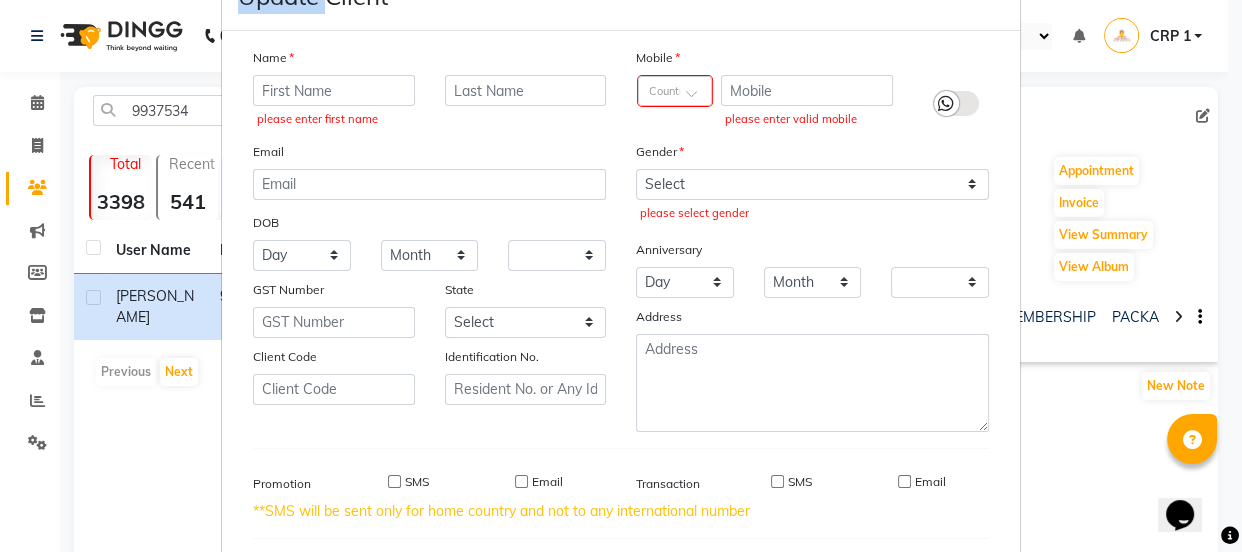 click on "Update Client Name  please enter first name Email DOB Day 01 02 03 04 05 06 07 08 09 10 11 12 13 14 15 16 17 18 19 20 21 22 23 24 25 26 27 28 29 30 31 Month January February March April May June July August September October November [DATE] 1941 1942 1943 1944 1945 1946 1947 1948 1949 1950 1951 1952 1953 1954 1955 1956 1957 1958 1959 1960 1961 1962 1963 1964 1965 1966 1967 1968 1969 1970 1971 1972 1973 1974 1975 1976 1977 1978 1979 1980 1981 1982 1983 1984 1985 1986 1987 1988 1989 1990 1991 1992 1993 1994 1995 1996 1997 1998 1999 2000 2001 2002 2003 2004 2005 2006 2007 2008 2009 2010 2011 2012 2013 2014 2015 2016 2017 2018 2019 2020 2021 2022 2023 2024 GST Number State Select [GEOGRAPHIC_DATA] [GEOGRAPHIC_DATA] [GEOGRAPHIC_DATA] [GEOGRAPHIC_DATA] [GEOGRAPHIC_DATA] [GEOGRAPHIC_DATA] [GEOGRAPHIC_DATA] [GEOGRAPHIC_DATA] [GEOGRAPHIC_DATA] [GEOGRAPHIC_DATA] [GEOGRAPHIC_DATA] [GEOGRAPHIC_DATA] [GEOGRAPHIC_DATA] [GEOGRAPHIC_DATA] [GEOGRAPHIC_DATA] [GEOGRAPHIC_DATA] [GEOGRAPHIC_DATA] [GEOGRAPHIC_DATA] [GEOGRAPHIC_DATA] [GEOGRAPHIC_DATA] [GEOGRAPHIC_DATA] [GEOGRAPHIC_DATA] [GEOGRAPHIC_DATA] [GEOGRAPHIC_DATA] [GEOGRAPHIC_DATA] [GEOGRAPHIC_DATA] [GEOGRAPHIC_DATA] [GEOGRAPHIC_DATA] [GEOGRAPHIC_DATA]" at bounding box center (621, 276) 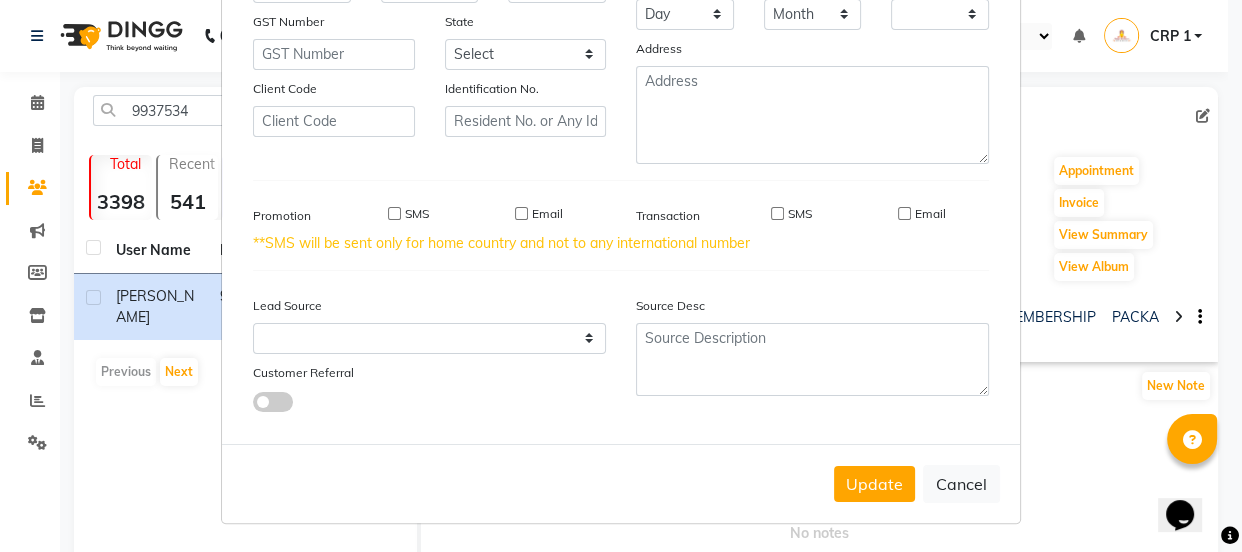 scroll, scrollTop: 0, scrollLeft: 0, axis: both 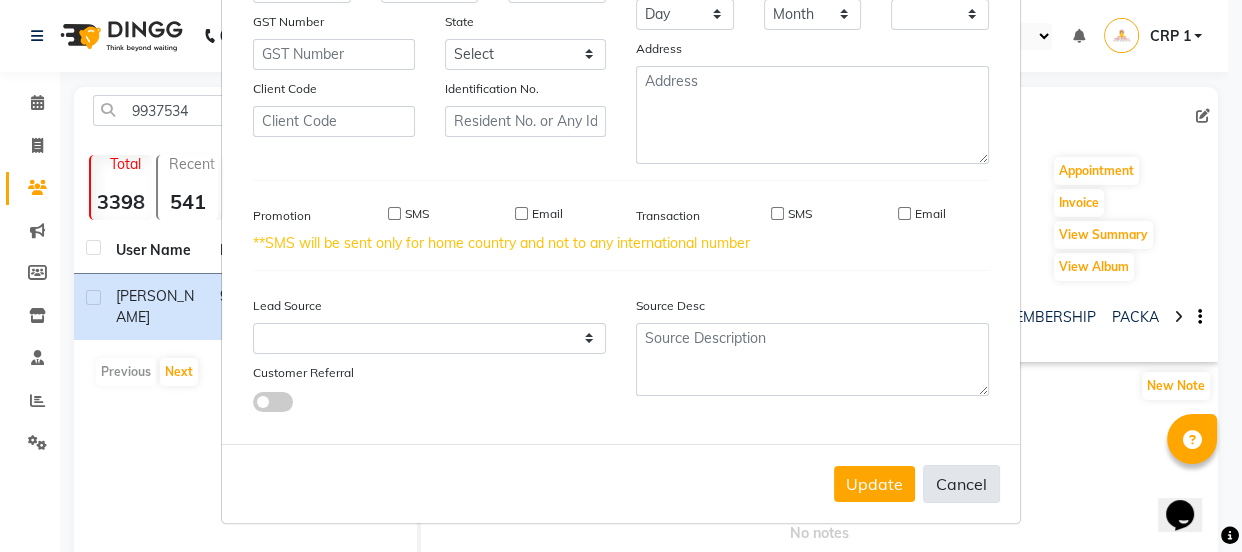 click on "Cancel" at bounding box center (961, 484) 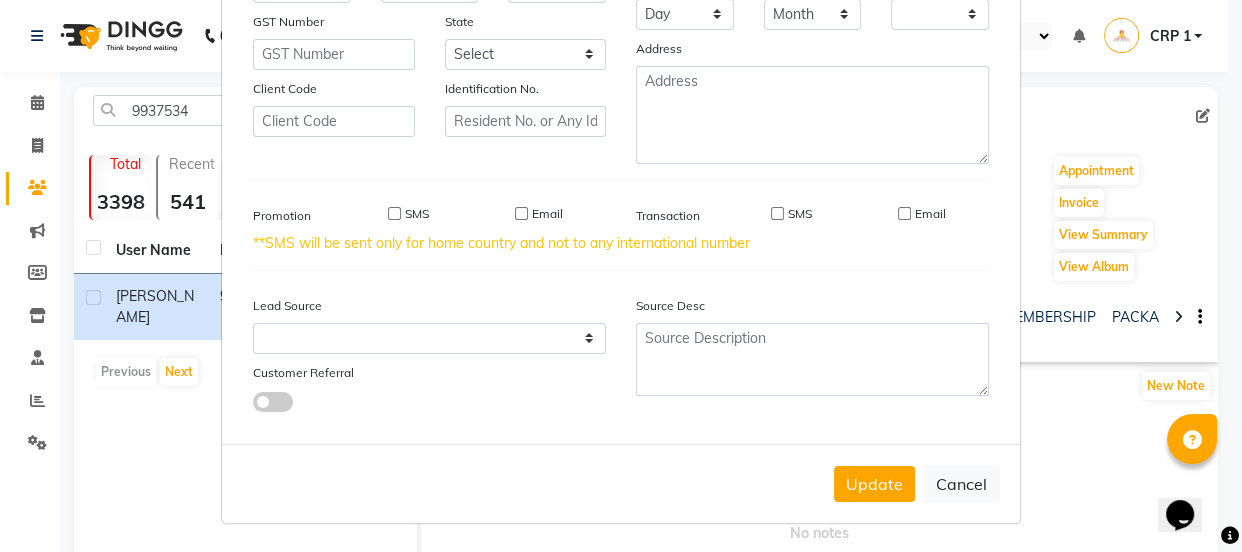 select 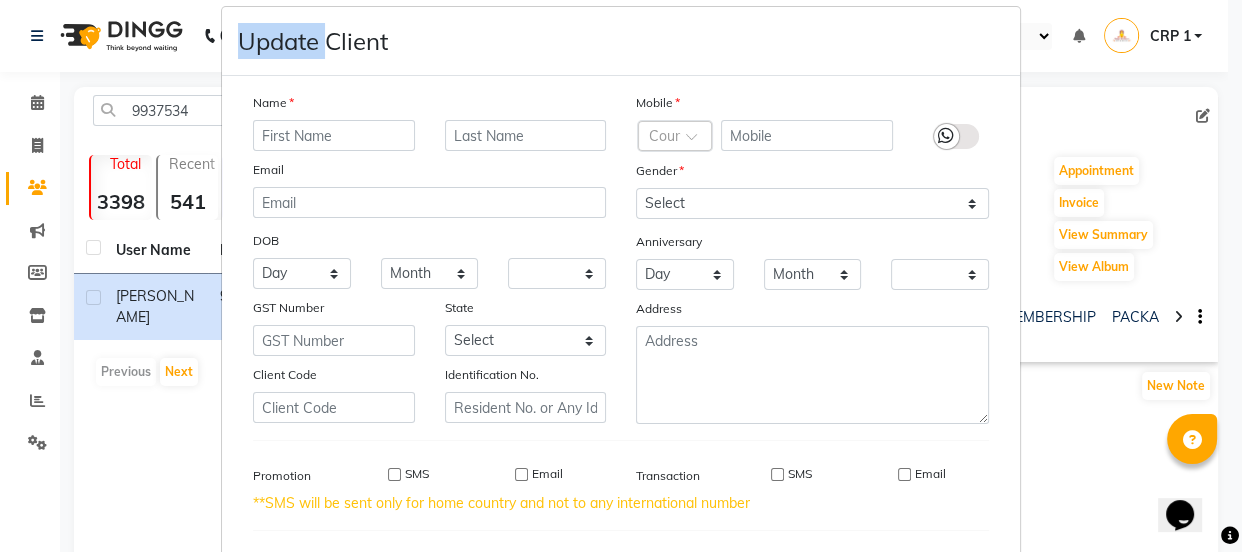 scroll, scrollTop: 0, scrollLeft: 0, axis: both 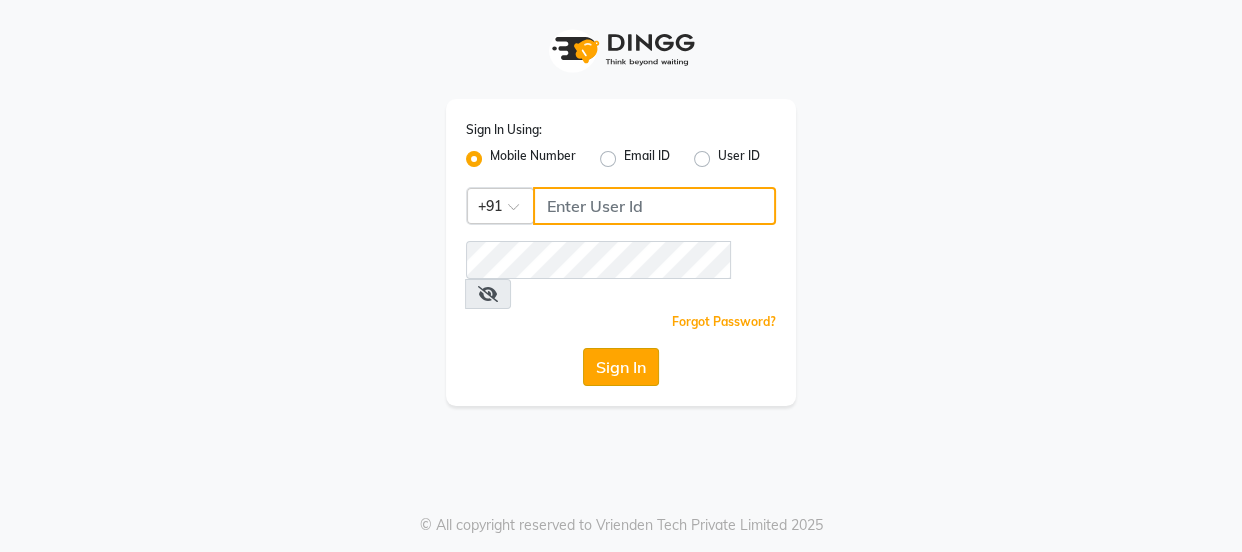type on "7328050830" 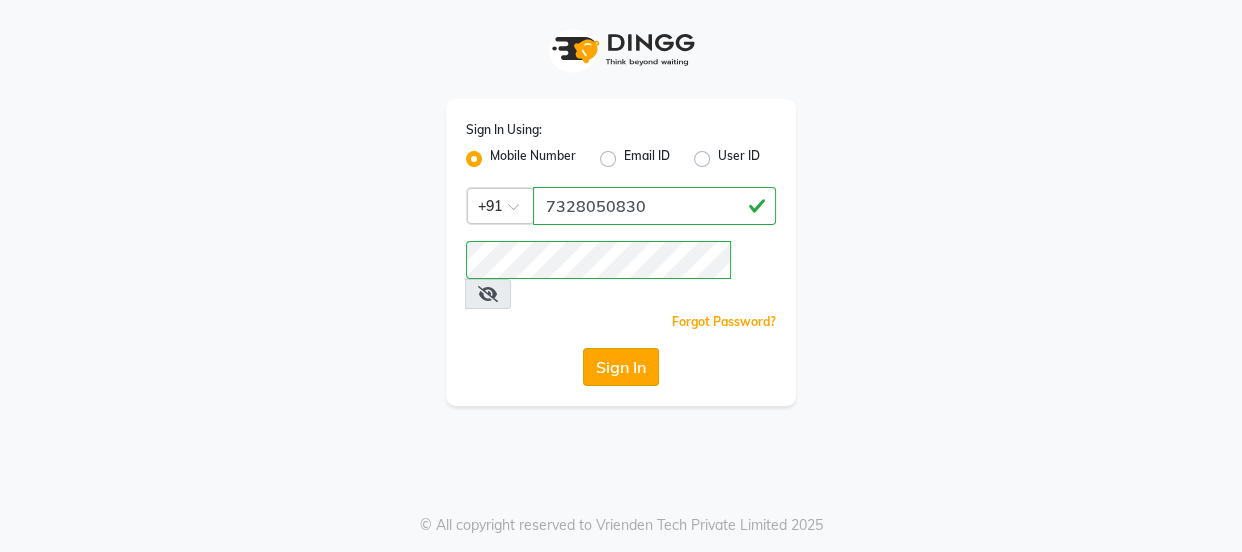 click on "Sign In" 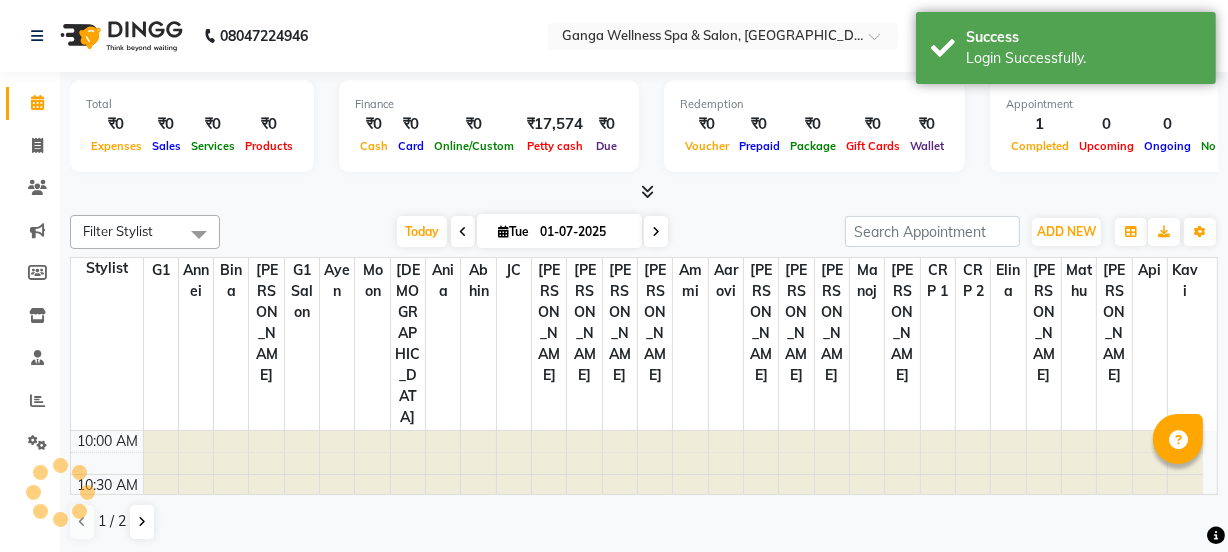 scroll, scrollTop: 0, scrollLeft: 0, axis: both 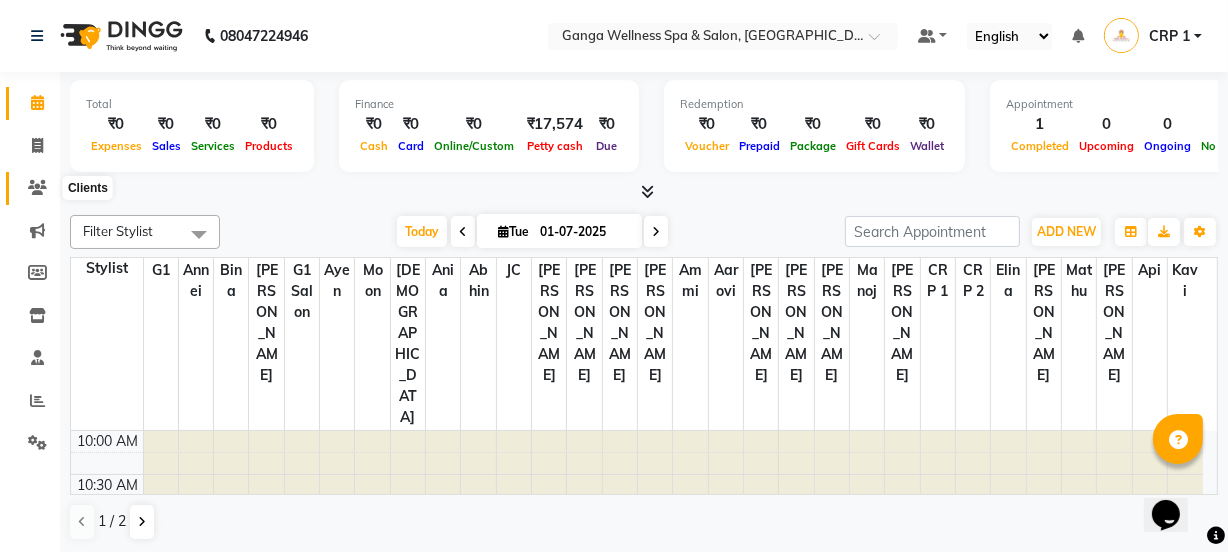 click 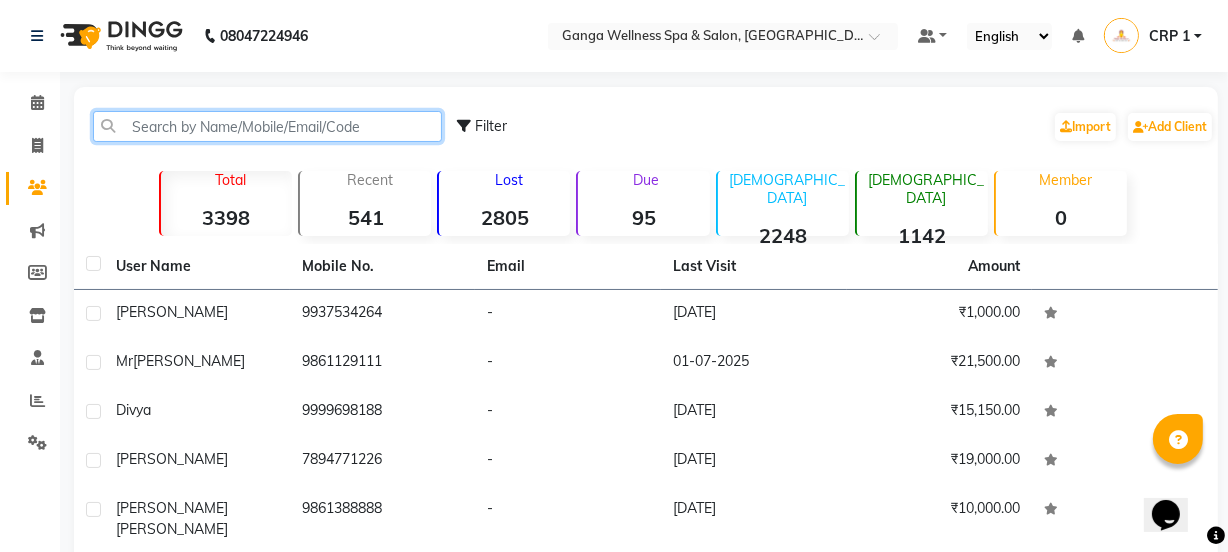 click 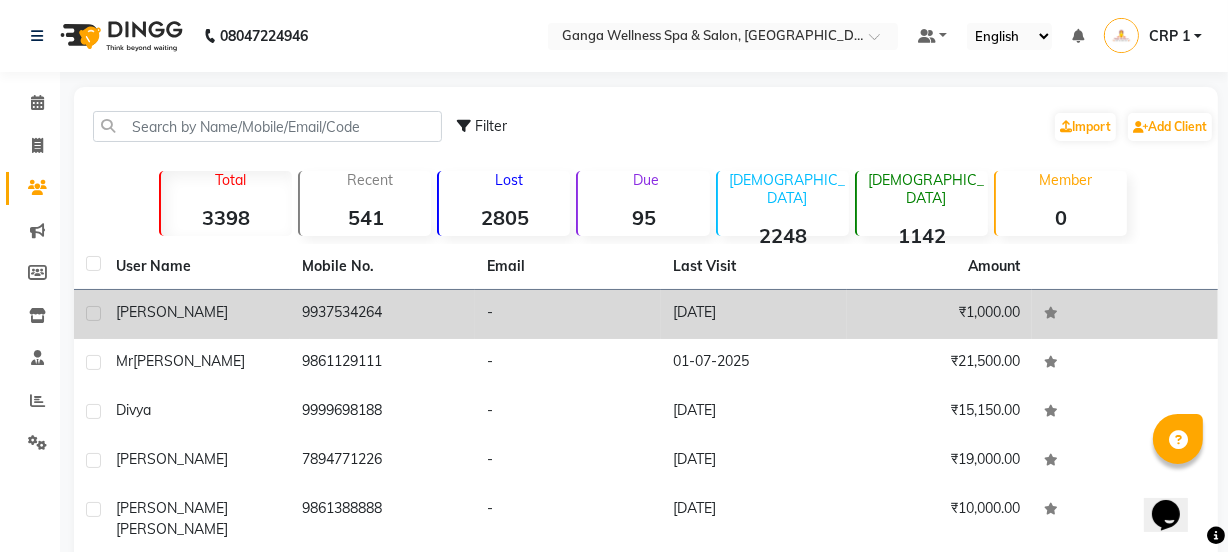 click on "9937534264" 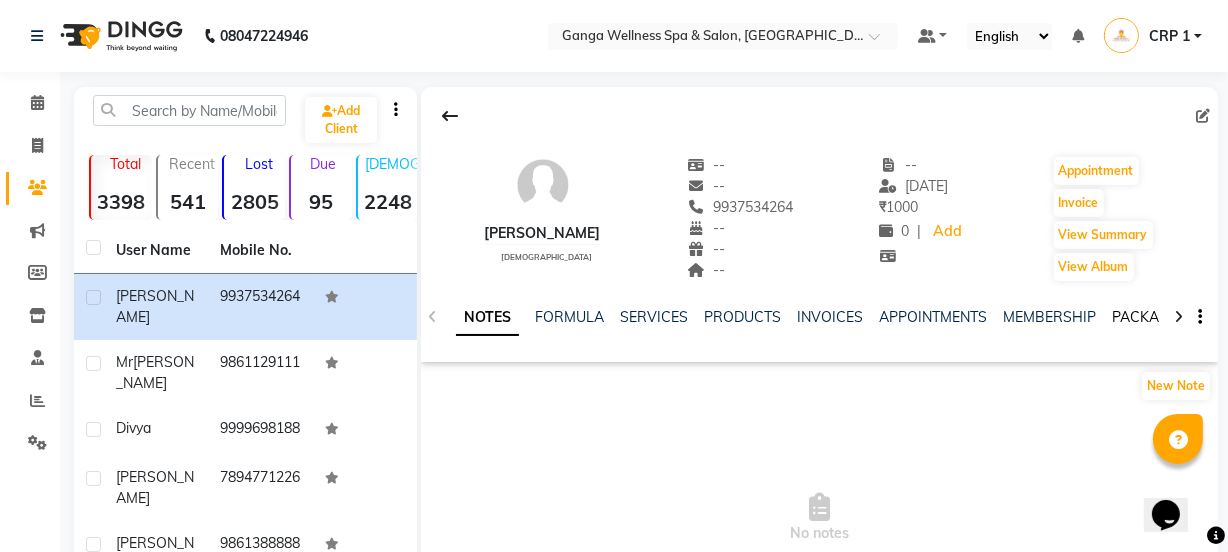 click on "PACKAGES" 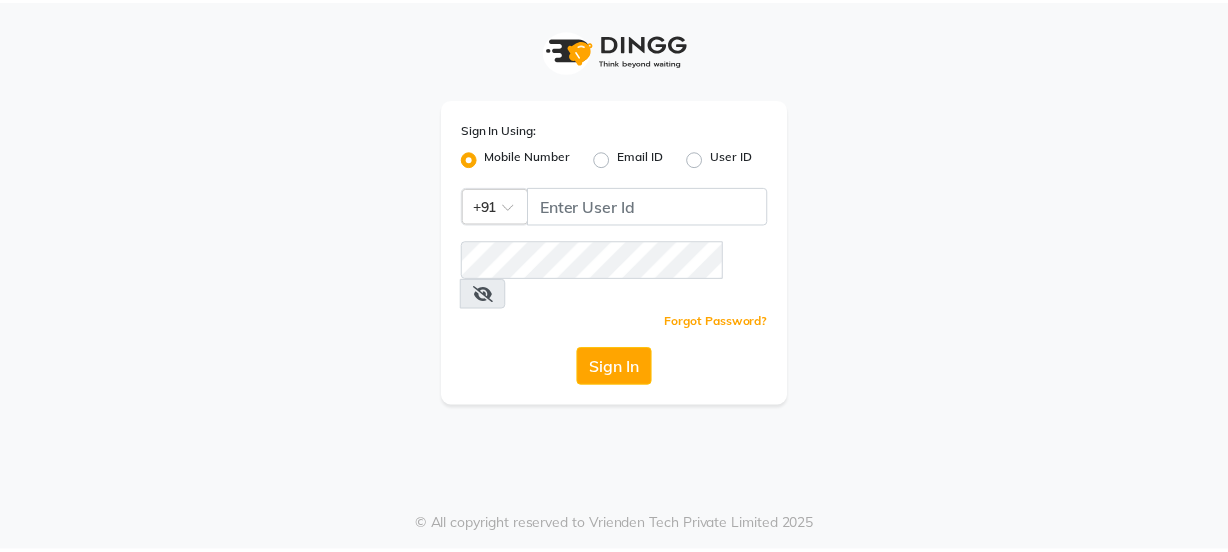 scroll, scrollTop: 0, scrollLeft: 0, axis: both 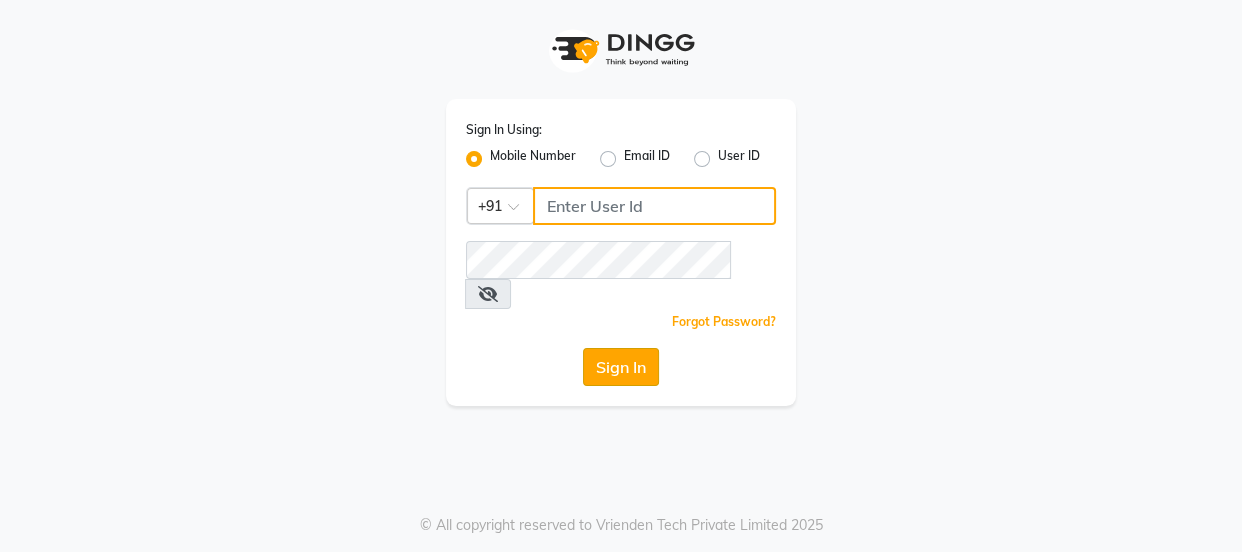 type on "7328050830" 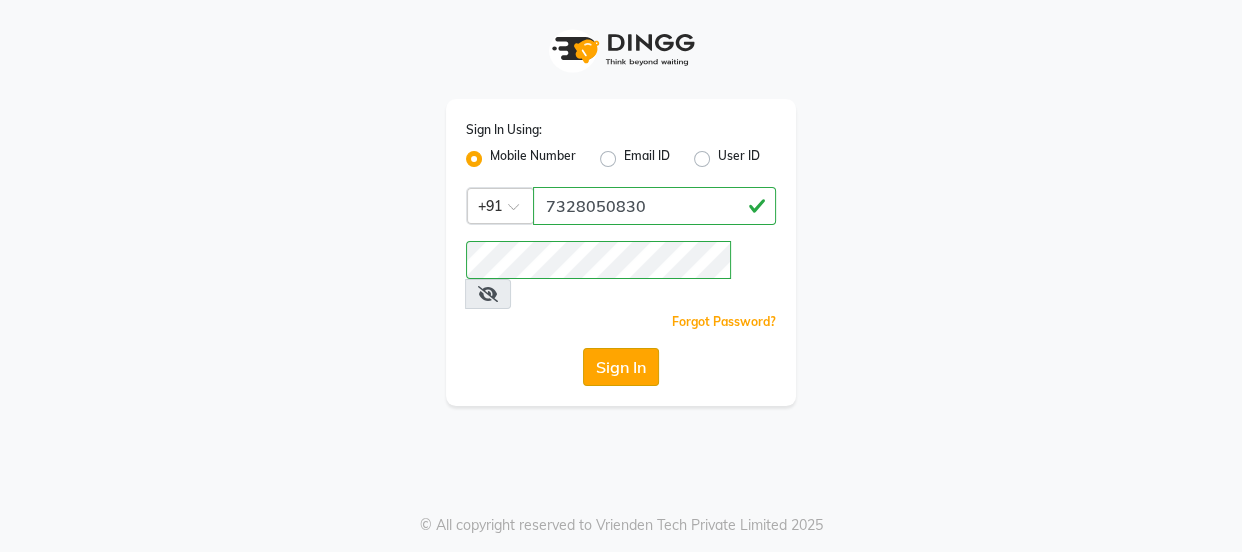click on "Sign In" 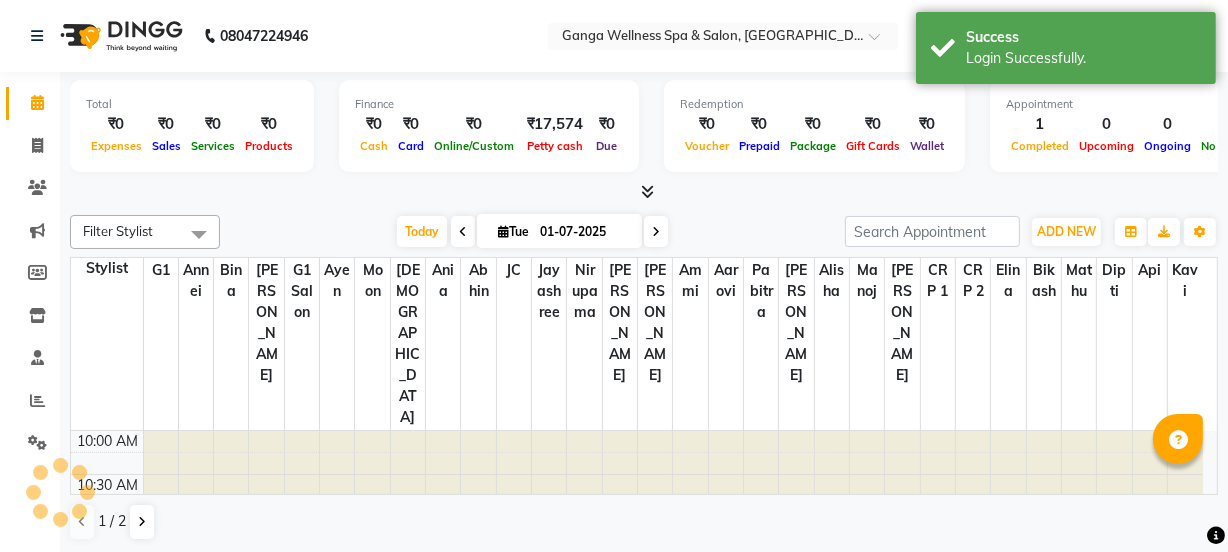 scroll, scrollTop: 0, scrollLeft: 0, axis: both 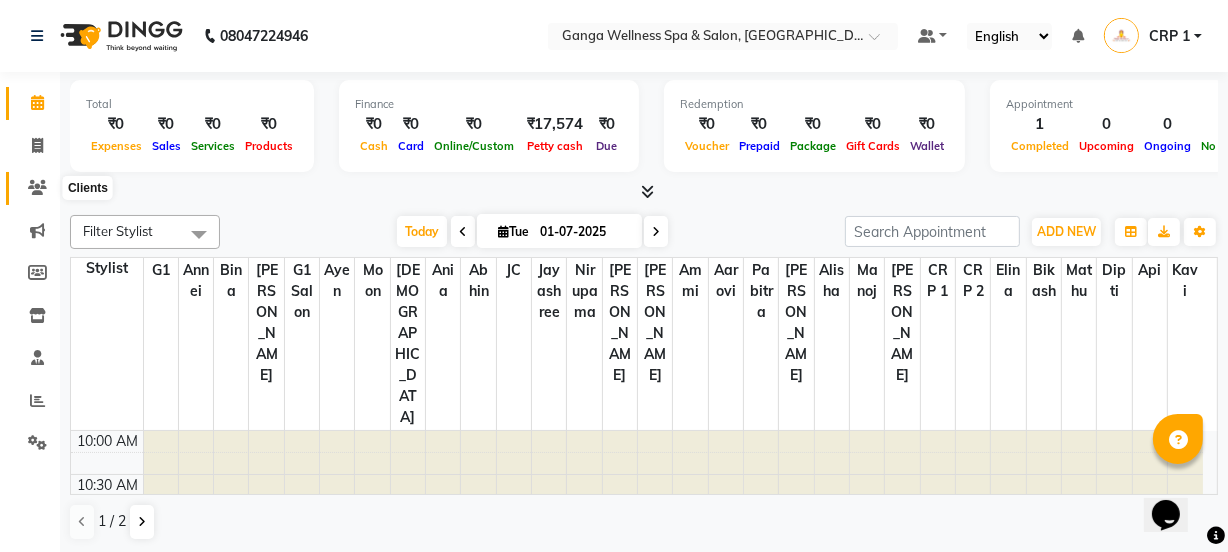 click 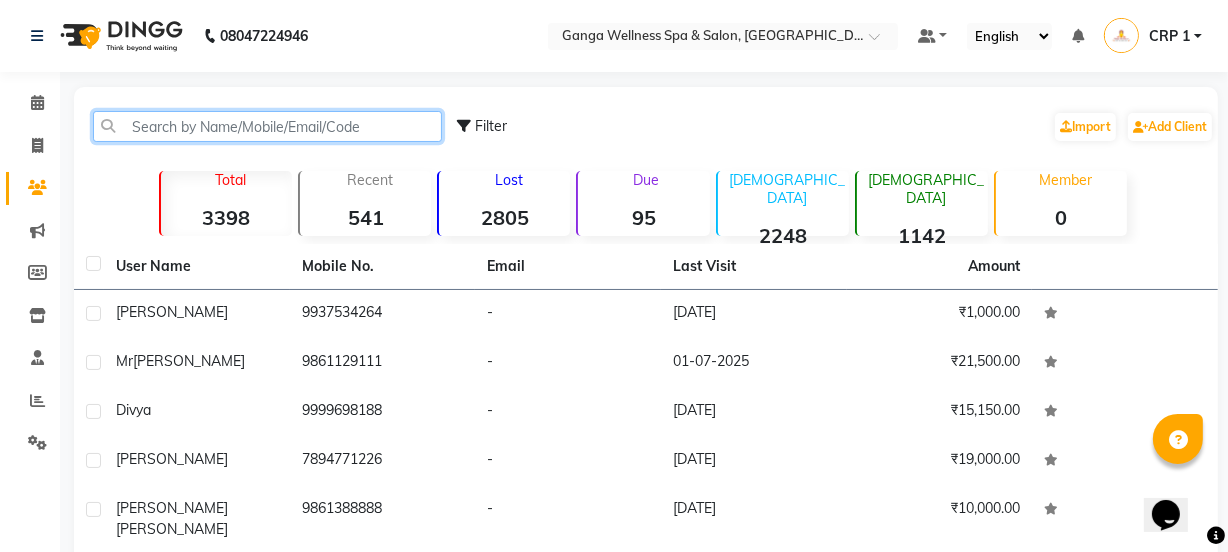 drag, startPoint x: 274, startPoint y: 125, endPoint x: 261, endPoint y: 124, distance: 13.038404 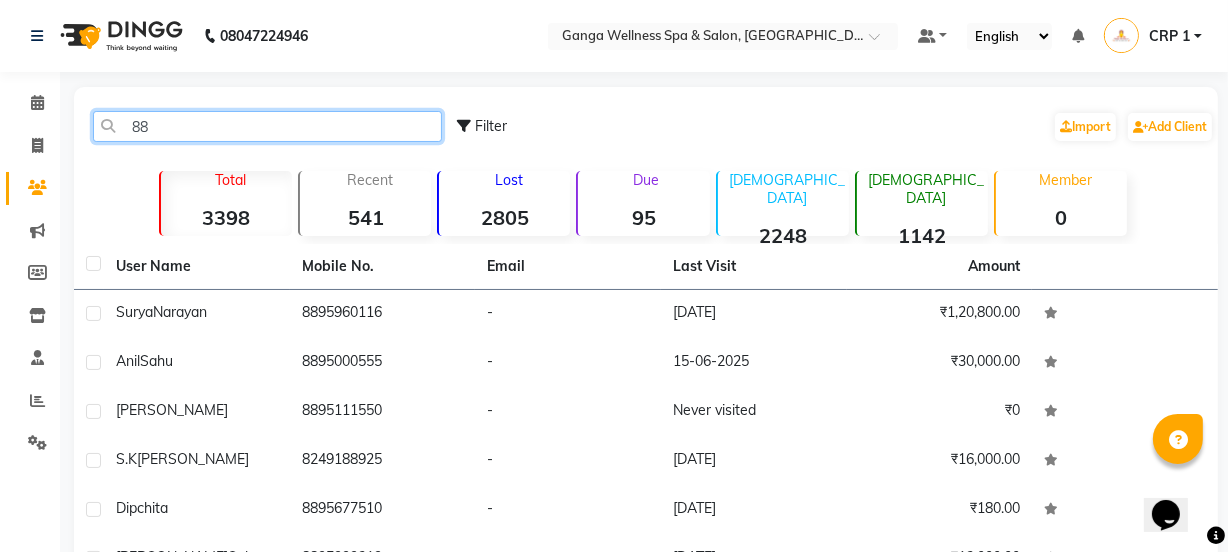 type on "8" 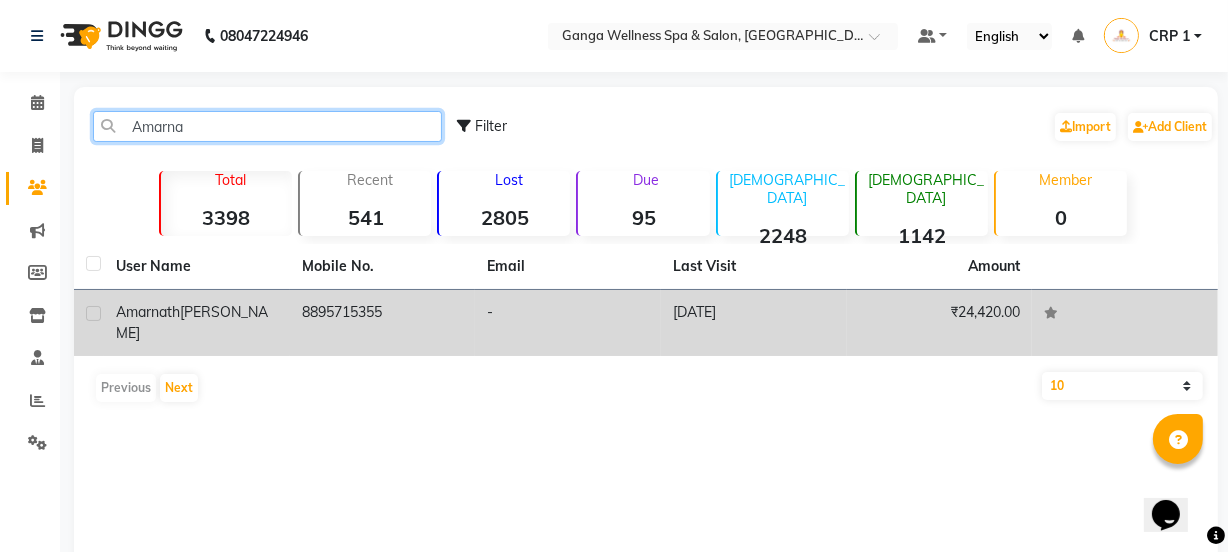 type on "Amarna" 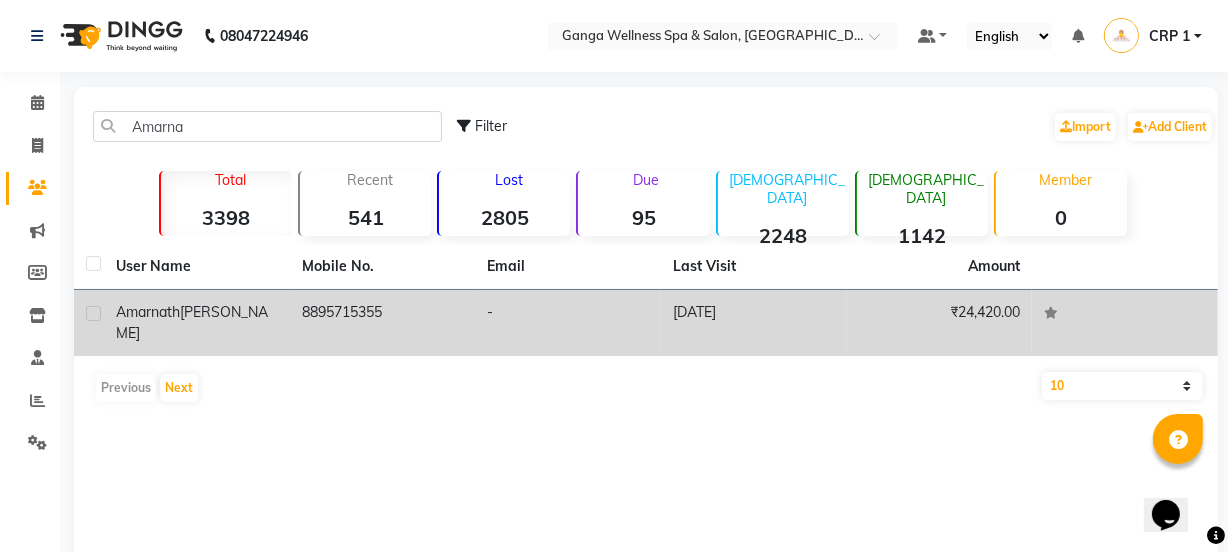 click on "8895715355" 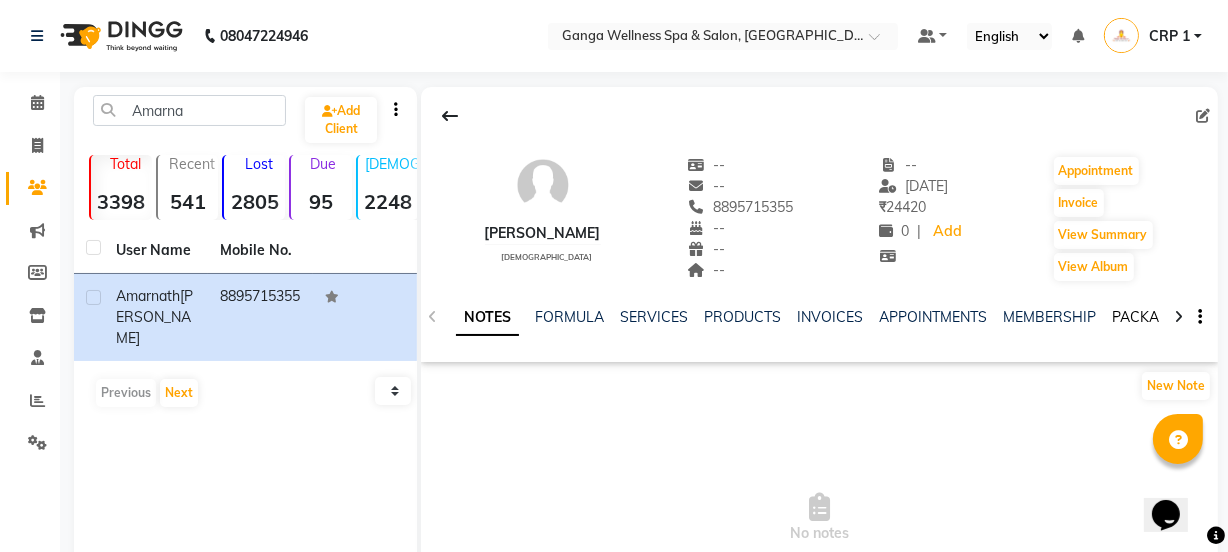 click on "PACKAGES" 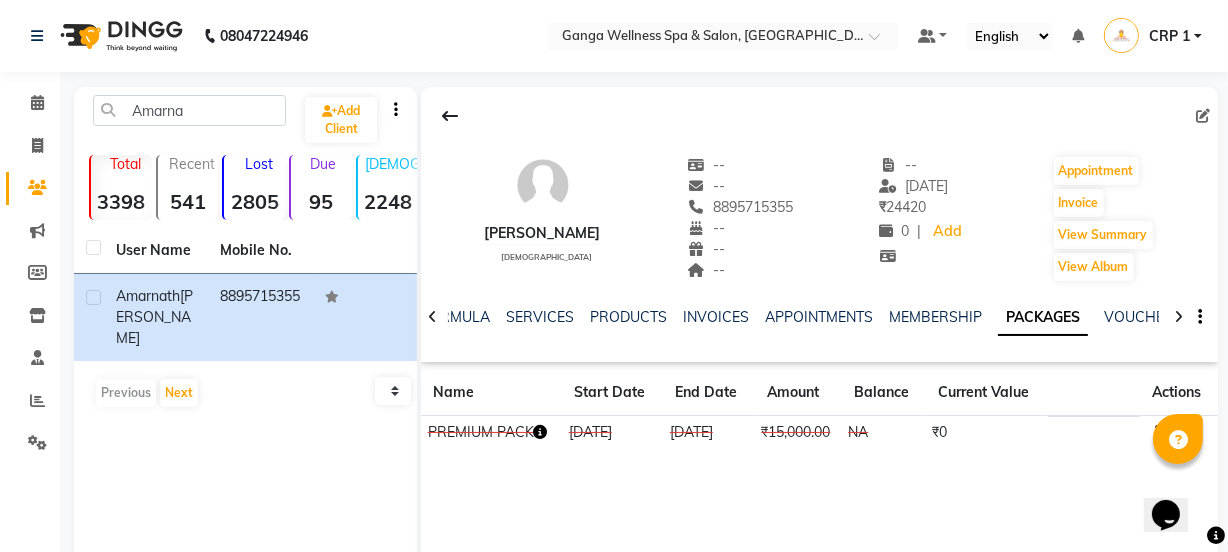 click 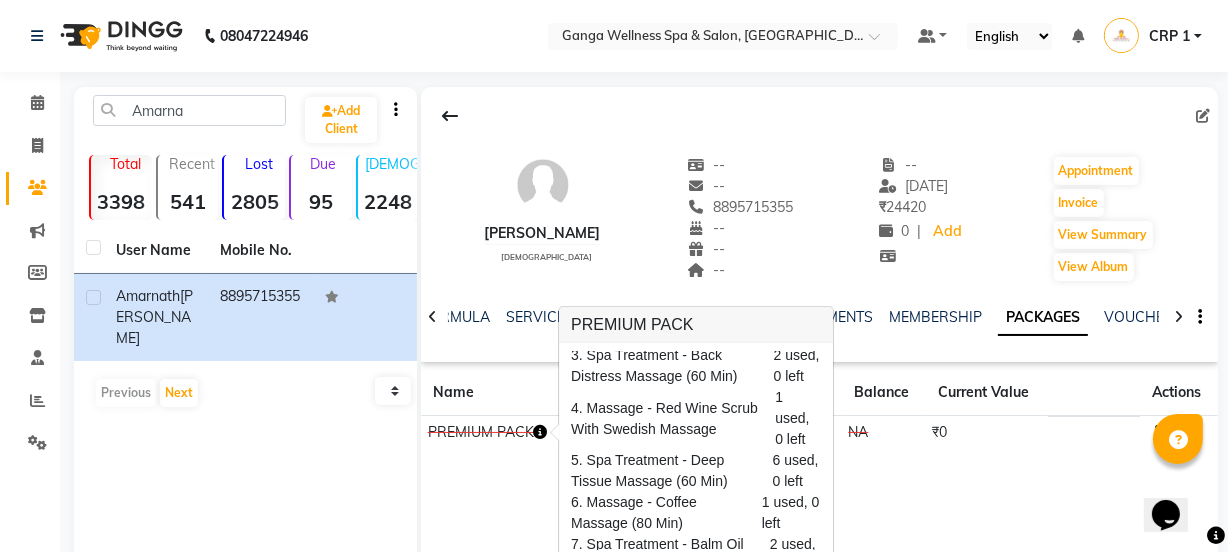 scroll, scrollTop: 96, scrollLeft: 0, axis: vertical 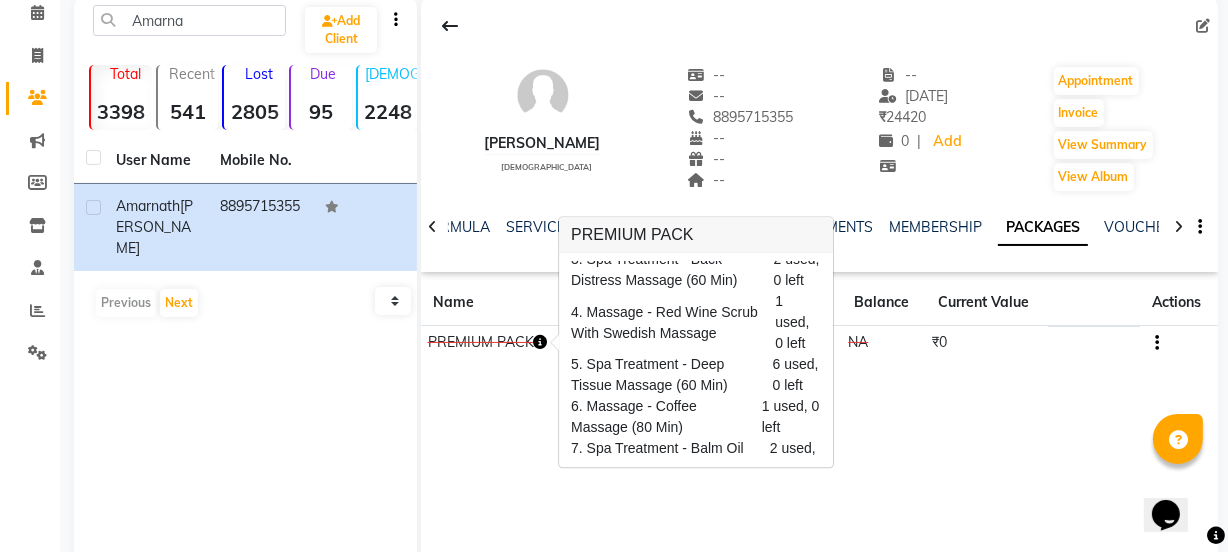 click on "Amarnath Rath   male  --   --   8895715355  --  --  --  -- 04-06-2023 ₹    24420 0 |  Add   Appointment   Invoice  View Summary  View Album  NOTES FORMULA SERVICES PRODUCTS INVOICES APPOINTMENTS MEMBERSHIP PACKAGES VOUCHERS GIFTCARDS POINTS FORMS FAMILY CARDS WALLET Name Start Date End Date Amount Balance Current Value Actions  PREMIUM PACK  19-08-2022 13-10-2023  ₹15,000.00   NA  ₹0 CONSUMED" 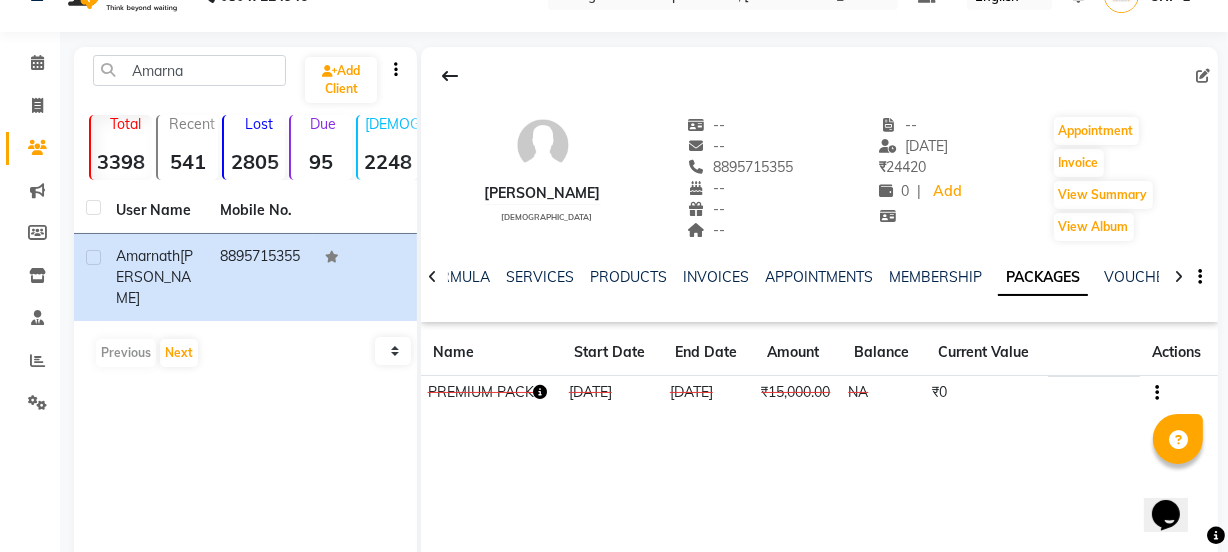 scroll, scrollTop: 0, scrollLeft: 0, axis: both 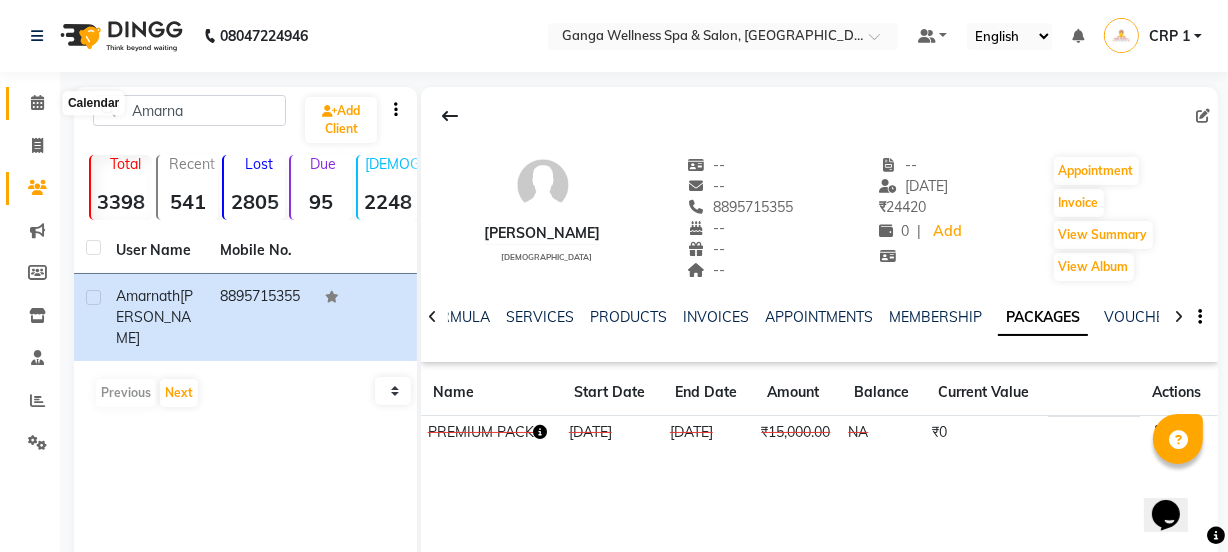 click 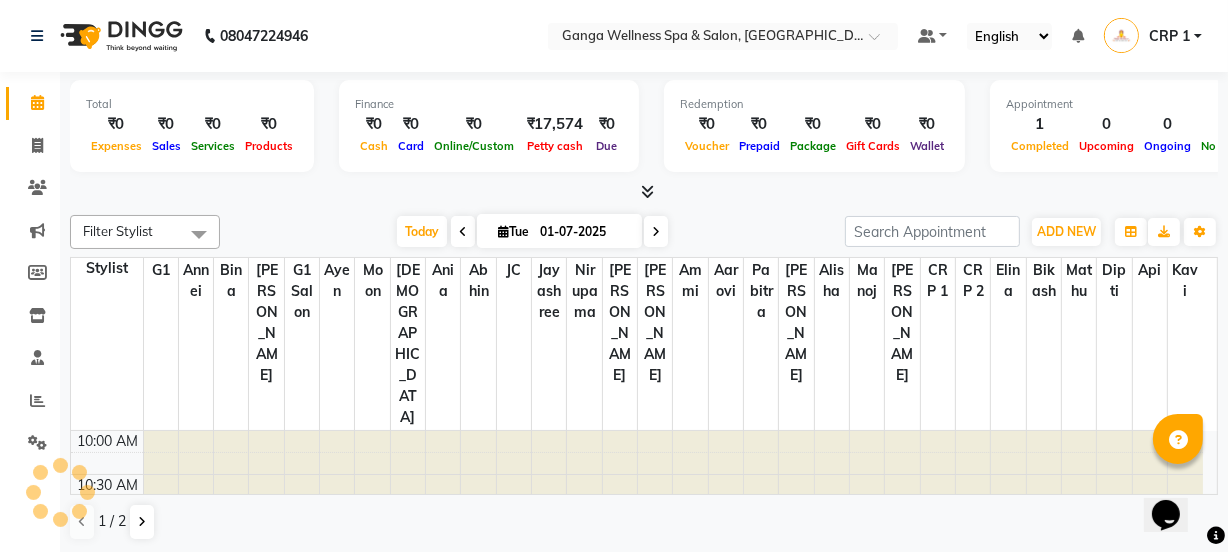 scroll, scrollTop: 0, scrollLeft: 0, axis: both 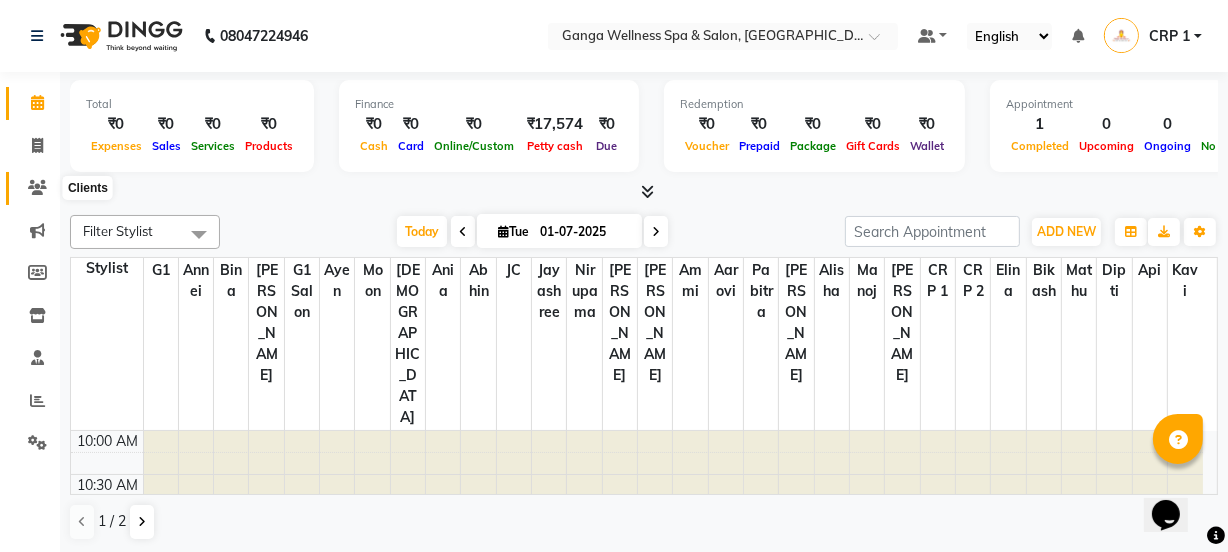 click 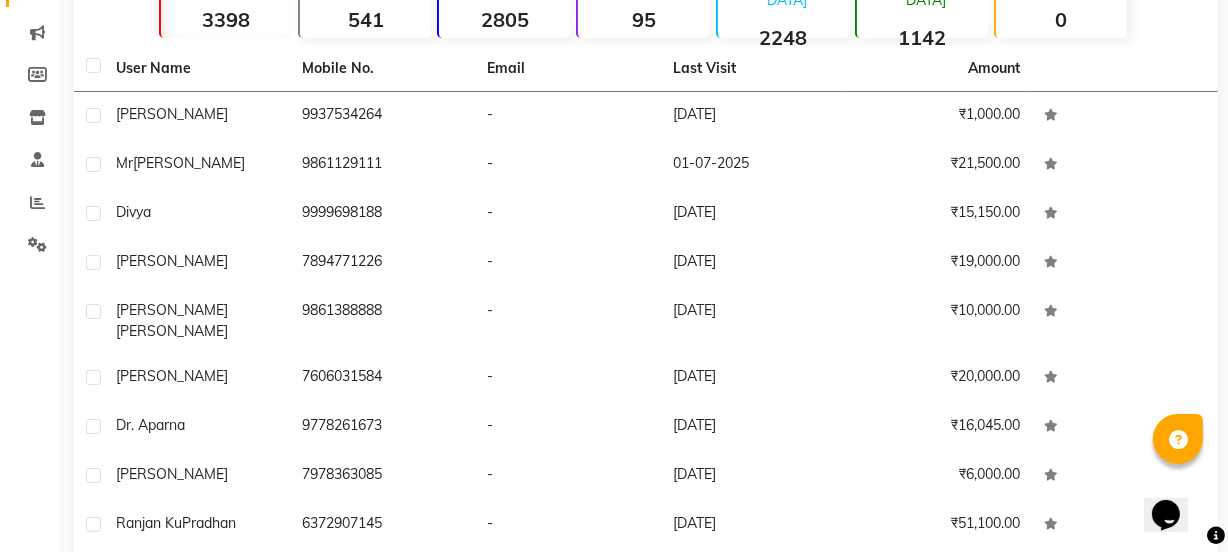 scroll, scrollTop: 0, scrollLeft: 0, axis: both 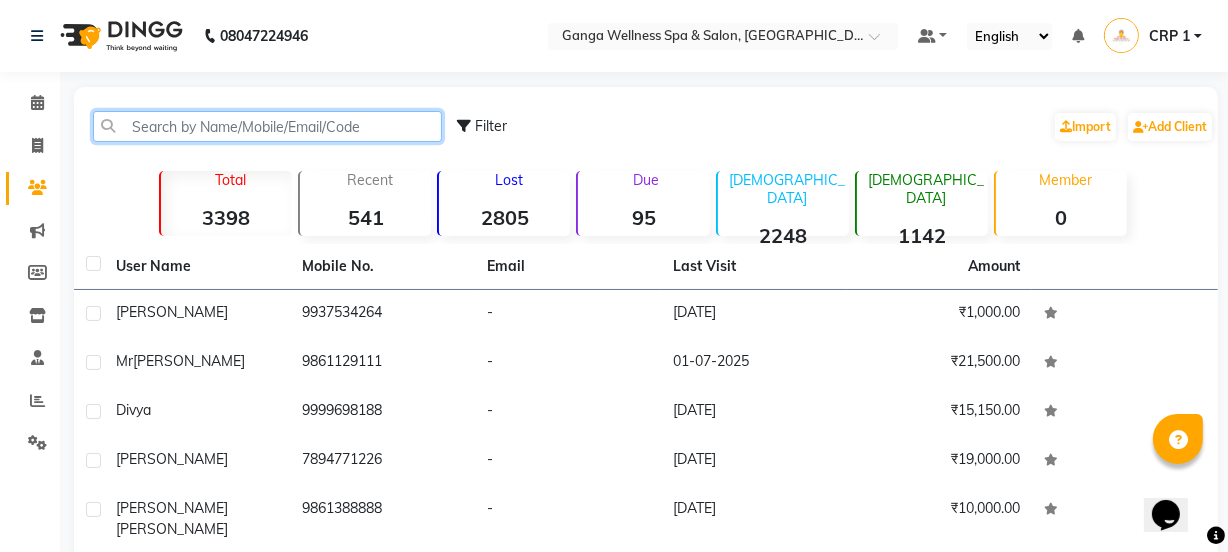 click 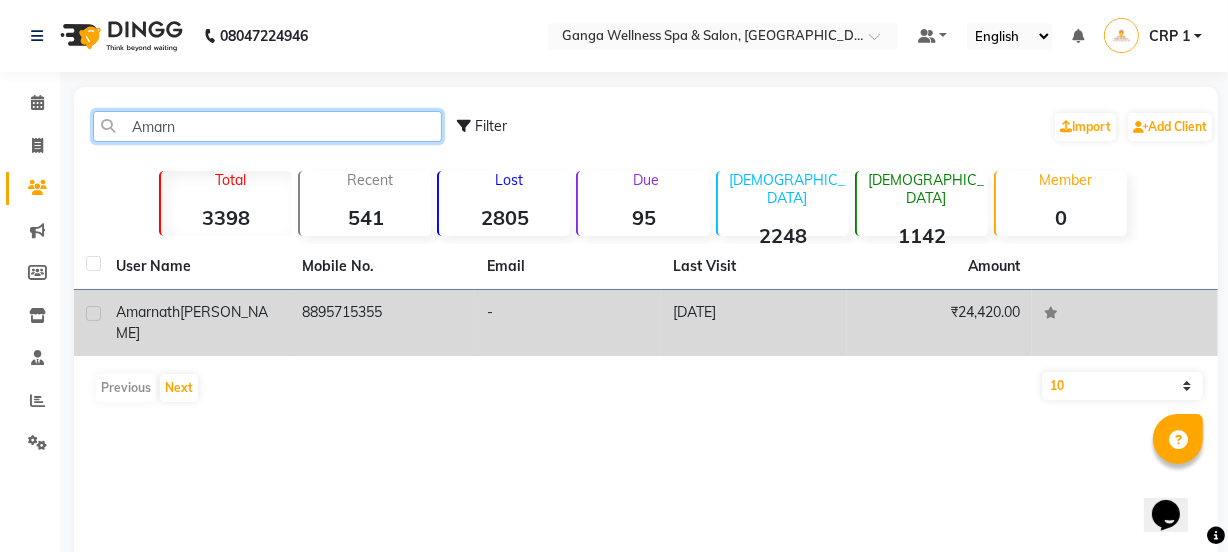 type on "Amarn" 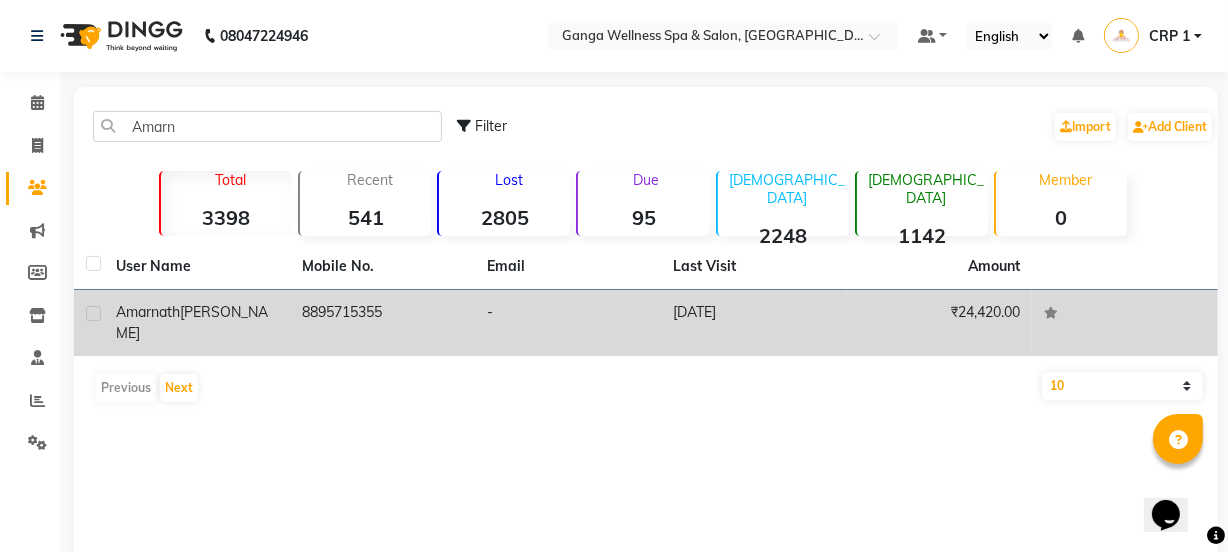 click on "8895715355" 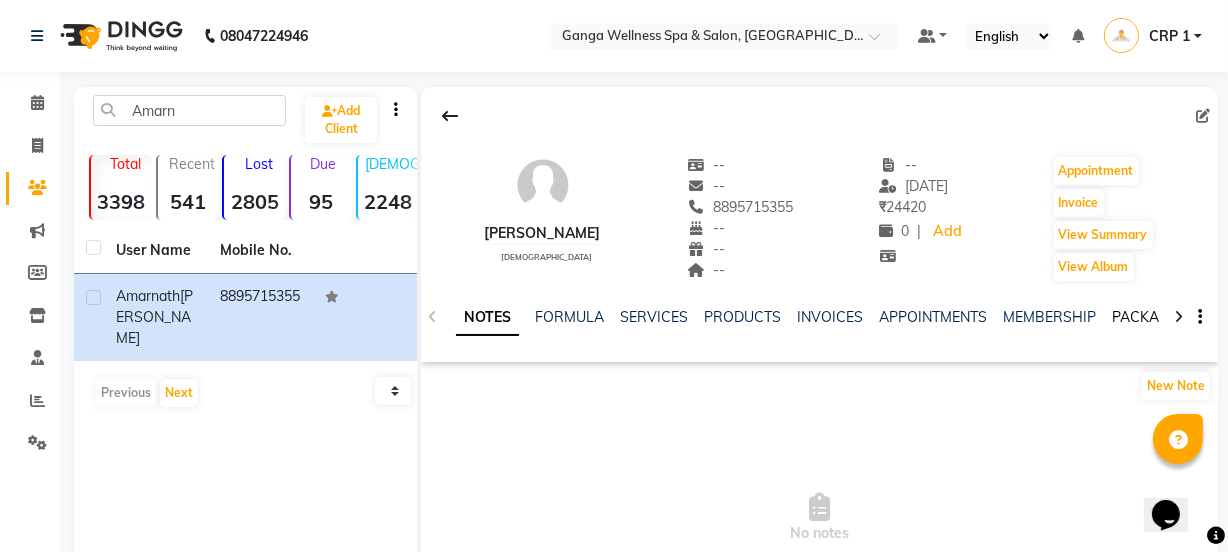 click on "PACKAGES" 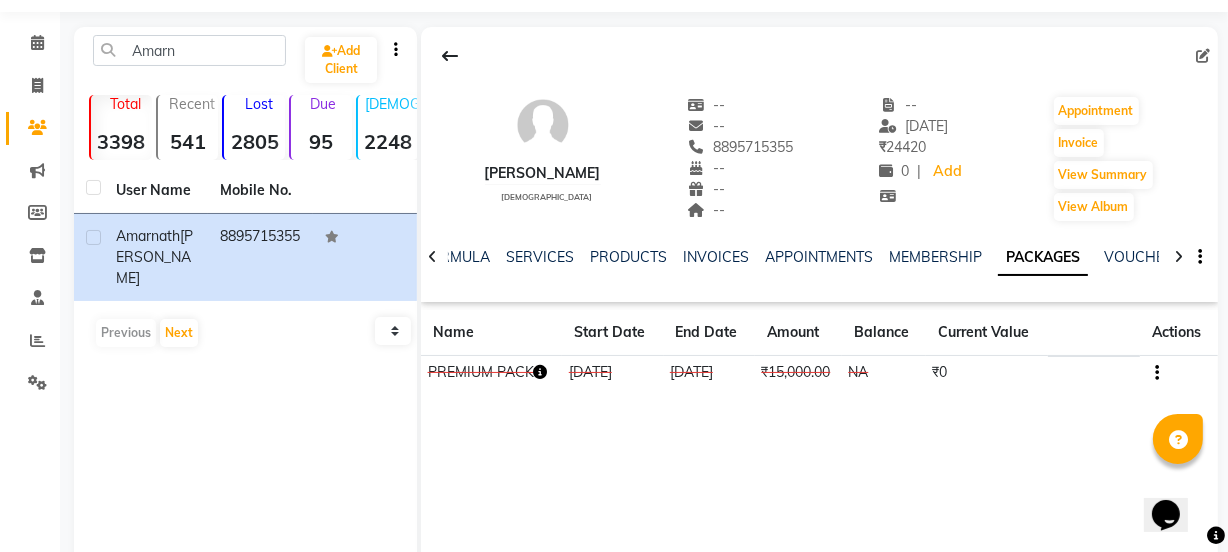 scroll, scrollTop: 90, scrollLeft: 0, axis: vertical 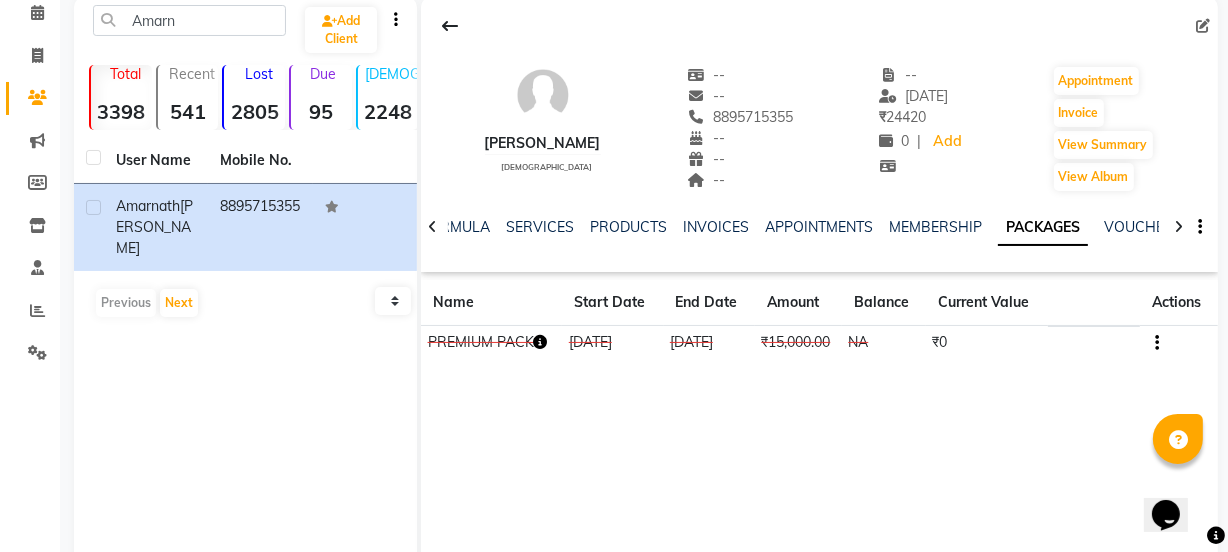 click 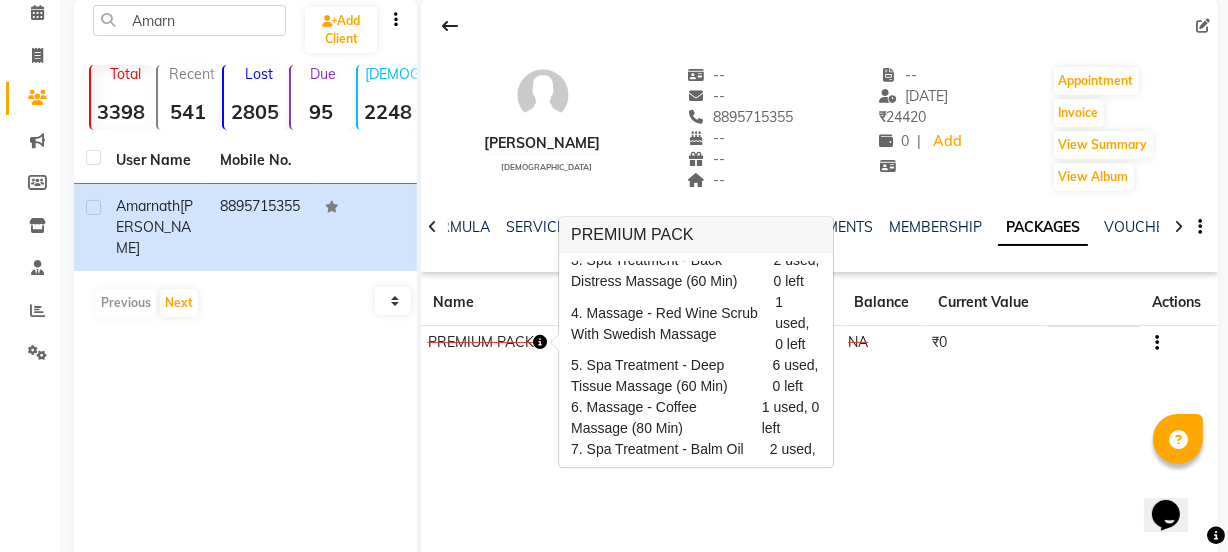 scroll, scrollTop: 96, scrollLeft: 0, axis: vertical 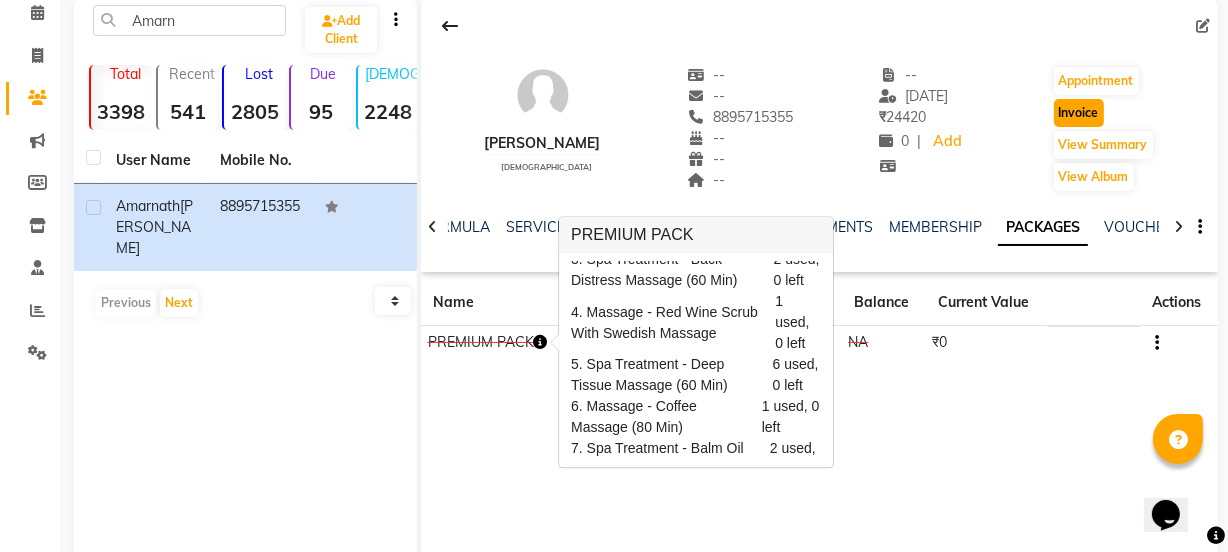 click on "Invoice" 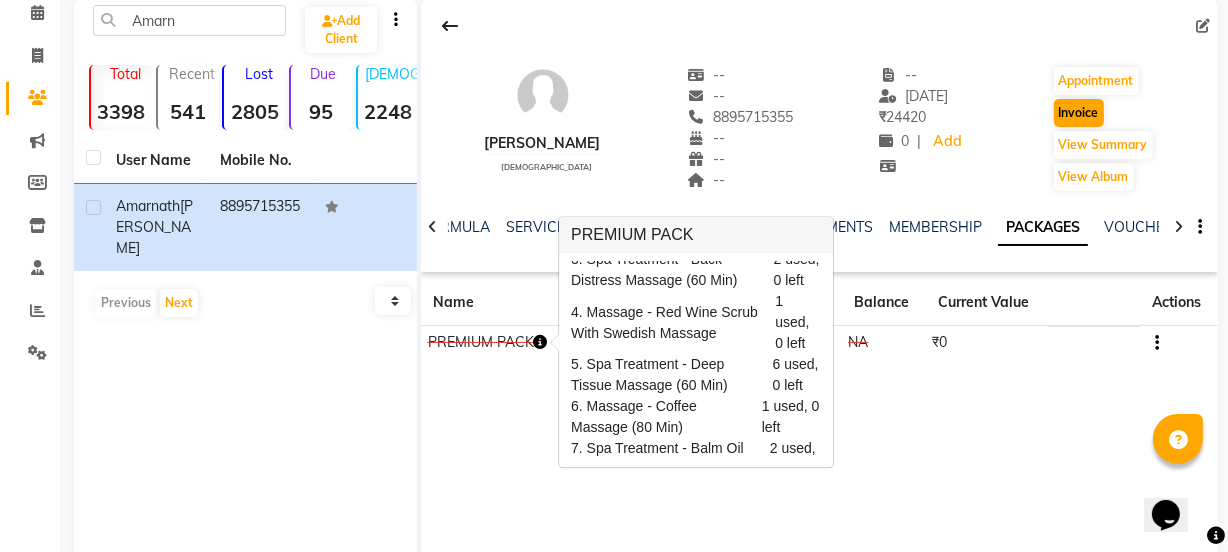 scroll, scrollTop: 50, scrollLeft: 0, axis: vertical 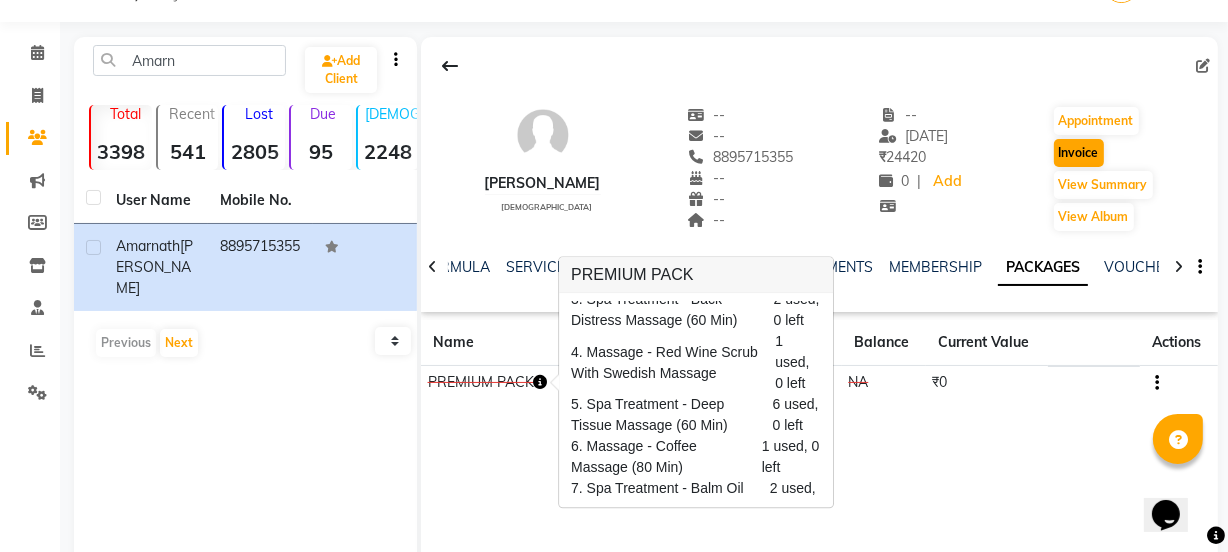 select on "715" 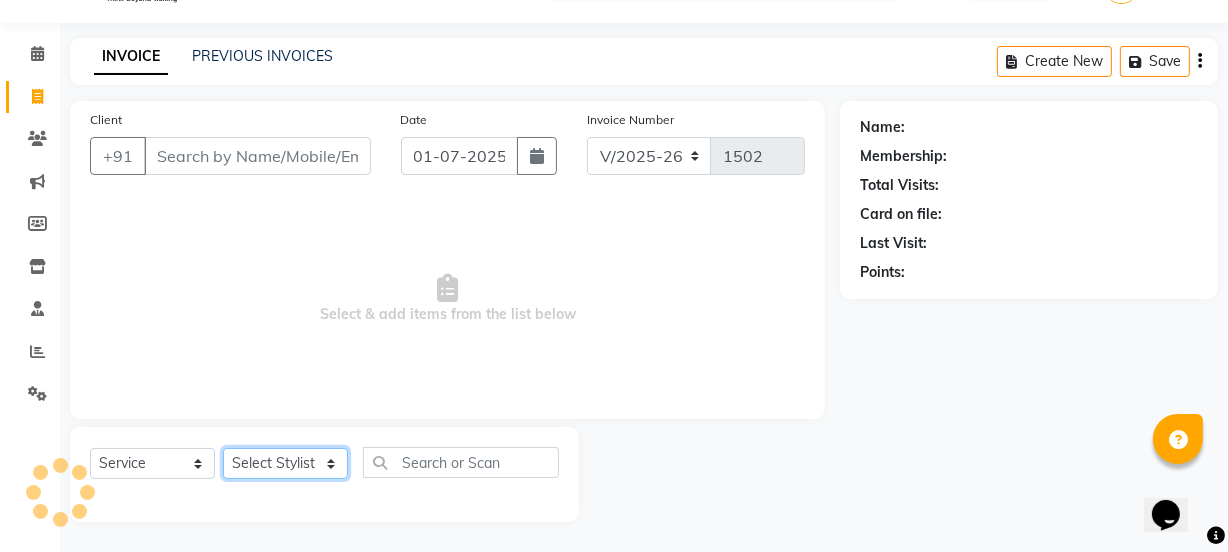 click on "Select Stylist" 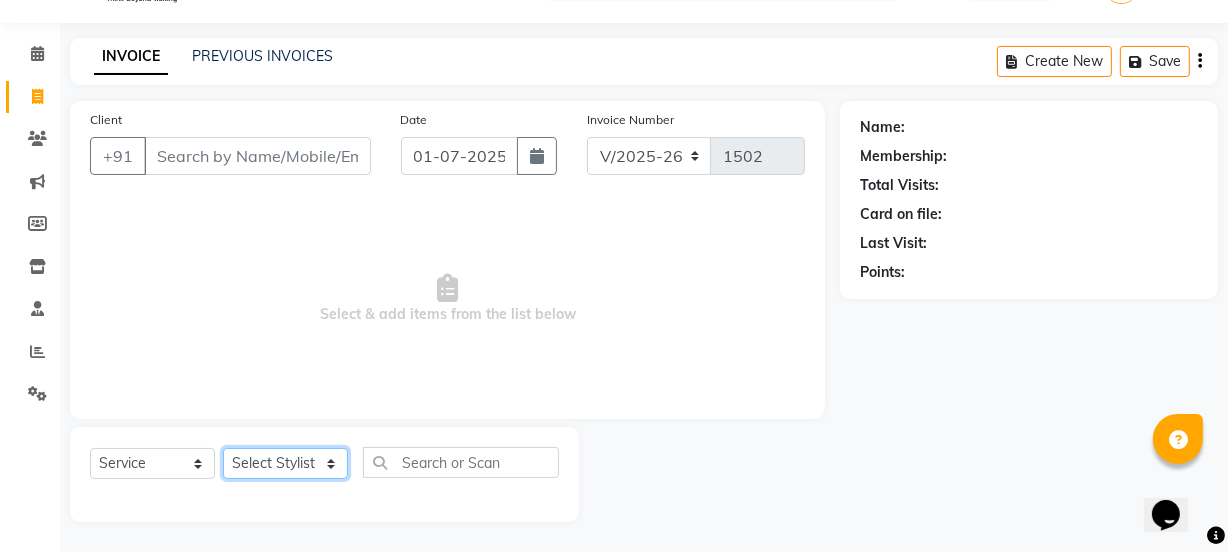 type on "8895715355" 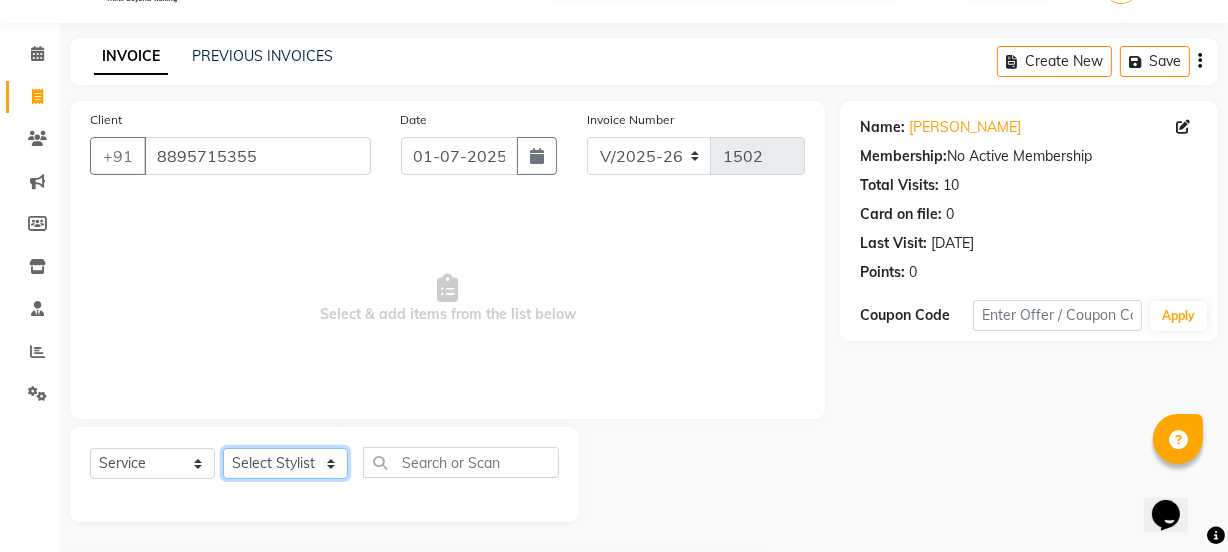 select on "10928" 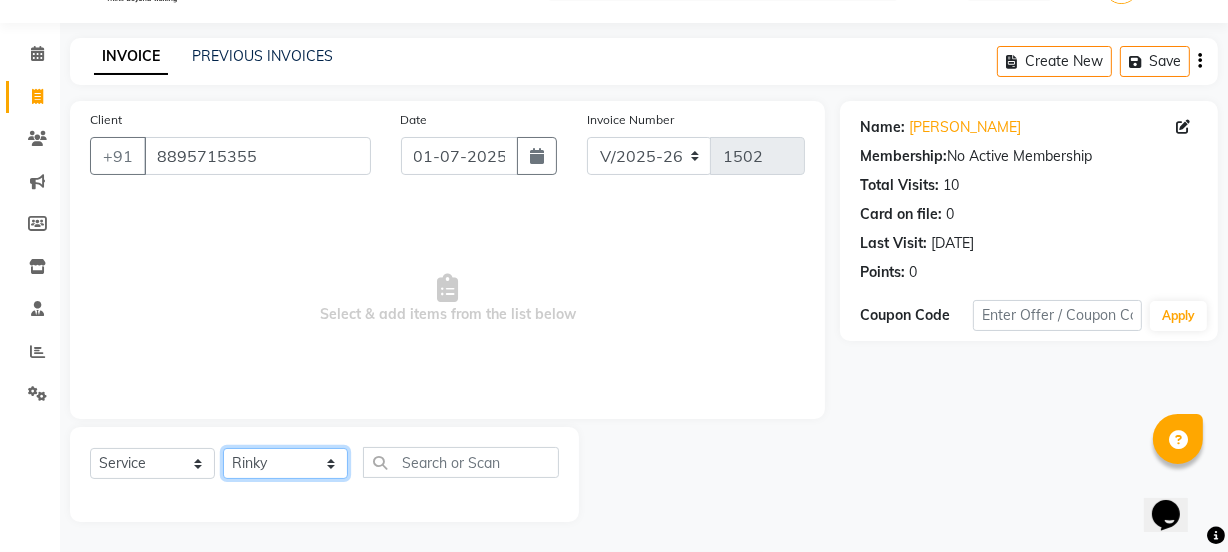 click on "Select Stylist Aarovi [PERSON_NAME] [PERSON_NAME] Ammi [PERSON_NAME] CRP 1 CRP 2 [PERSON_NAME] [PERSON_NAME] G1 G1 Salon General Manager  [PERSON_NAME] Jasmine [PERSON_NAME] [PERSON_NAME] Krishna [PERSON_NAME]  [PERSON_NAME] [PERSON_NAME] [PERSON_NAME] [PERSON_NAME] [PERSON_NAME] [PERSON_NAME] [PERSON_NAME] [PERSON_NAME] [PERSON_NAME] [PERSON_NAME] [PERSON_NAME] [PERSON_NAME] [PERSON_NAME] Umpi Zuali" 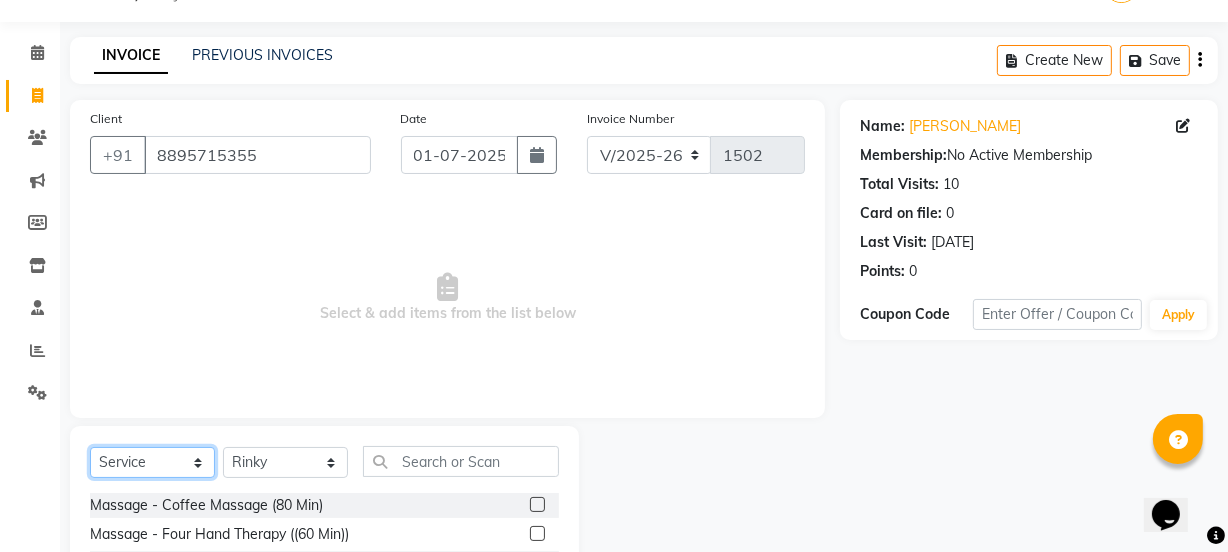 click on "Select  Service  Product  Membership  Package Voucher Prepaid Gift Card" 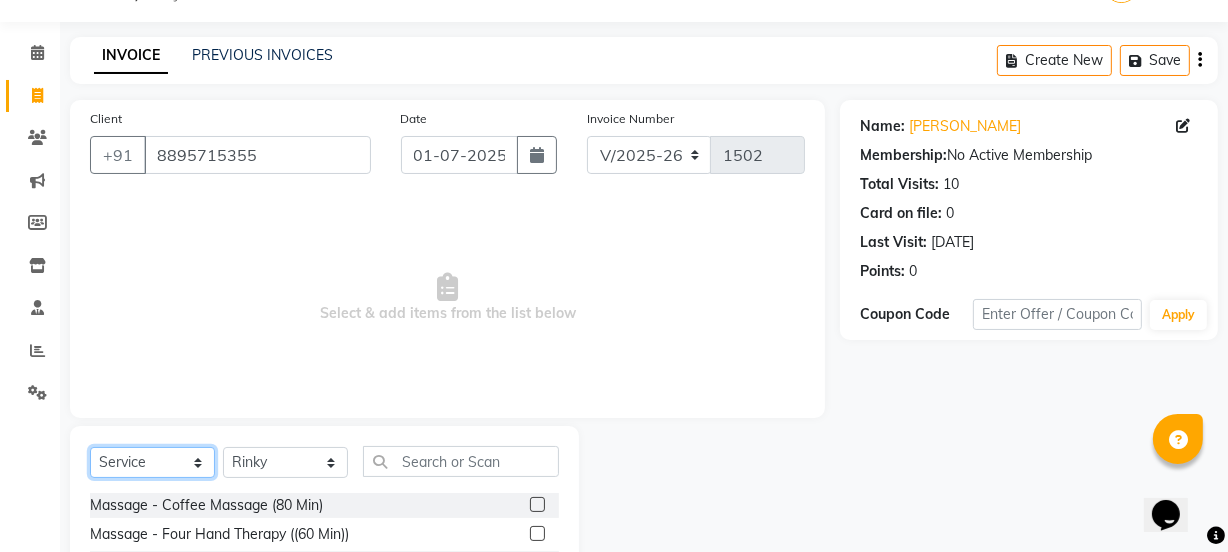 select on "package" 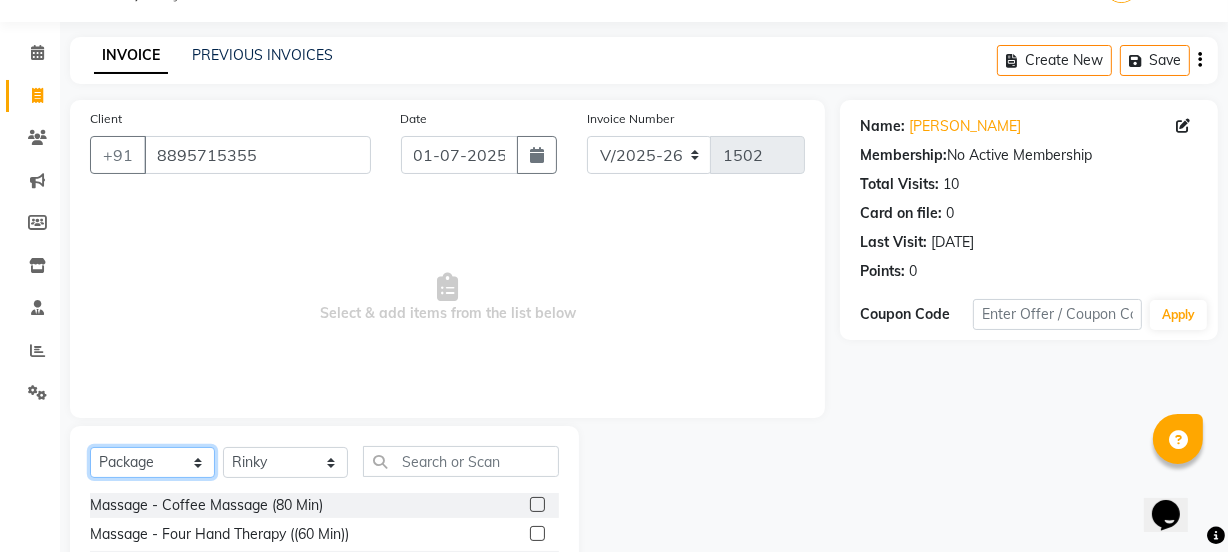click on "Select  Service  Product  Membership  Package Voucher Prepaid Gift Card" 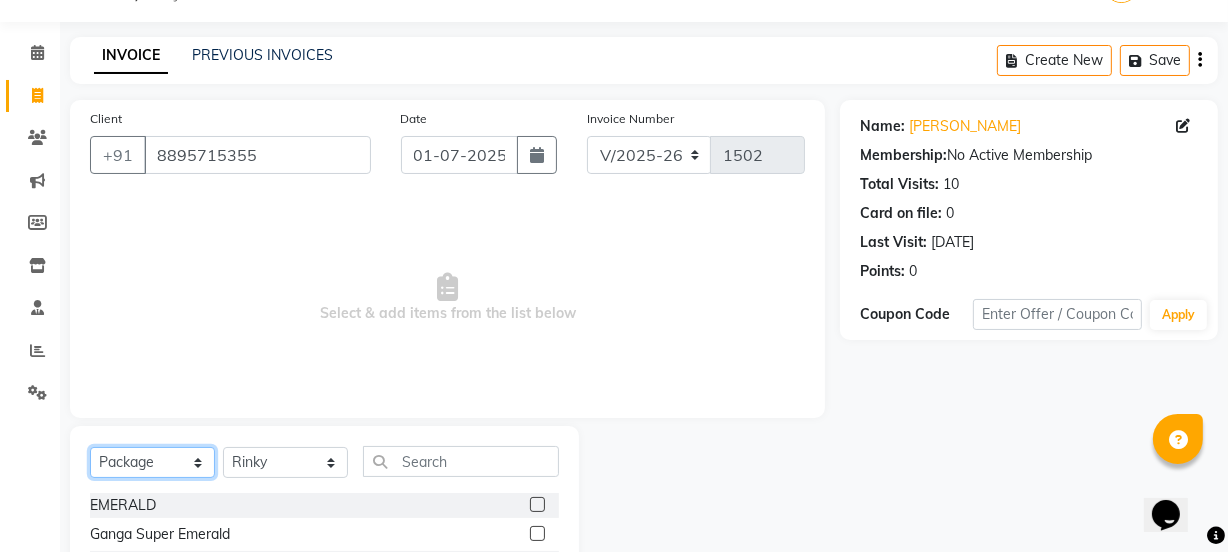 scroll, scrollTop: 231, scrollLeft: 0, axis: vertical 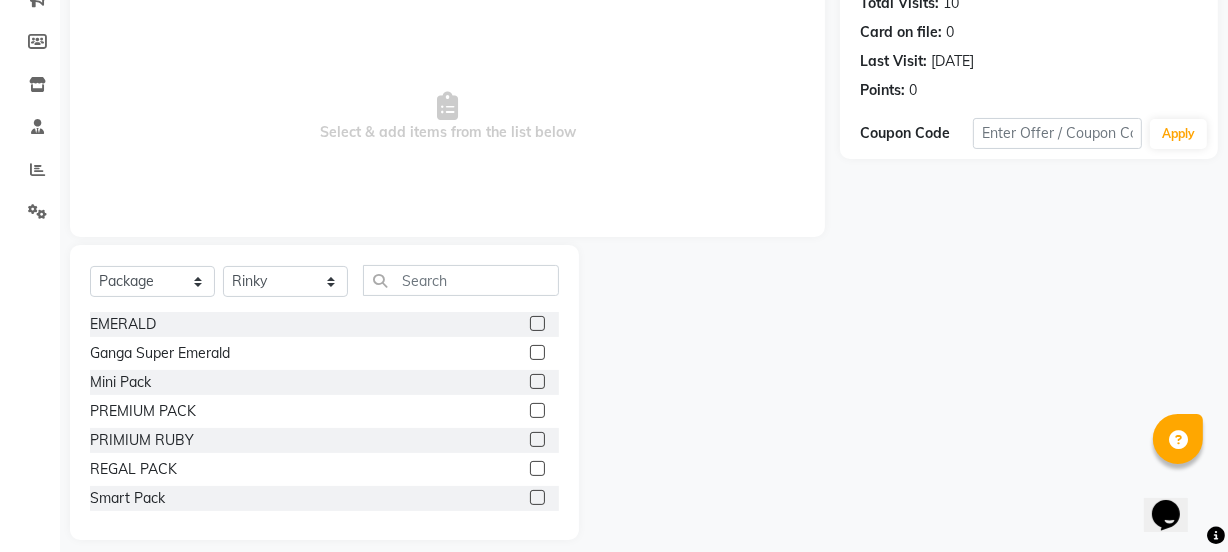 click 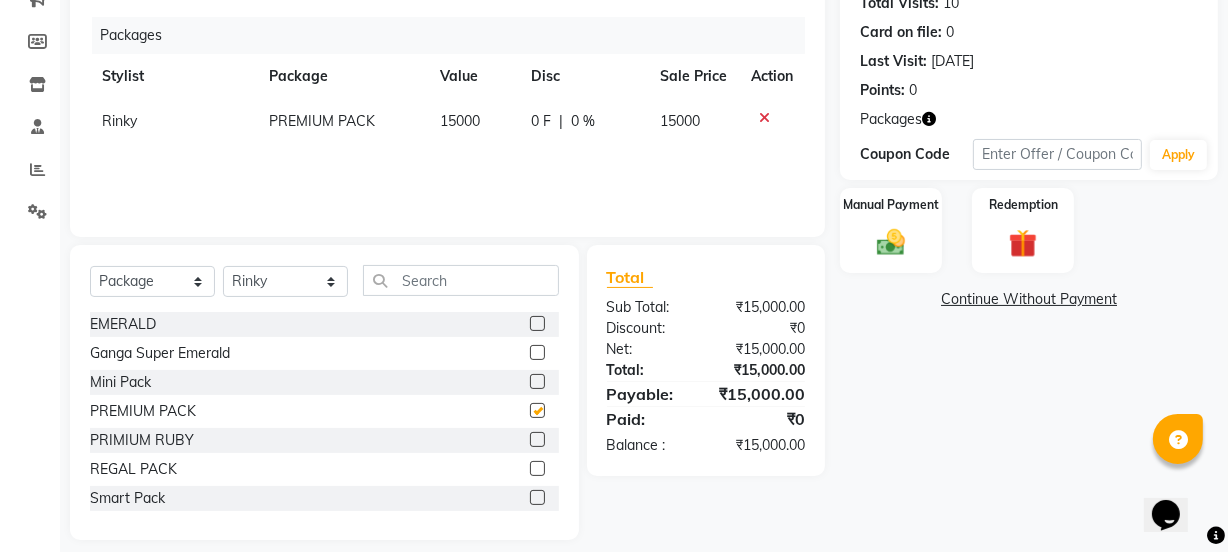 checkbox on "false" 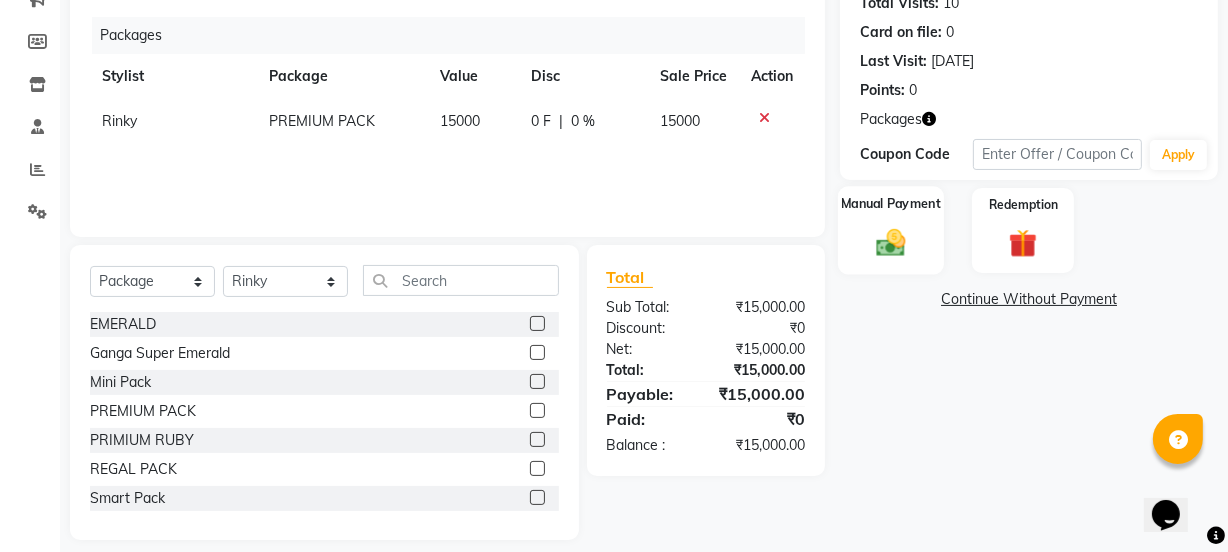 click 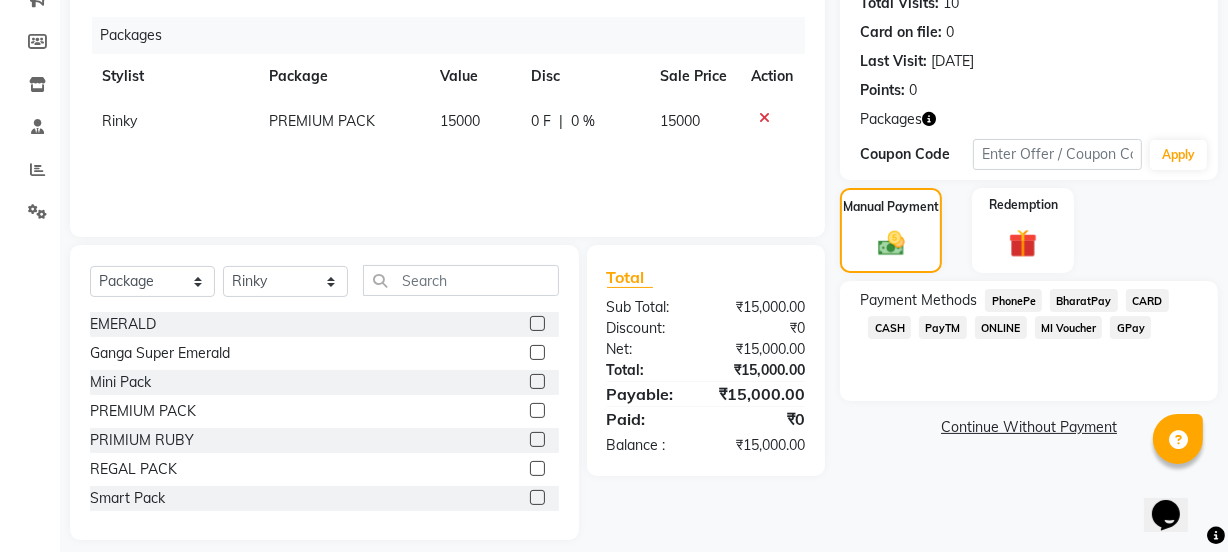 click on "PhonePe" 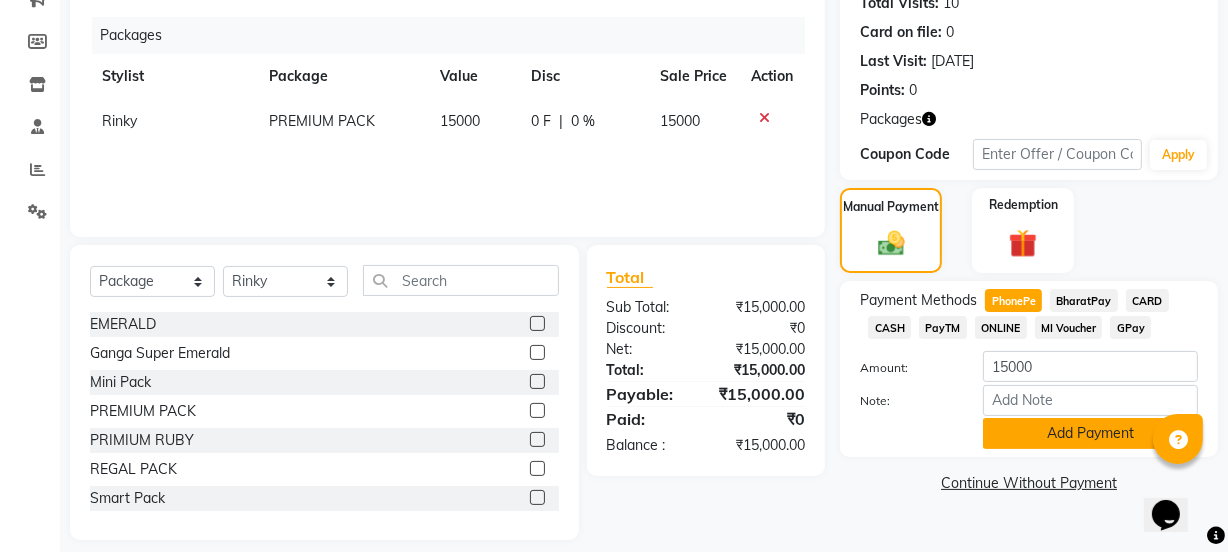 click on "Add Payment" 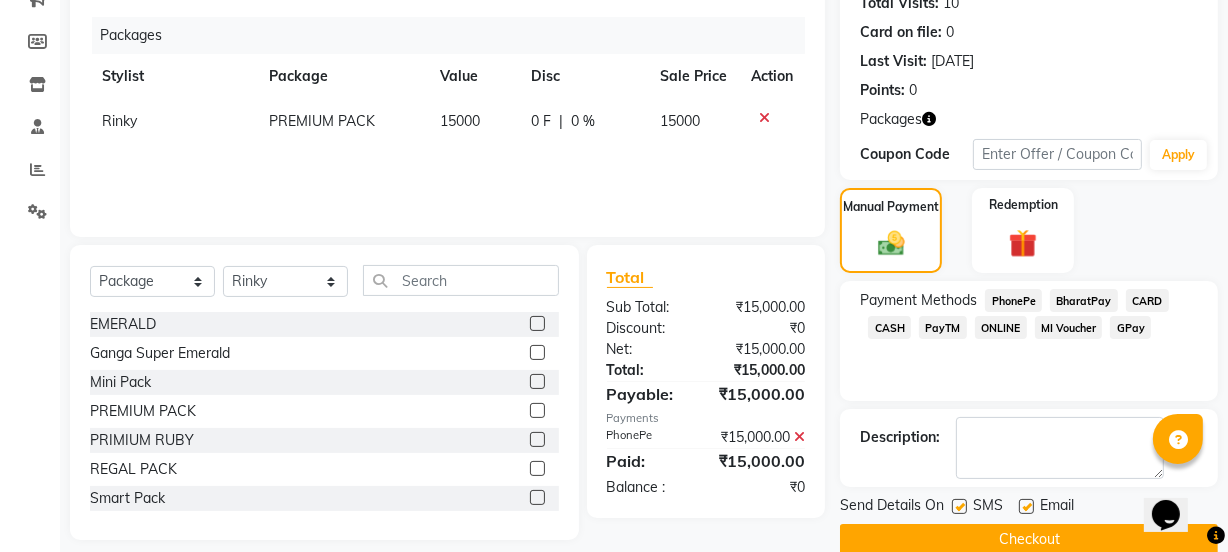 click on "Checkout" 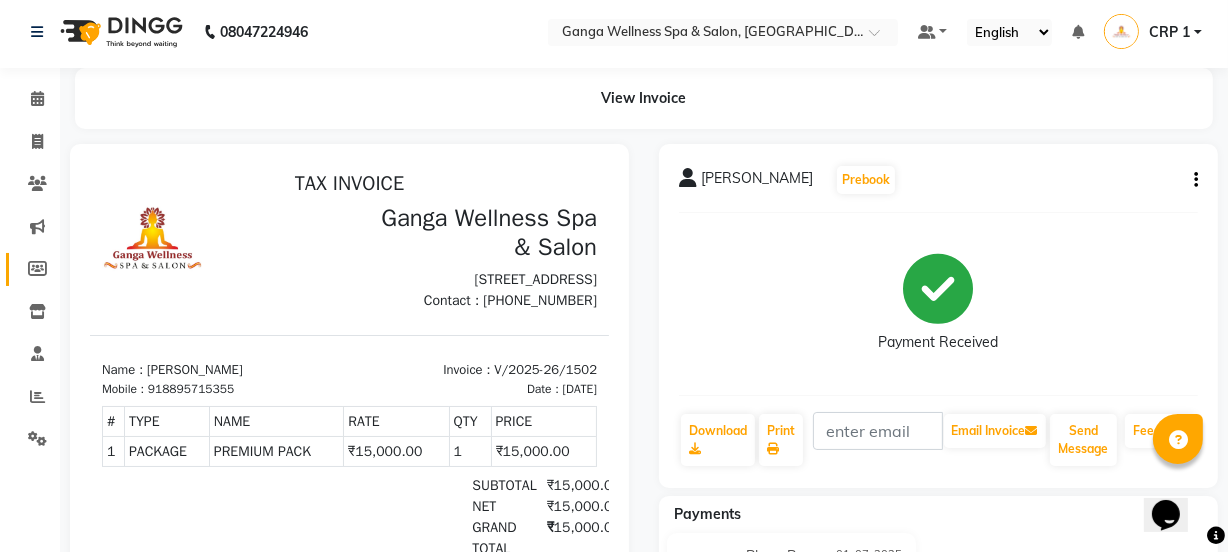 scroll, scrollTop: 0, scrollLeft: 0, axis: both 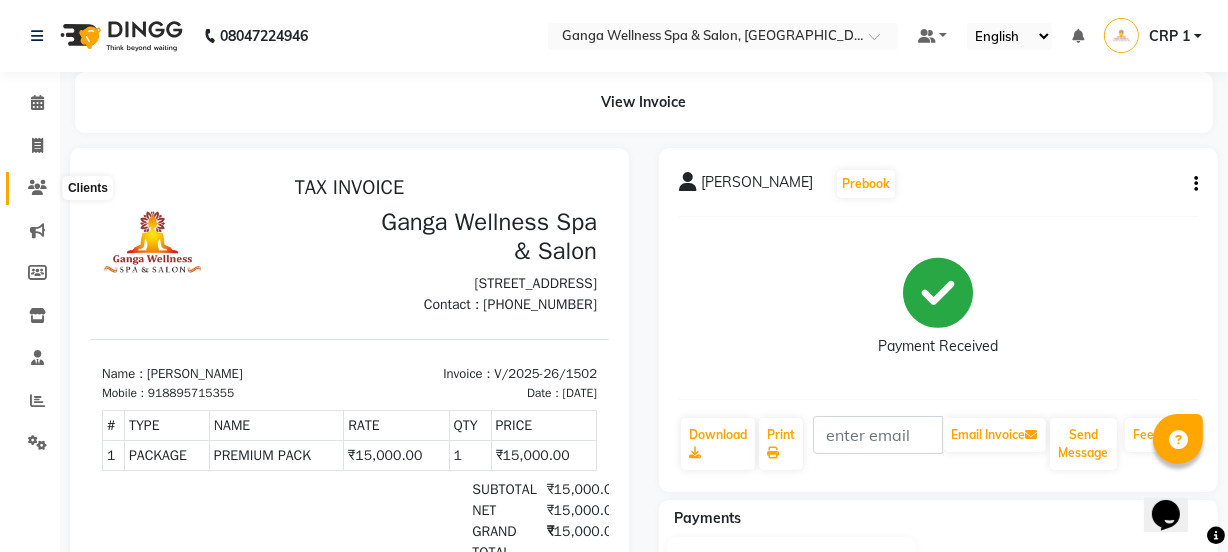 click 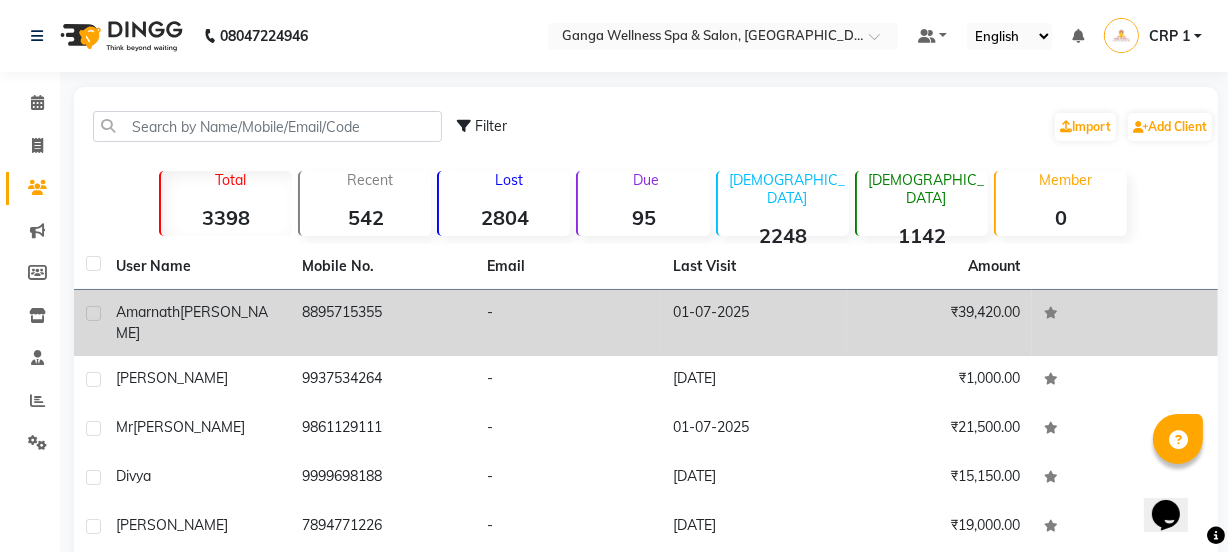 click on "Amarnath" 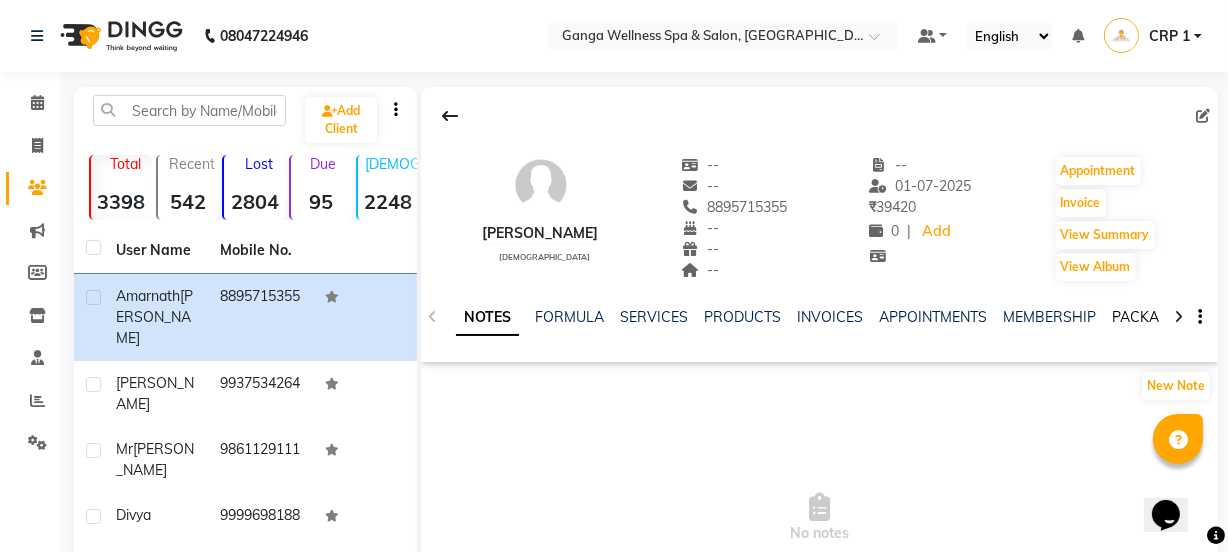 click on "PACKAGES" 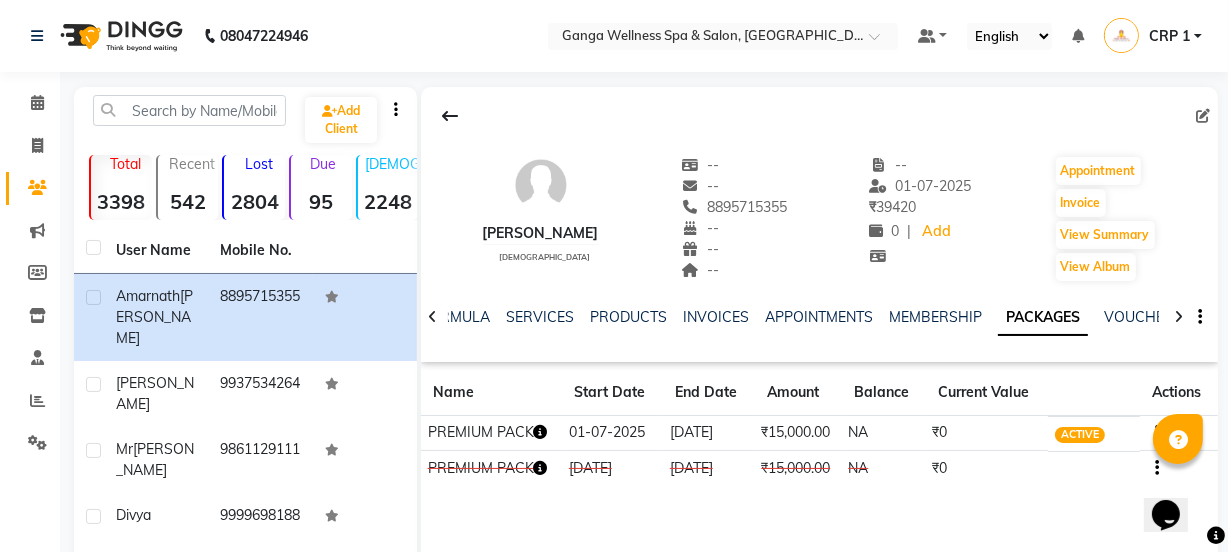 click 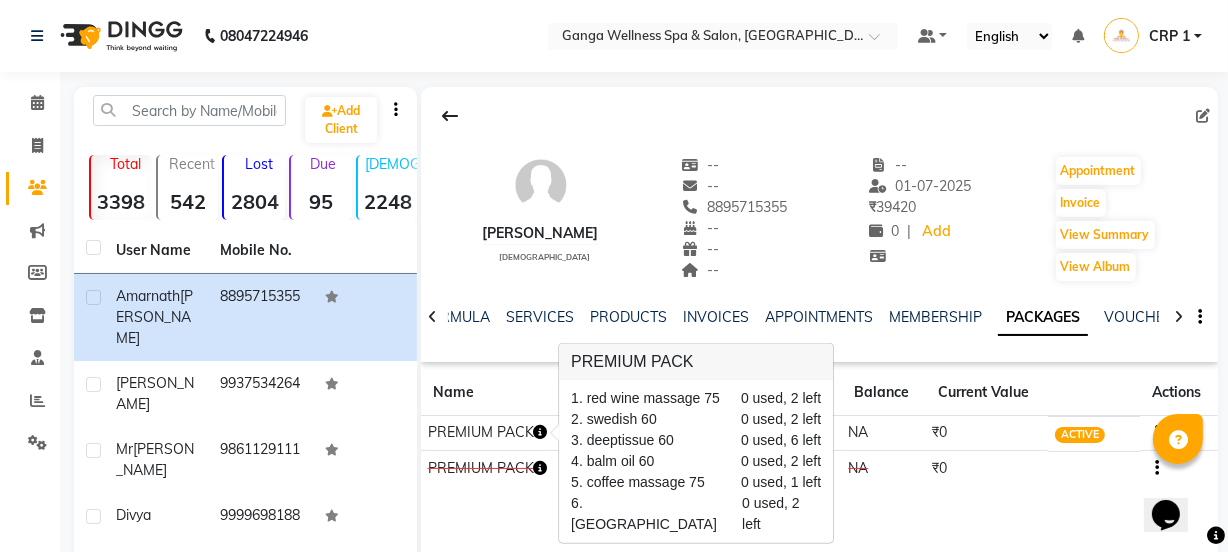 scroll, scrollTop: 181, scrollLeft: 0, axis: vertical 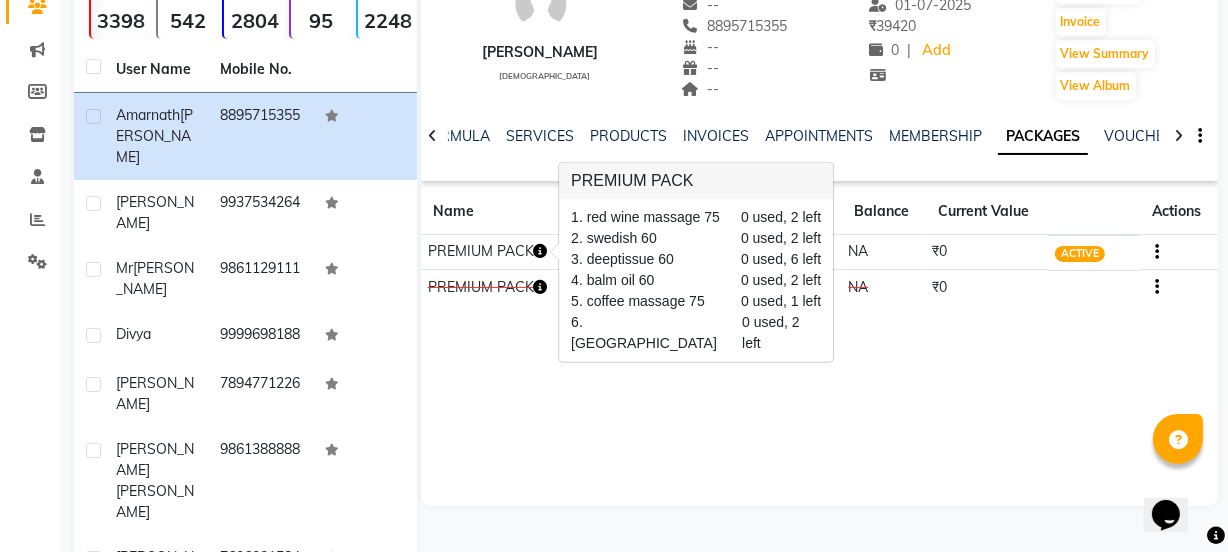 click on "Amarnath Rath   male  --   --   8895715355  --  --  --  -- 01-07-2025 ₹    39420 0 |  Add   Appointment   Invoice  View Summary  View Album  NOTES FORMULA SERVICES PRODUCTS INVOICES APPOINTMENTS MEMBERSHIP PACKAGES VOUCHERS GIFTCARDS POINTS FORMS FAMILY CARDS WALLET Name Start Date End Date Amount Balance Current Value Actions  PREMIUM PACK  01-07-2025 31-08-2026  ₹15,000.00   NA  ₹0 ACTIVE  PREMIUM PACK  19-08-2022 13-10-2023  ₹15,000.00   NA  ₹0 CONSUMED" 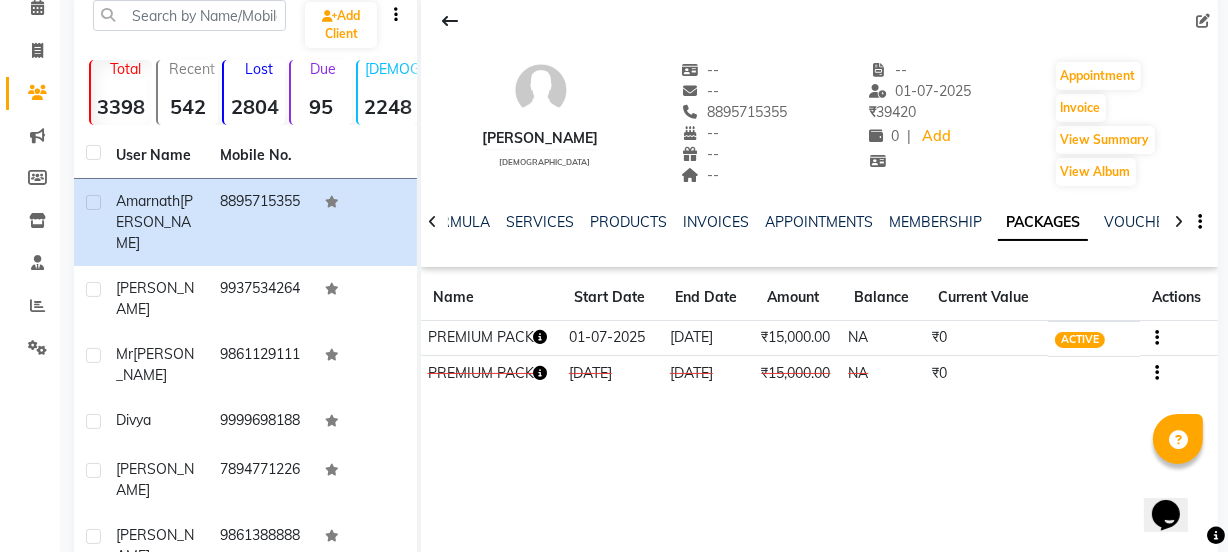 scroll, scrollTop: 90, scrollLeft: 0, axis: vertical 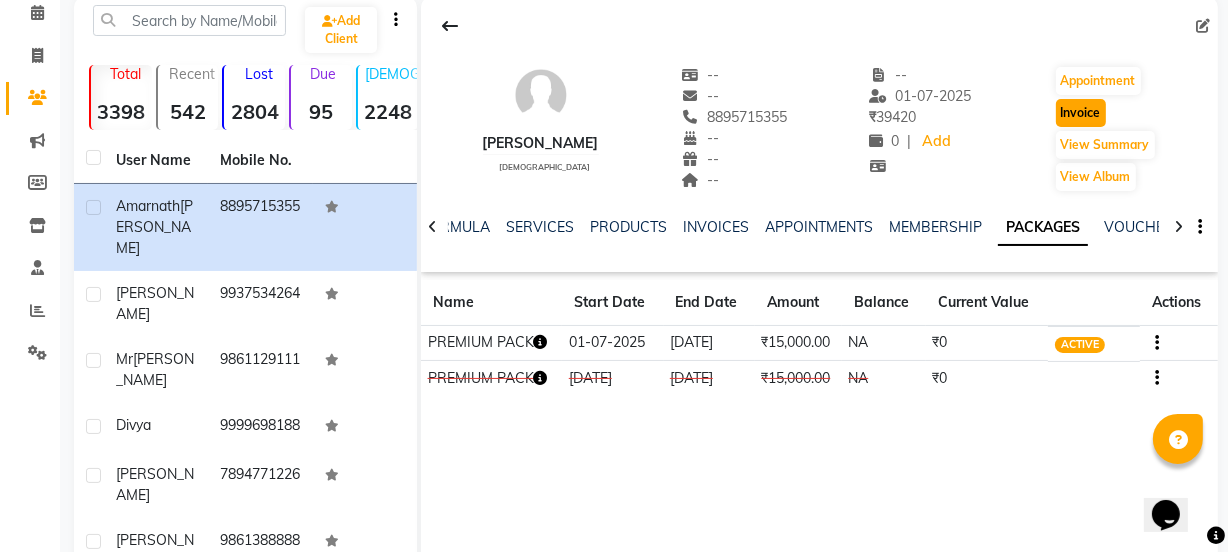 click on "Invoice" 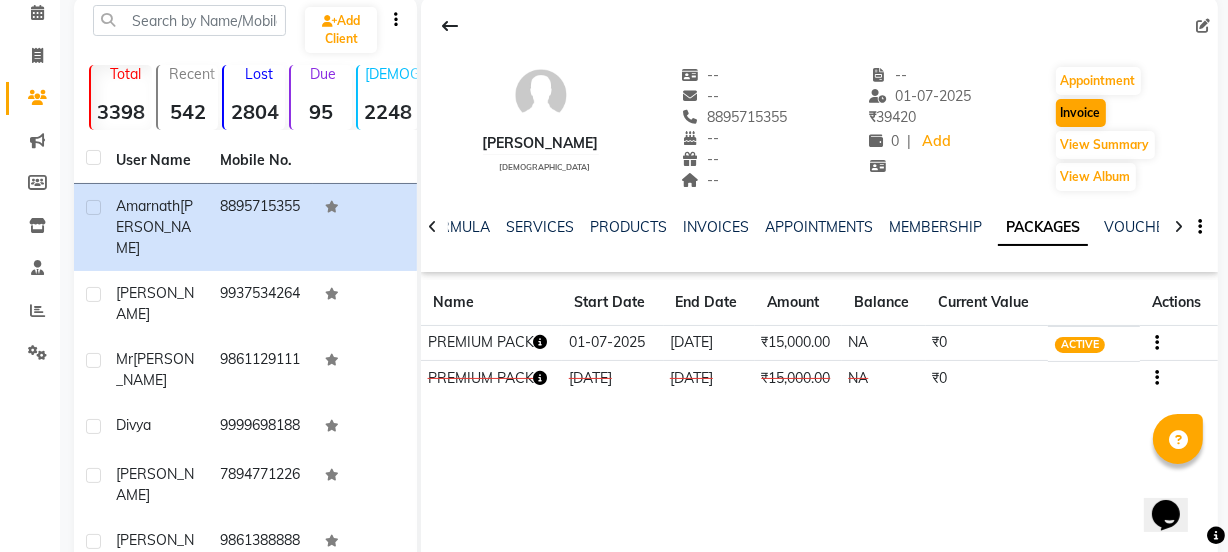 select on "715" 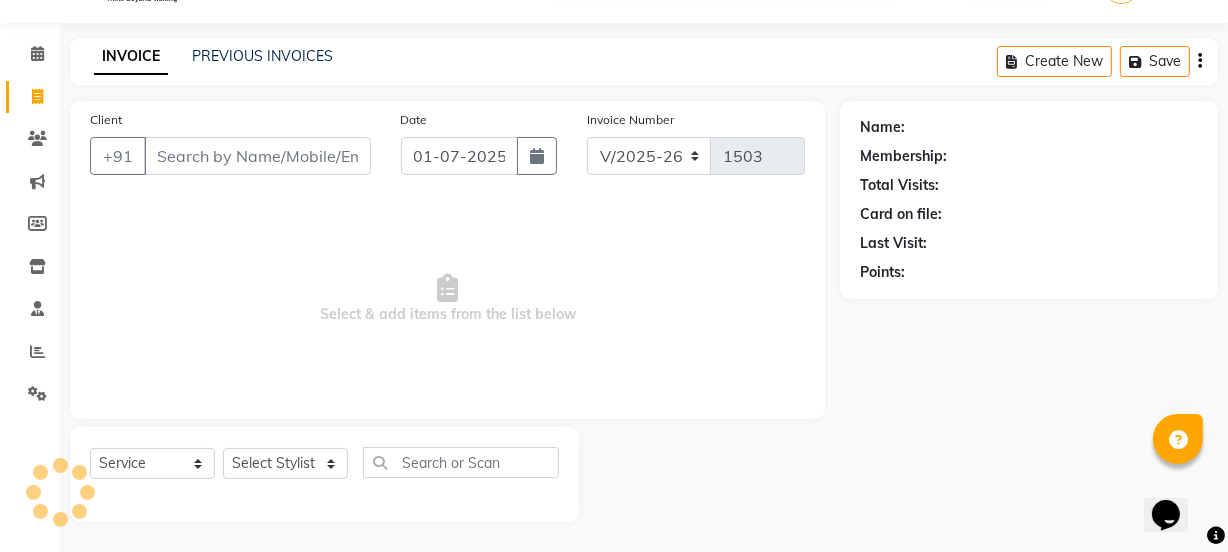 scroll, scrollTop: 50, scrollLeft: 0, axis: vertical 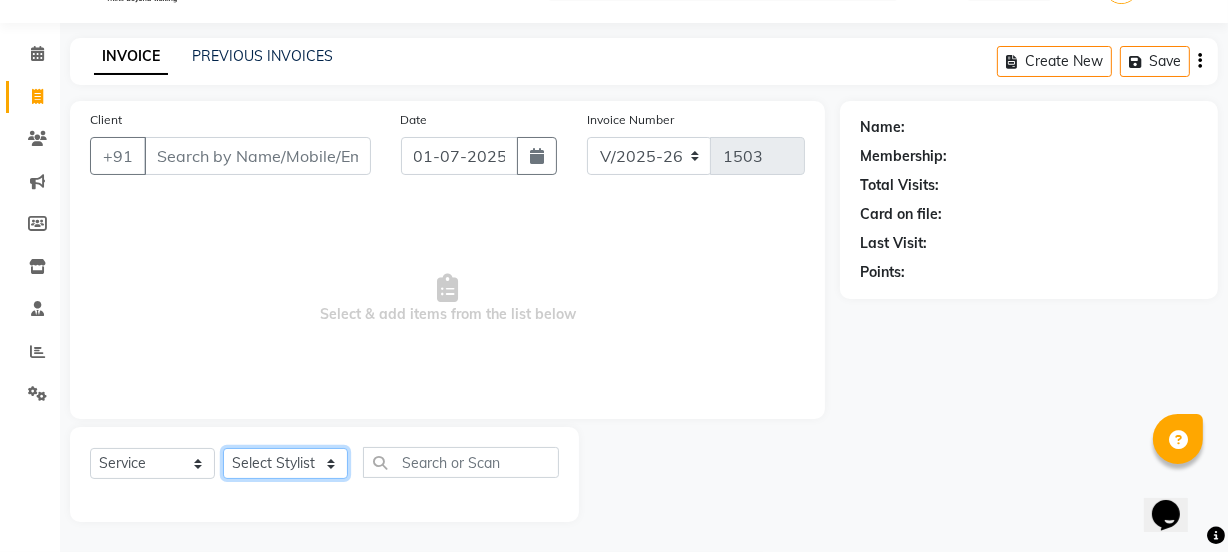 click on "Select Stylist" 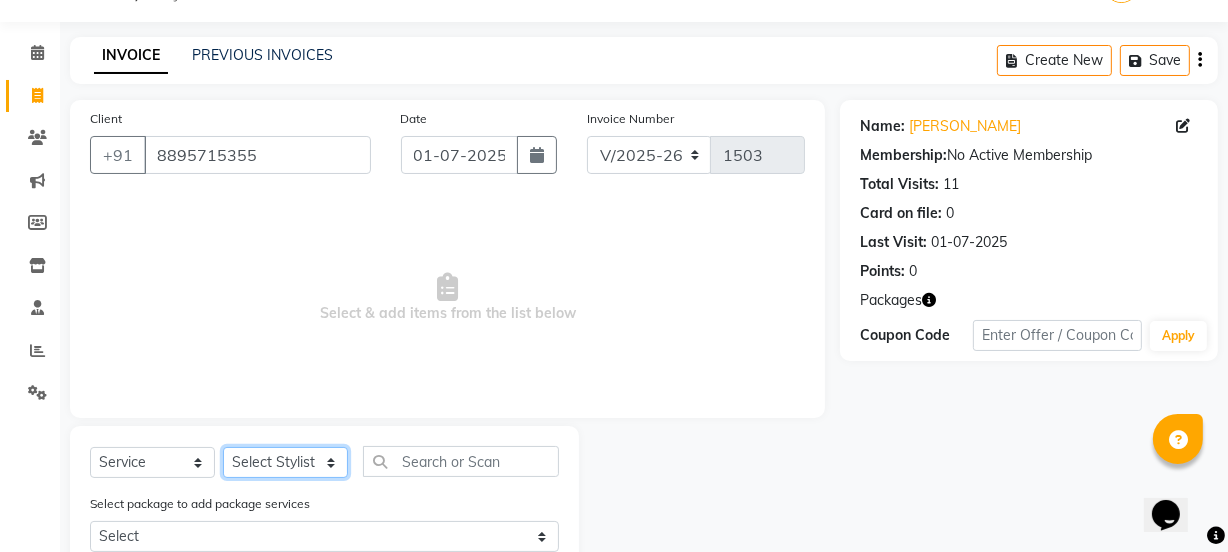 select on "69036" 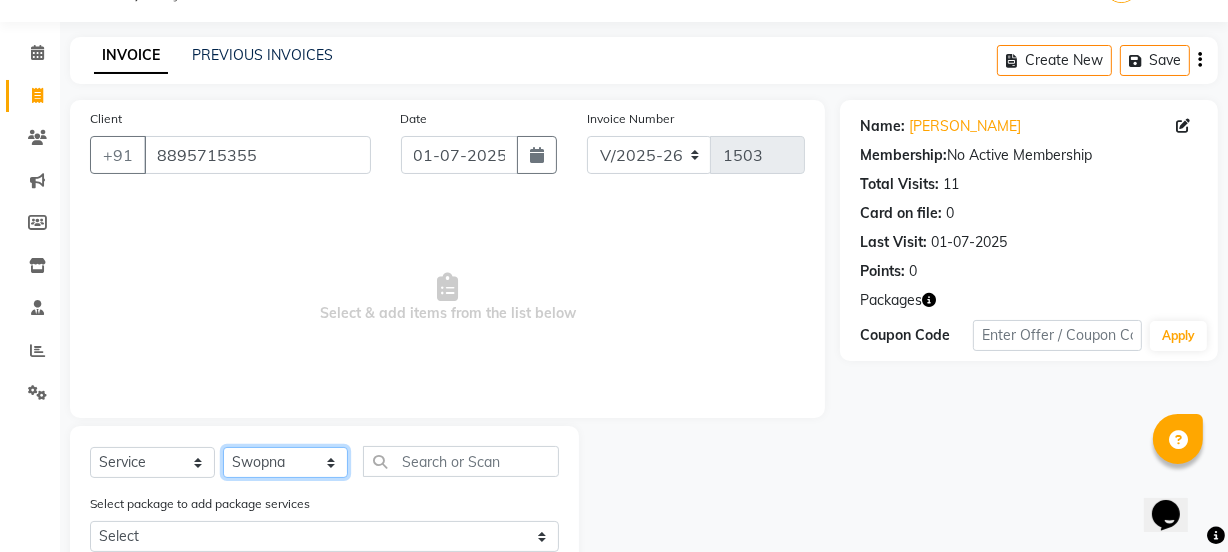 click on "Select Stylist Aarovi [PERSON_NAME] [PERSON_NAME] Ammi [PERSON_NAME] CRP 1 CRP 2 [PERSON_NAME] [PERSON_NAME] G1 G1 Salon General Manager  [PERSON_NAME] Jasmine [PERSON_NAME] [PERSON_NAME] Krishna [PERSON_NAME]  [PERSON_NAME] [PERSON_NAME] [PERSON_NAME] [PERSON_NAME] [PERSON_NAME] [PERSON_NAME] [PERSON_NAME] [PERSON_NAME] [PERSON_NAME] [PERSON_NAME] [PERSON_NAME] [PERSON_NAME] [PERSON_NAME] Umpi Zuali" 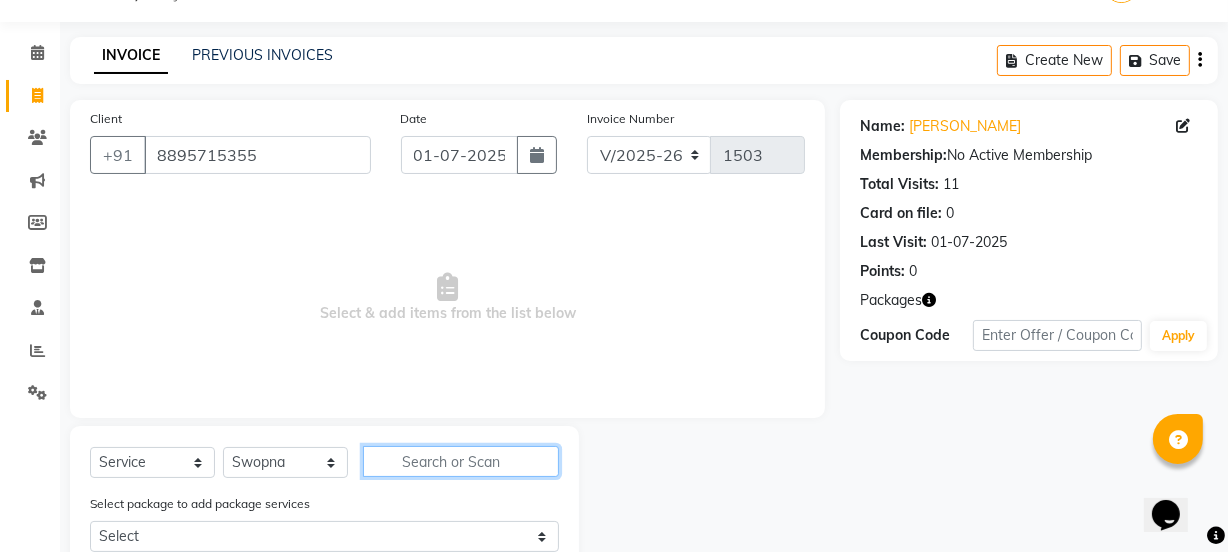 click 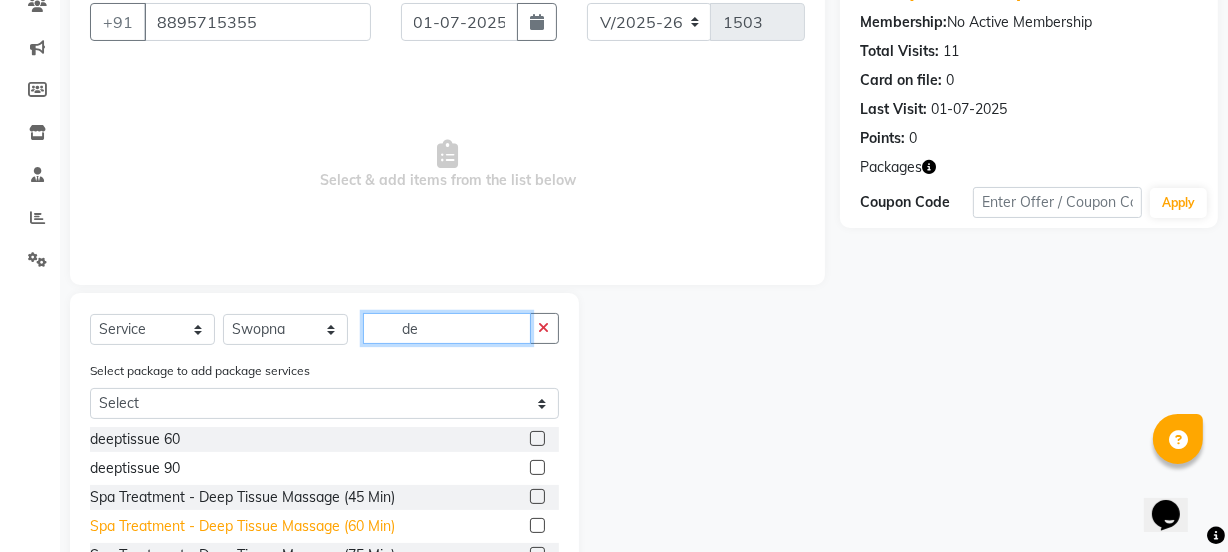 scroll, scrollTop: 231, scrollLeft: 0, axis: vertical 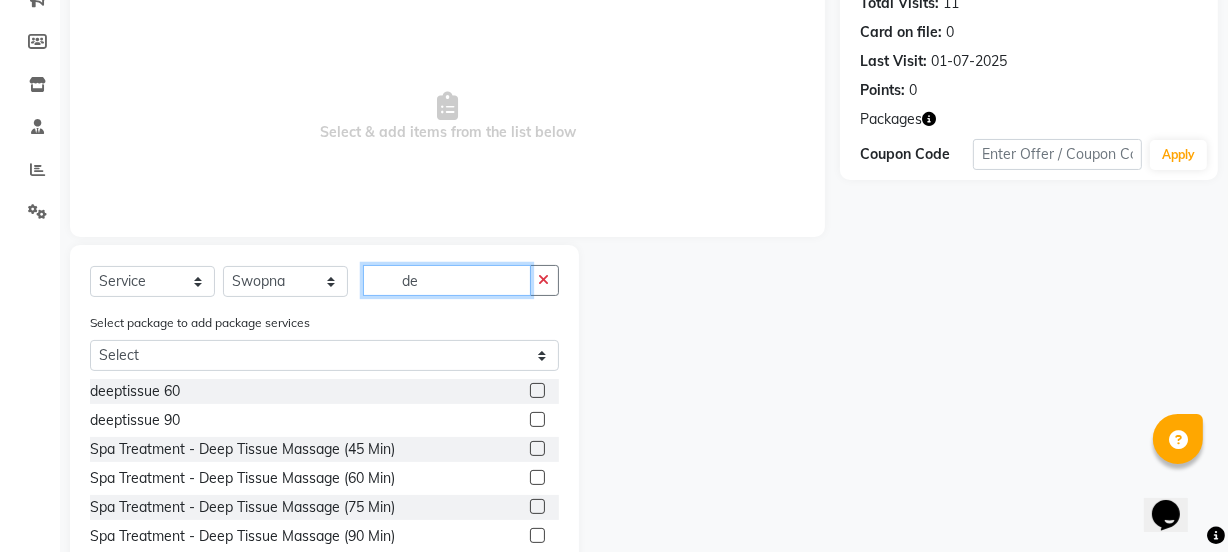 type on "de" 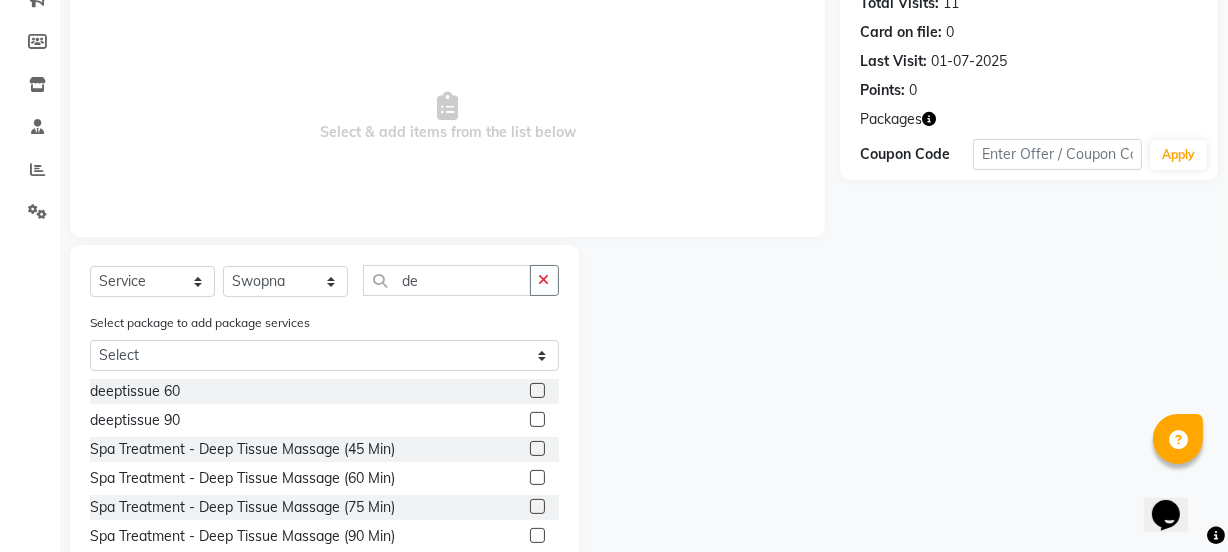 drag, startPoint x: 528, startPoint y: 389, endPoint x: 406, endPoint y: 341, distance: 131.10301 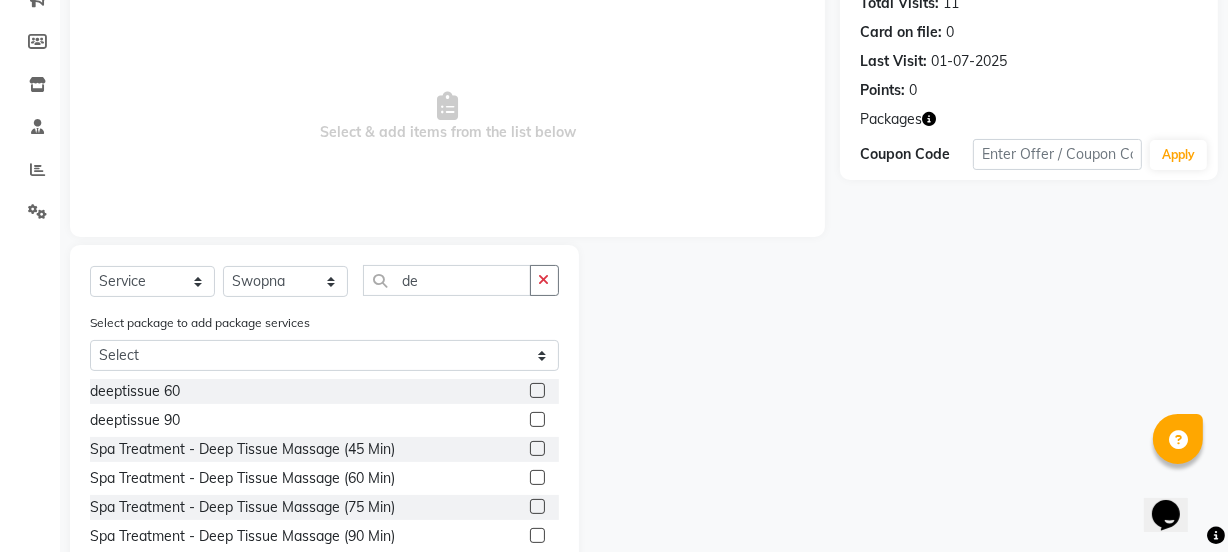 click 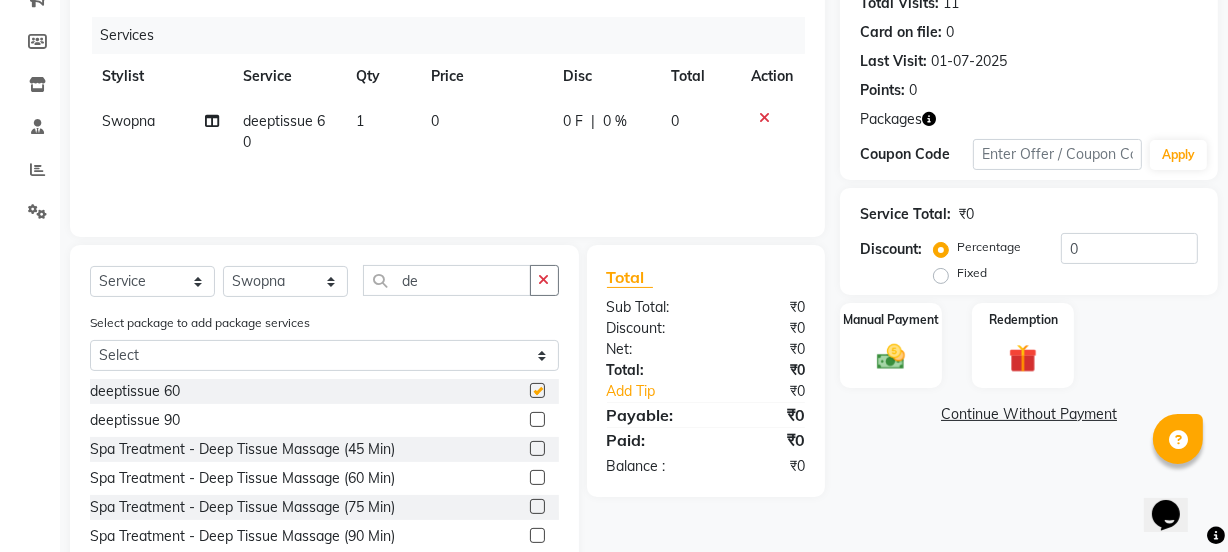 checkbox on "false" 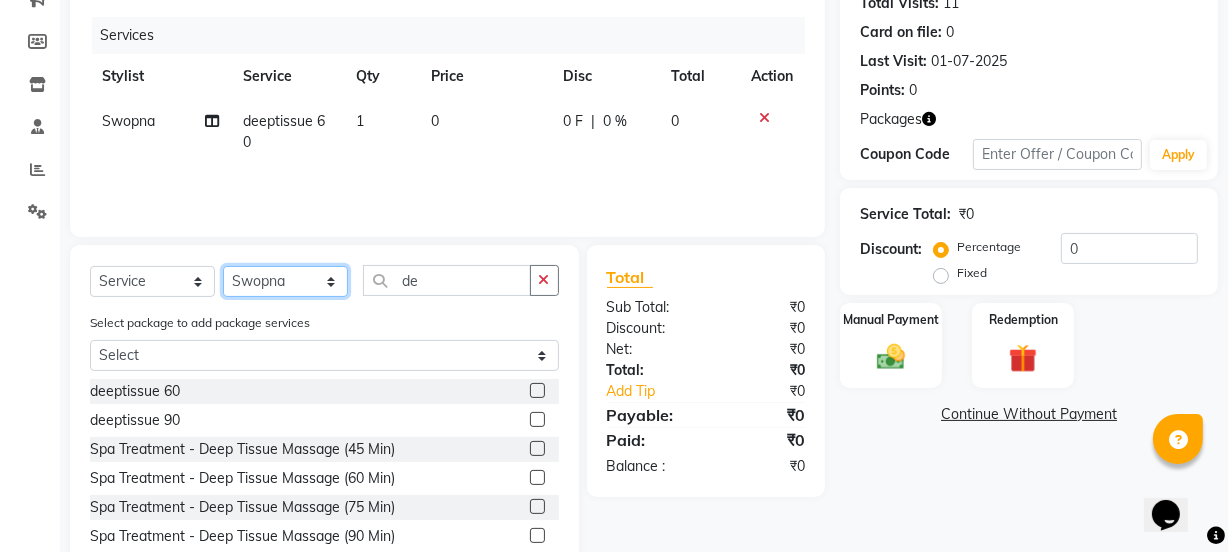 click on "Select Stylist Aarovi [PERSON_NAME] [PERSON_NAME] Ammi [PERSON_NAME] CRP 1 CRP 2 [PERSON_NAME] [PERSON_NAME] G1 G1 Salon General Manager  [PERSON_NAME] Jasmine [PERSON_NAME] [PERSON_NAME] Krishna [PERSON_NAME]  [PERSON_NAME] [PERSON_NAME] [PERSON_NAME] [PERSON_NAME] [PERSON_NAME] [PERSON_NAME] [PERSON_NAME] [PERSON_NAME] [PERSON_NAME] [PERSON_NAME] [PERSON_NAME] [PERSON_NAME] [PERSON_NAME] Umpi Zuali" 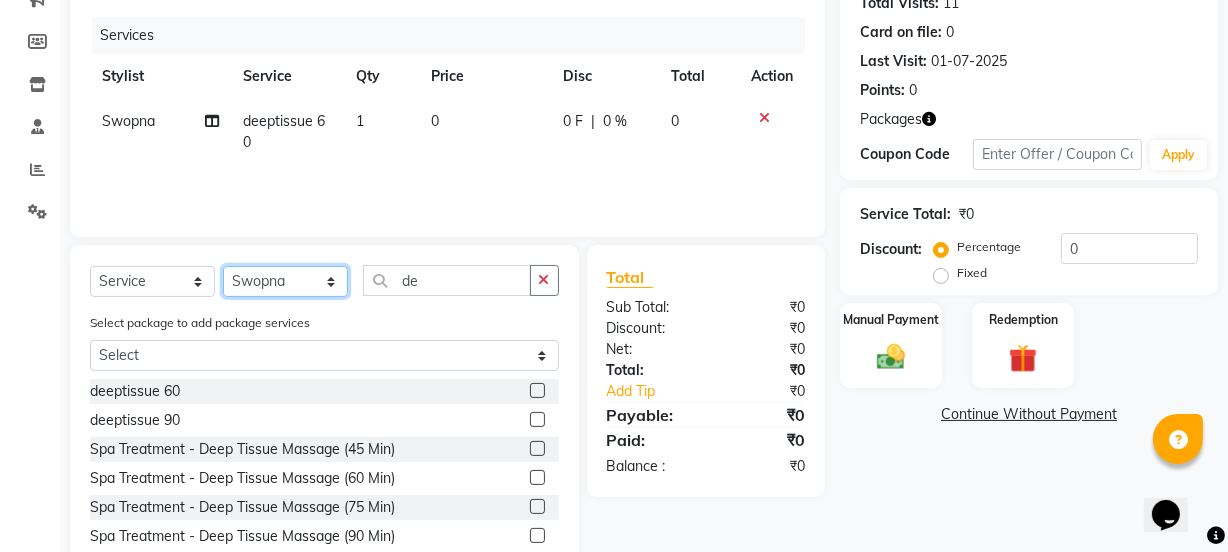 select on "79434" 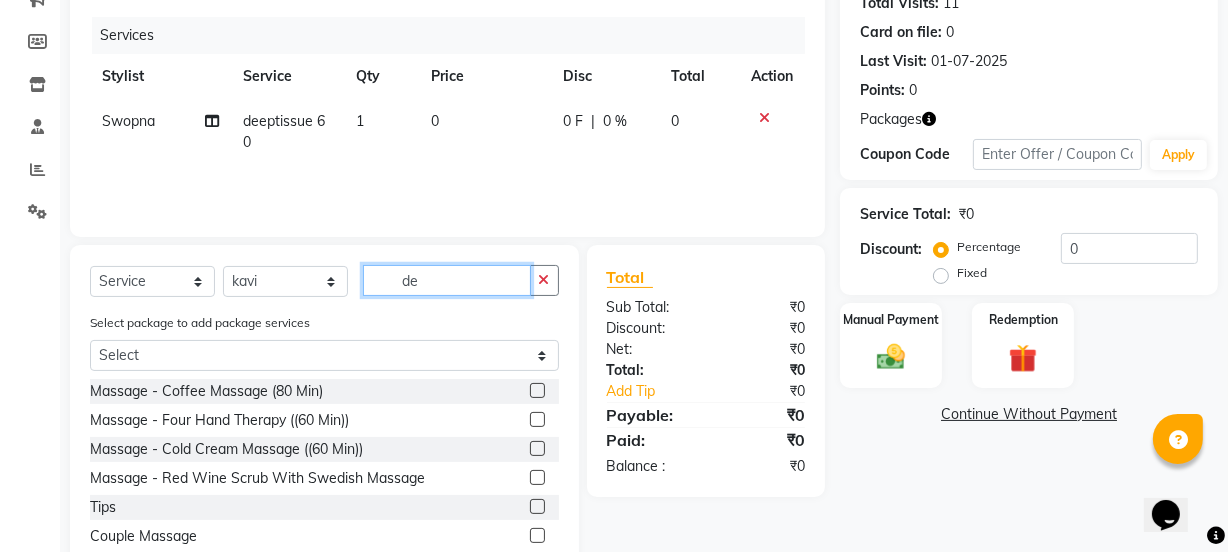click on "de" 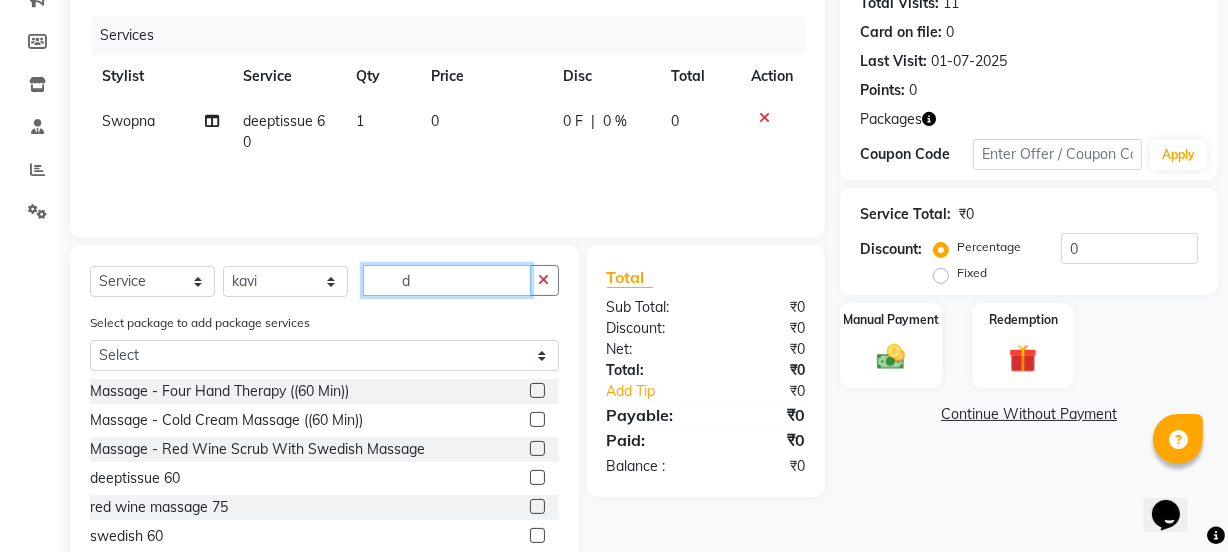 type on "de" 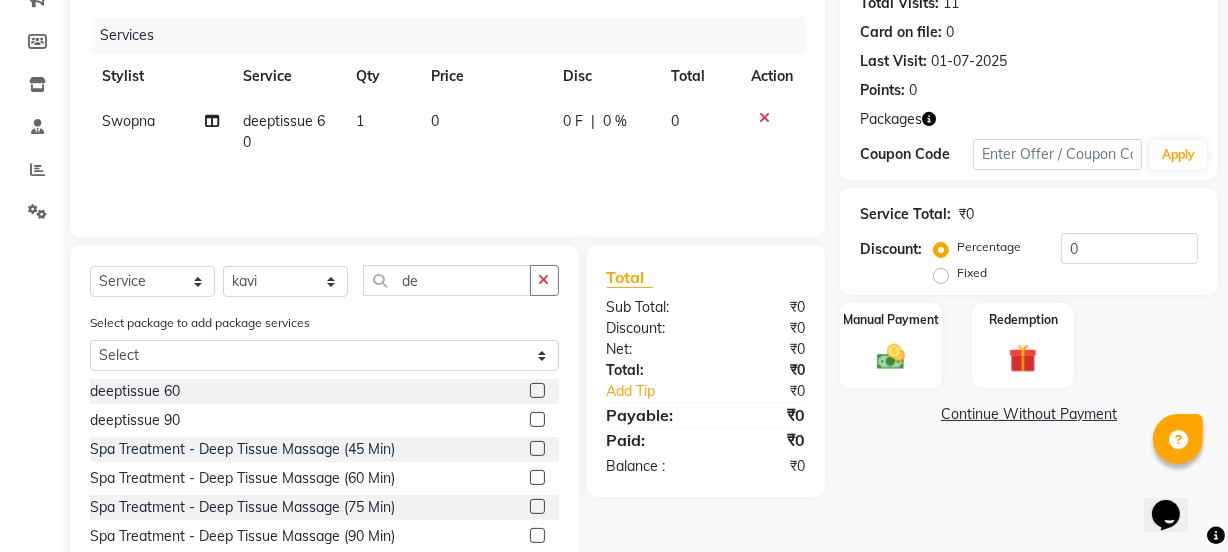 click 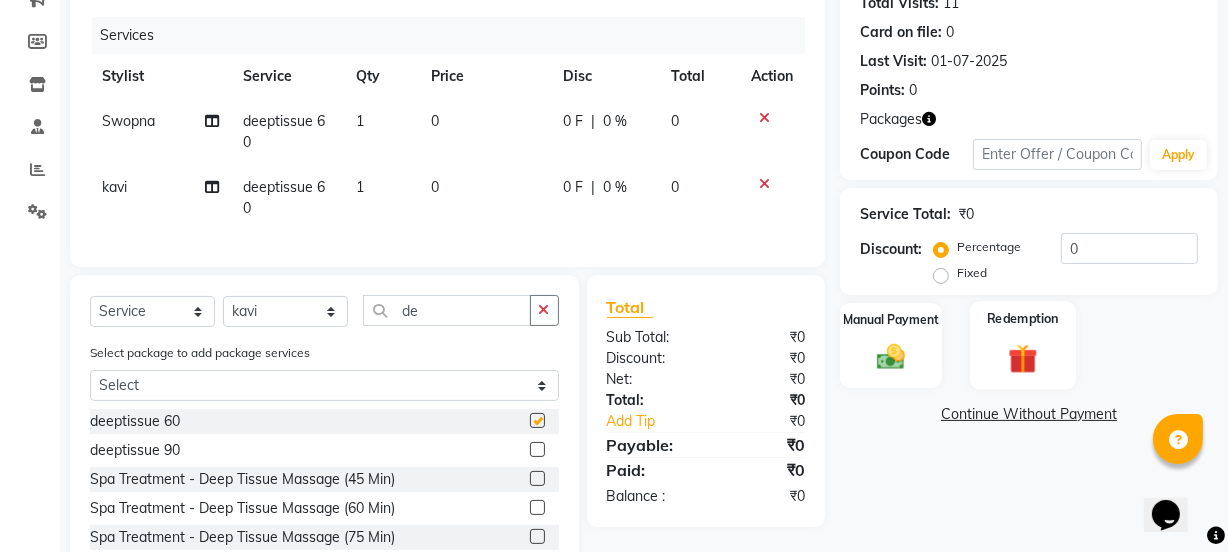 checkbox on "false" 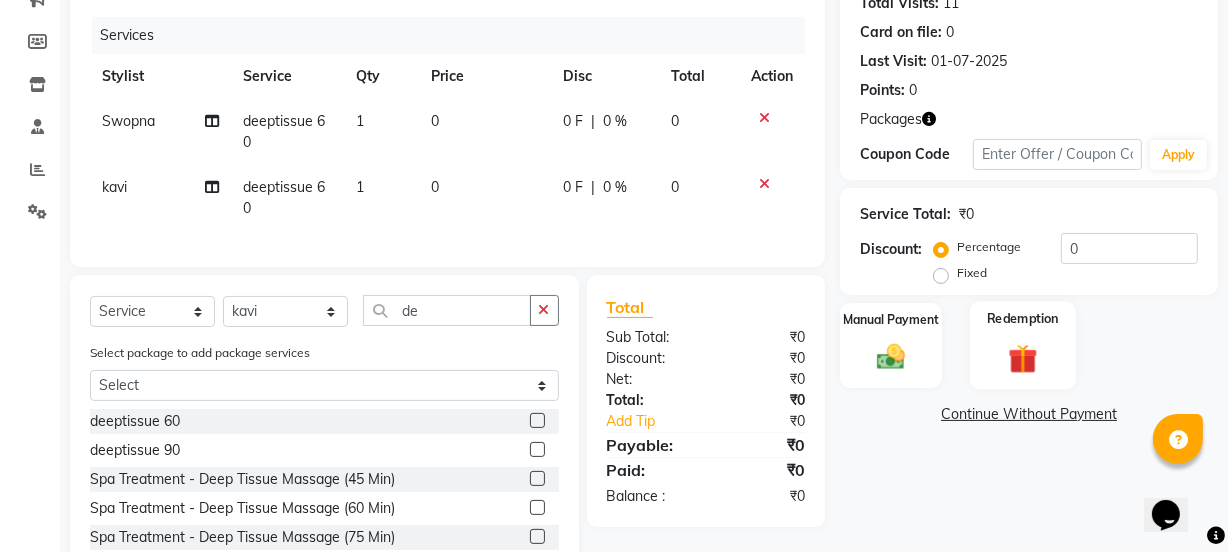 click 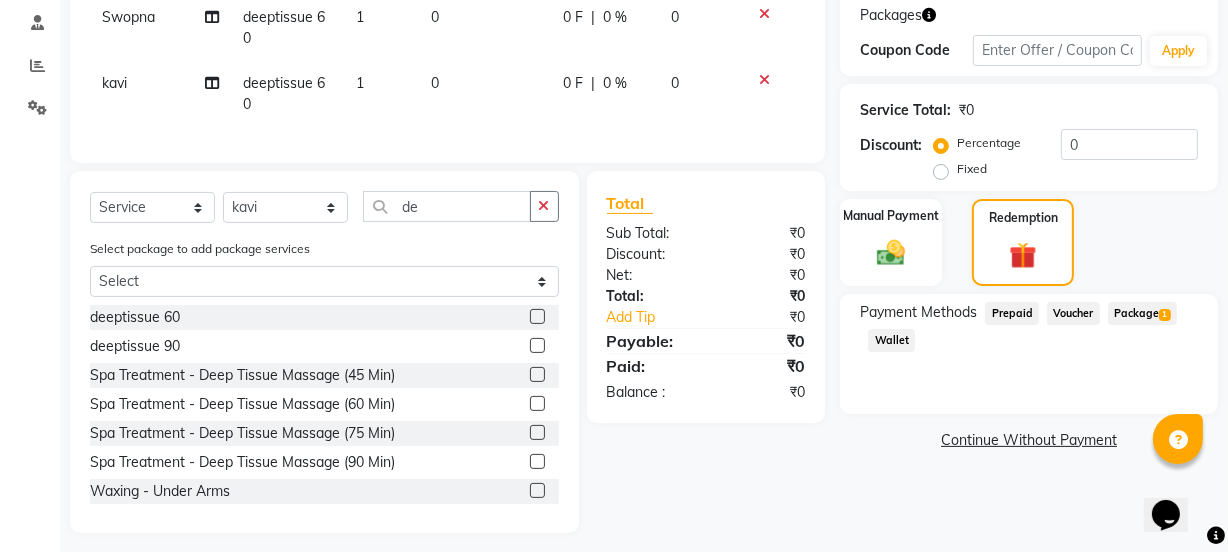 scroll, scrollTop: 360, scrollLeft: 0, axis: vertical 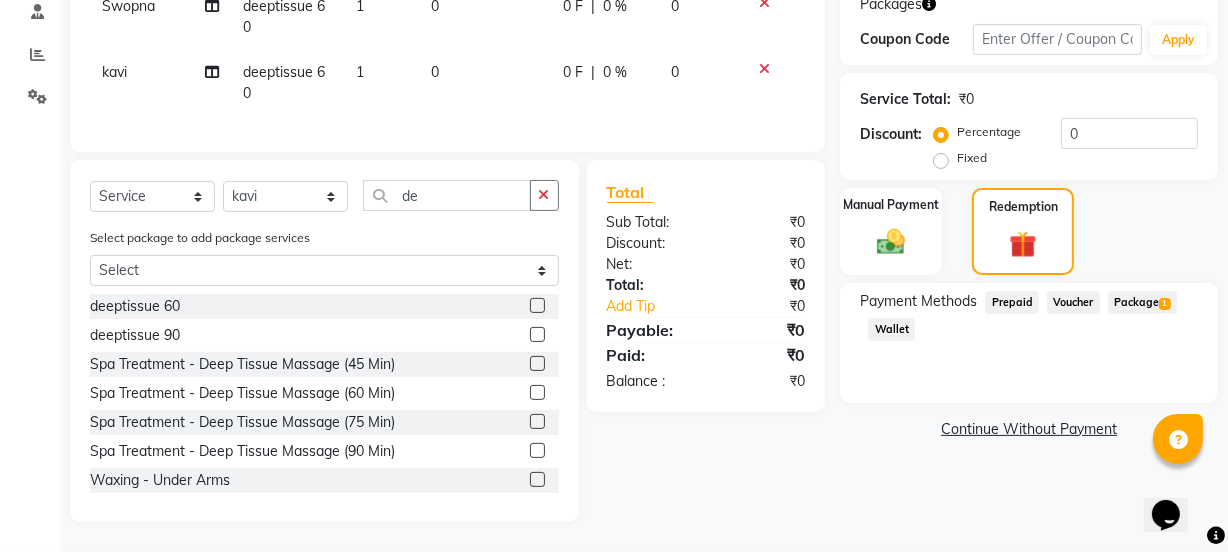 click on "Package  1" 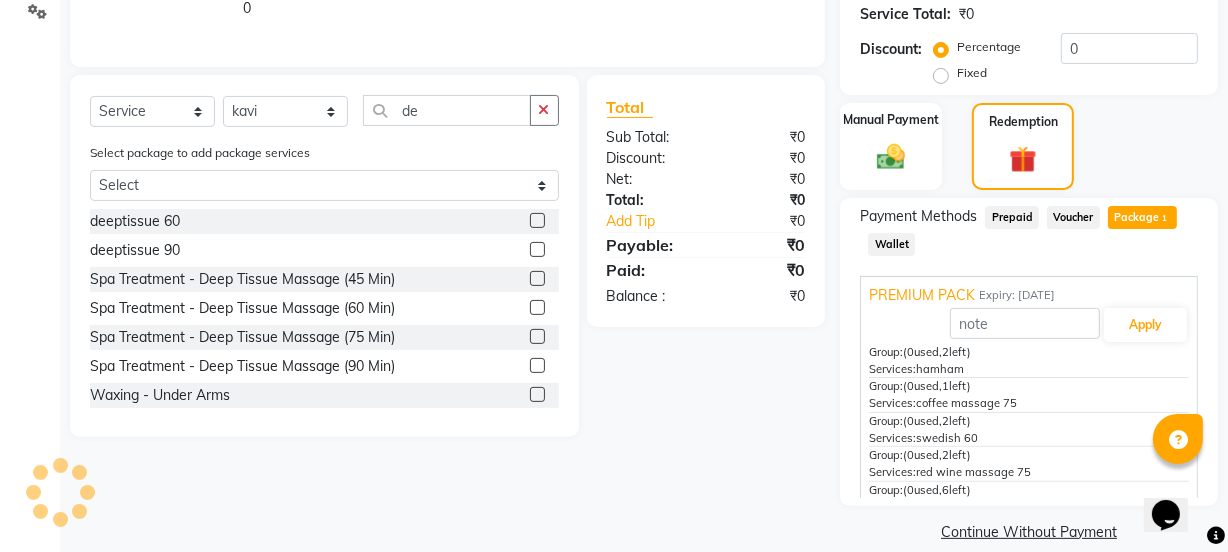 scroll, scrollTop: 455, scrollLeft: 0, axis: vertical 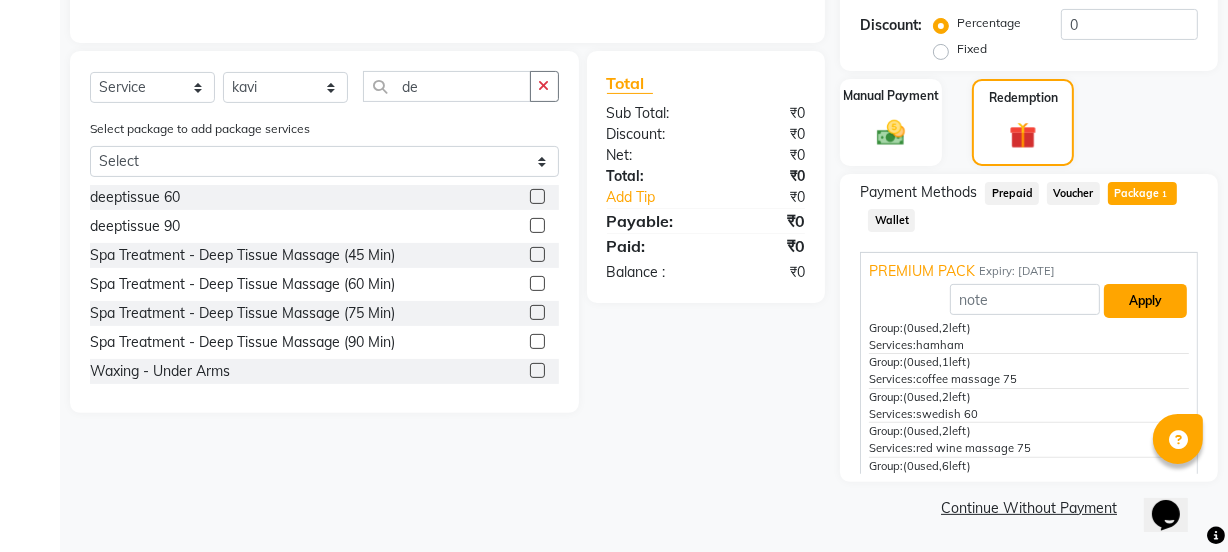 click on "Apply" at bounding box center [1145, 301] 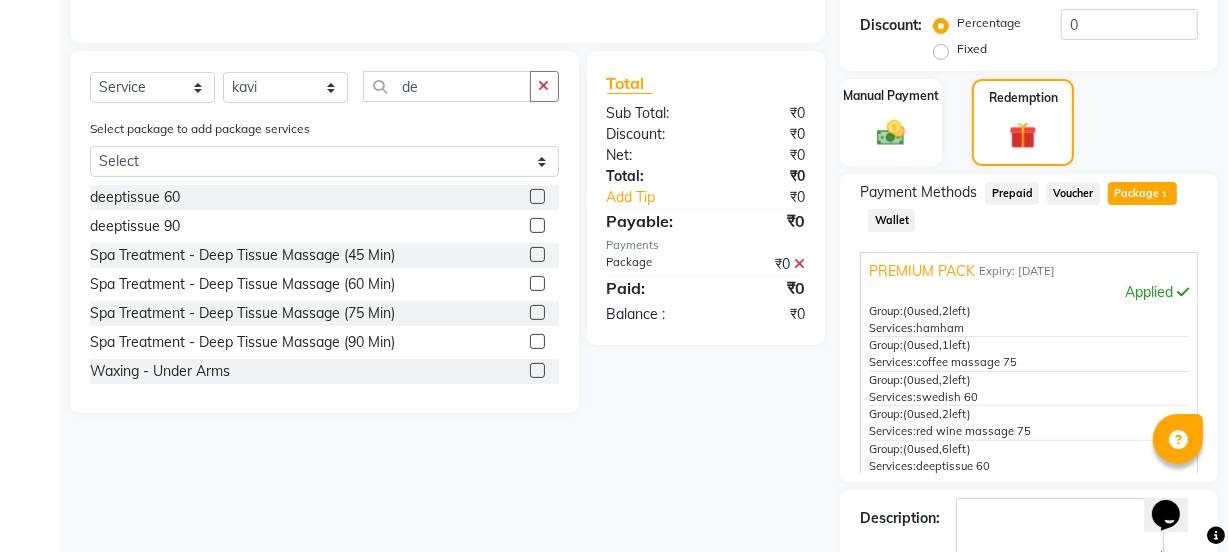 scroll, scrollTop: 60, scrollLeft: 0, axis: vertical 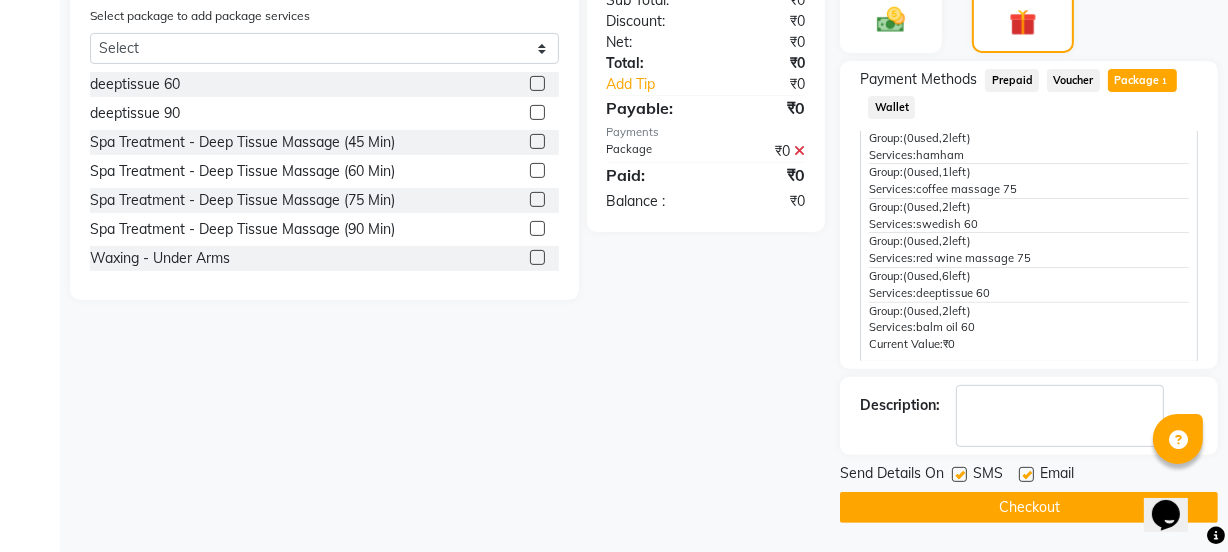 click on "Checkout" 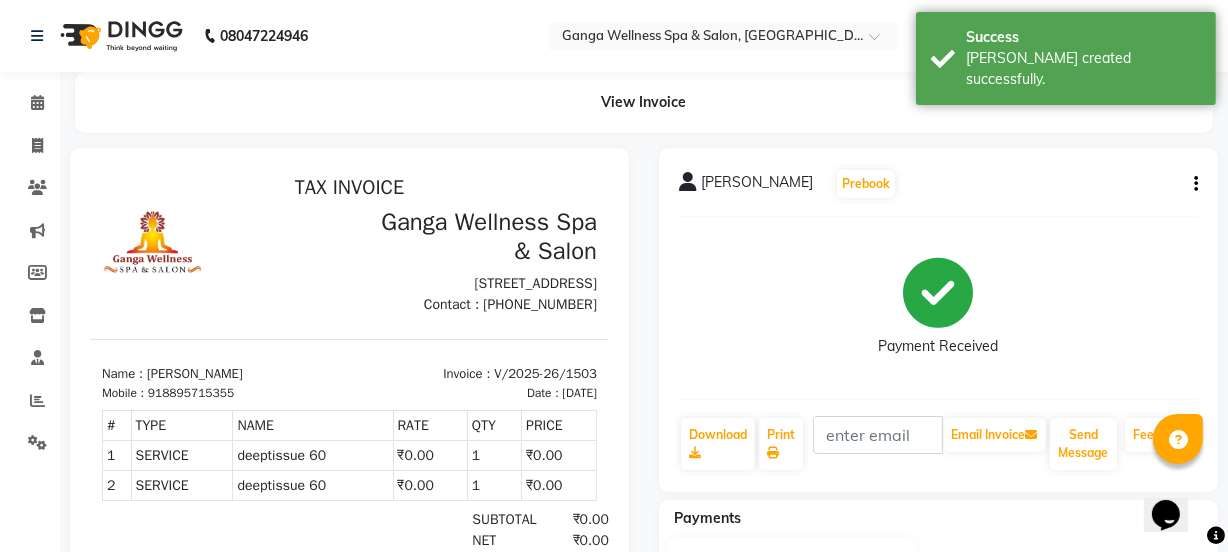 scroll, scrollTop: 0, scrollLeft: 0, axis: both 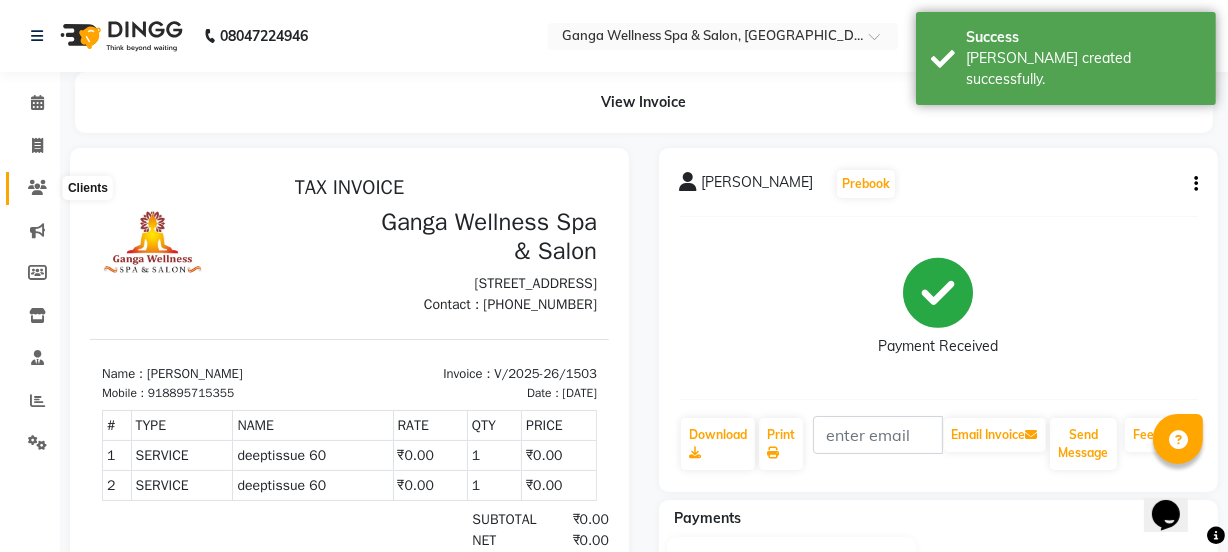 click 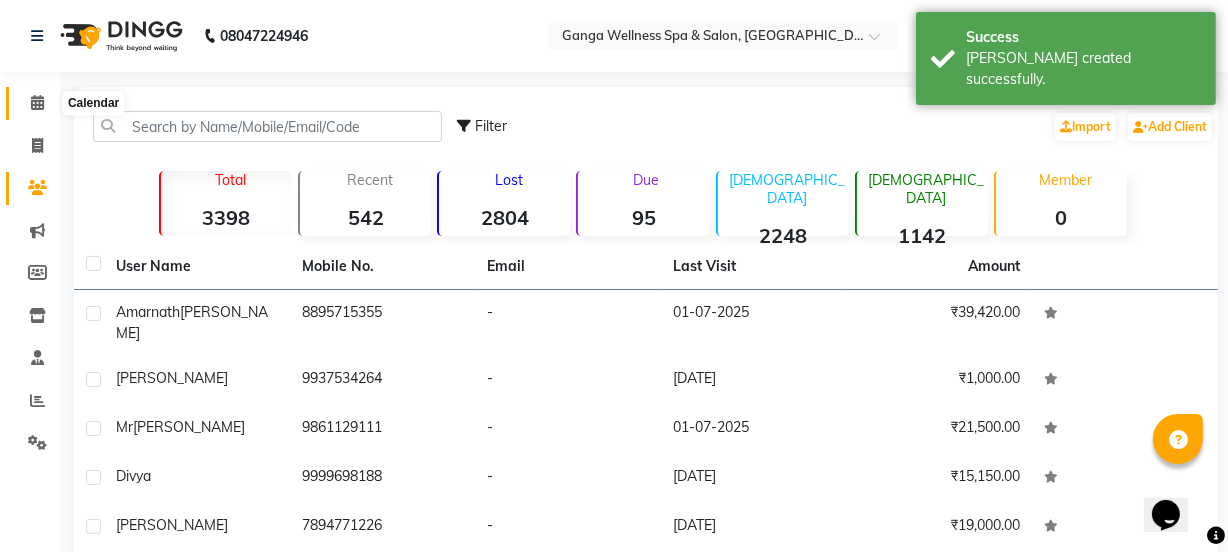 click 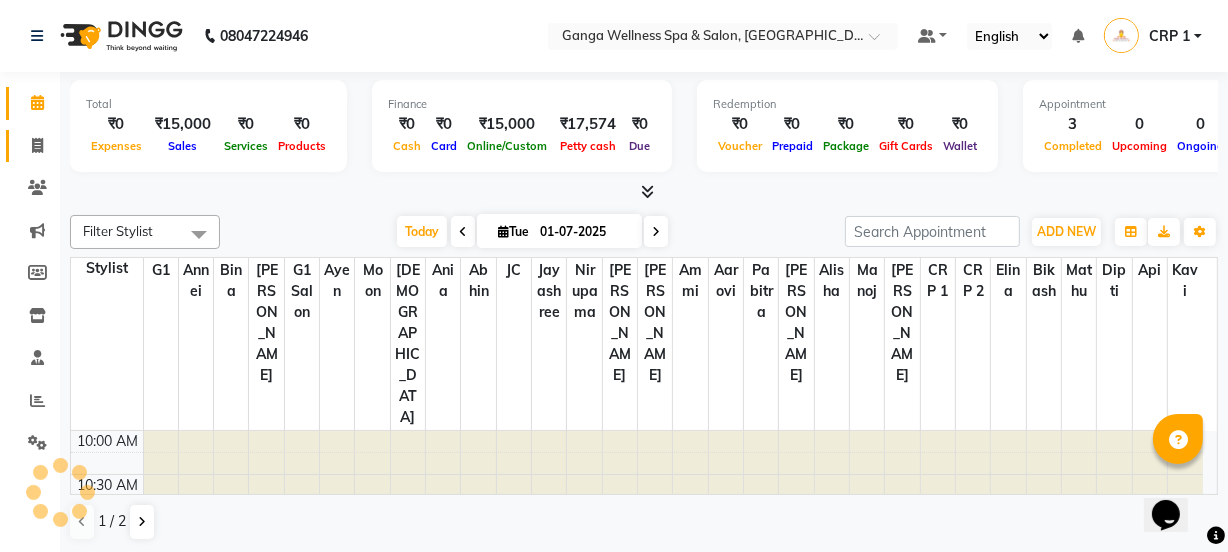 scroll, scrollTop: 0, scrollLeft: 0, axis: both 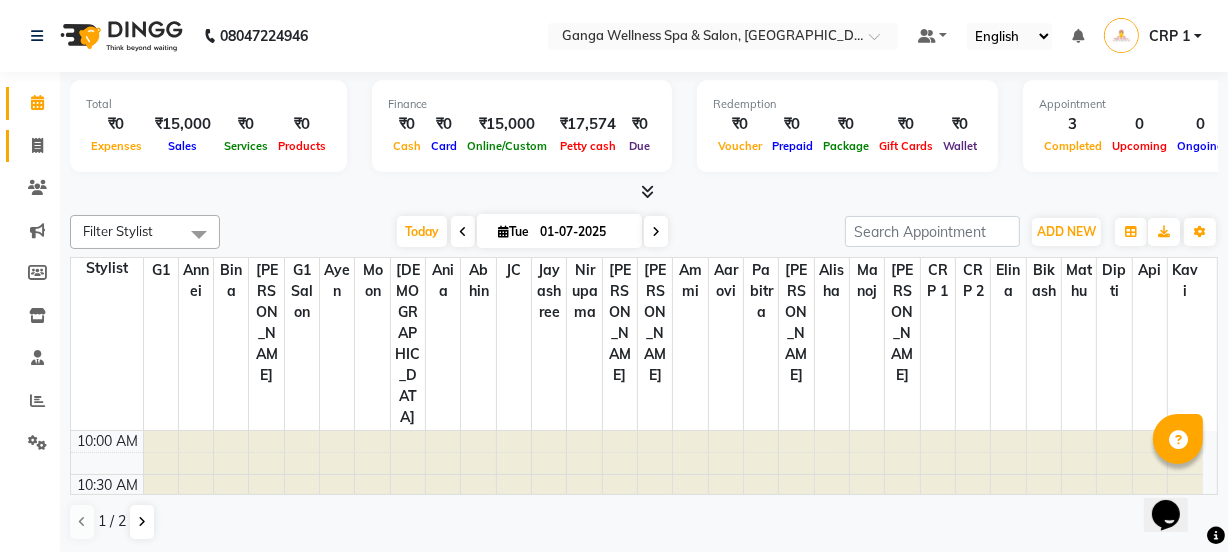click 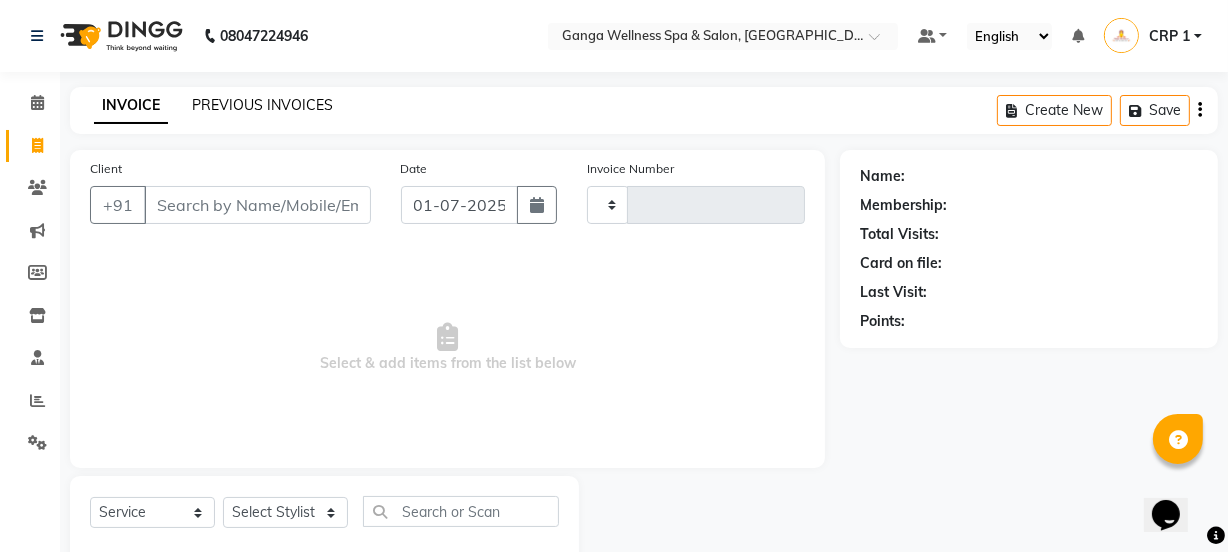 type on "1504" 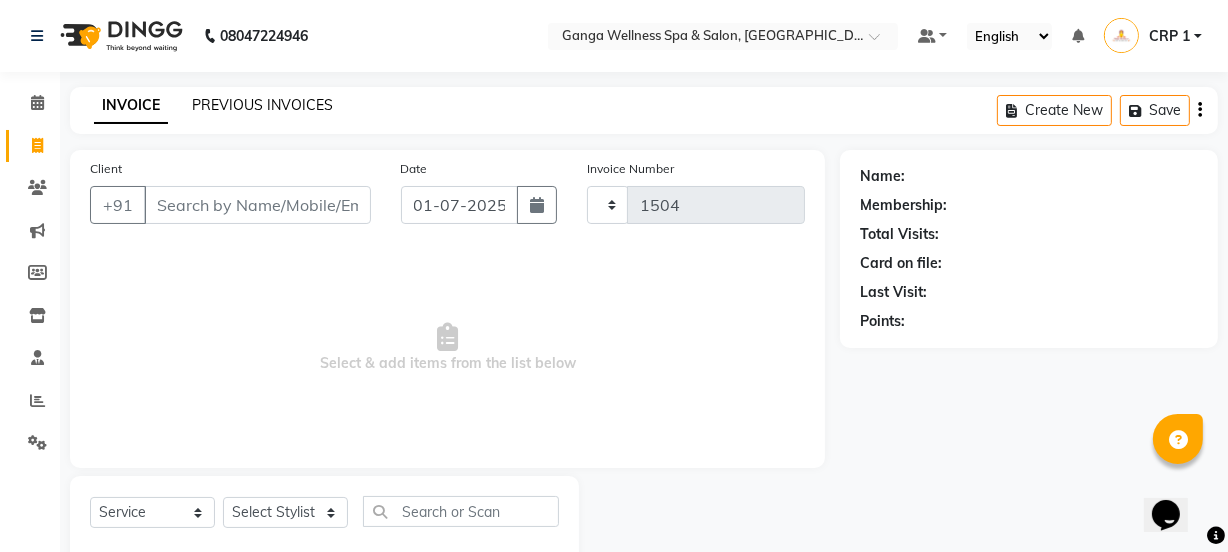 select on "715" 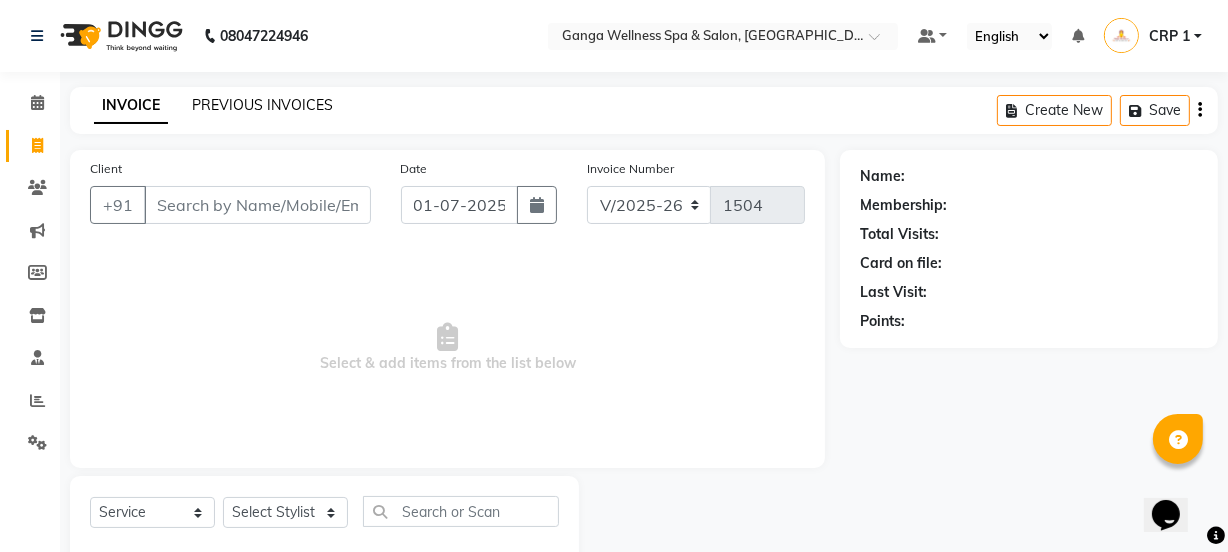 click on "PREVIOUS INVOICES" 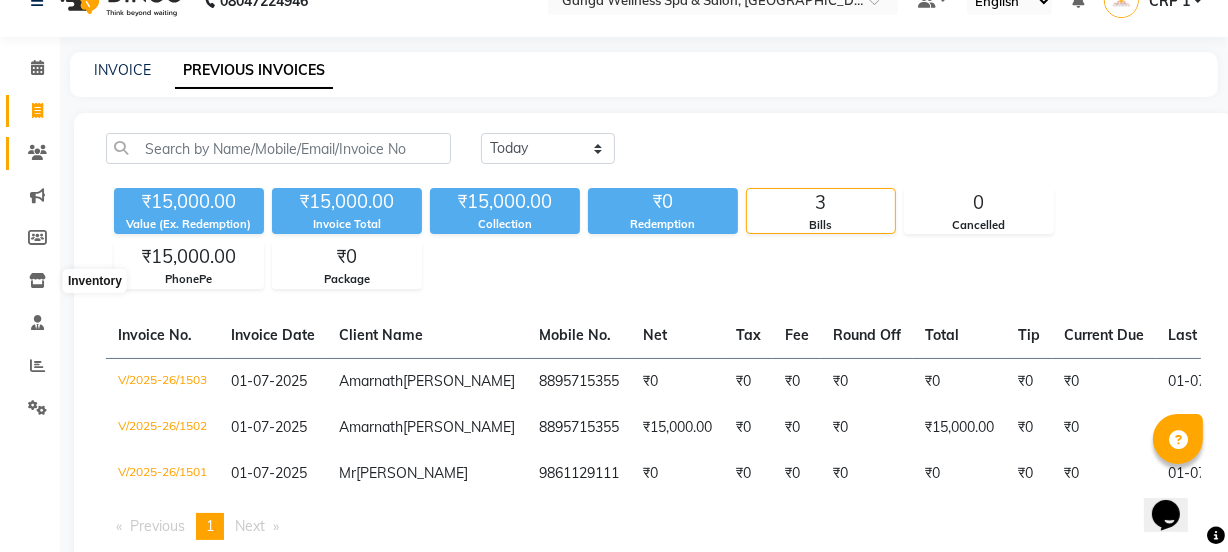 scroll, scrollTop: 0, scrollLeft: 0, axis: both 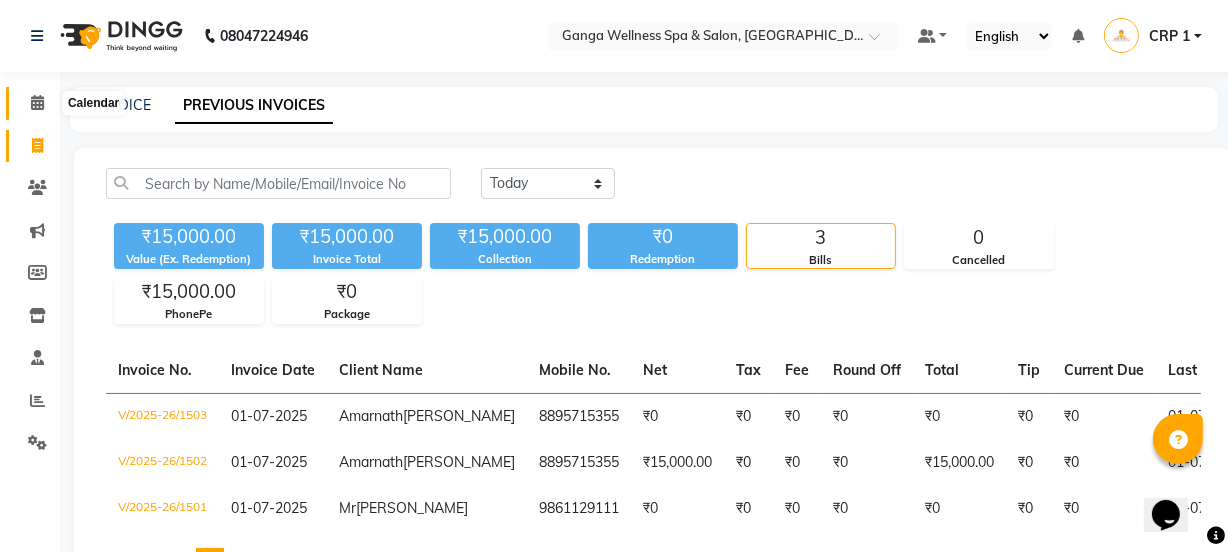 click 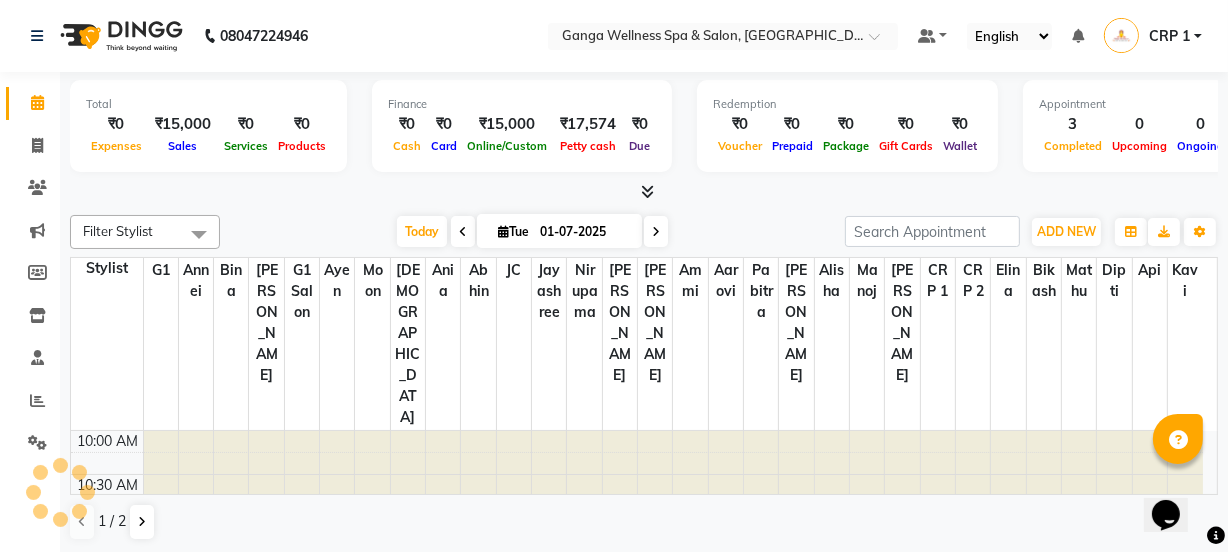 scroll, scrollTop: 263, scrollLeft: 0, axis: vertical 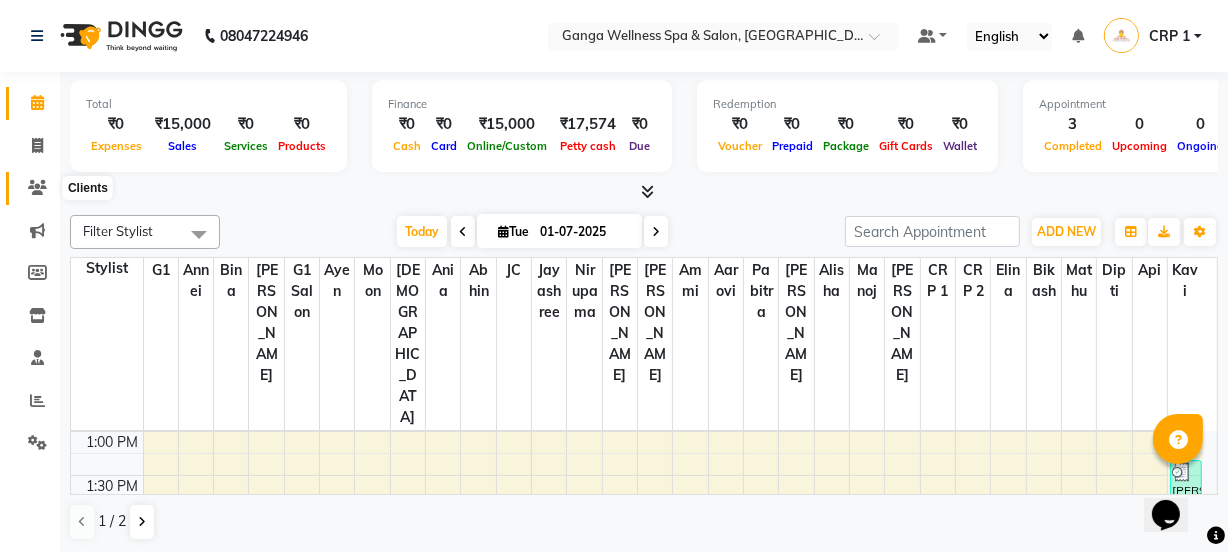 click 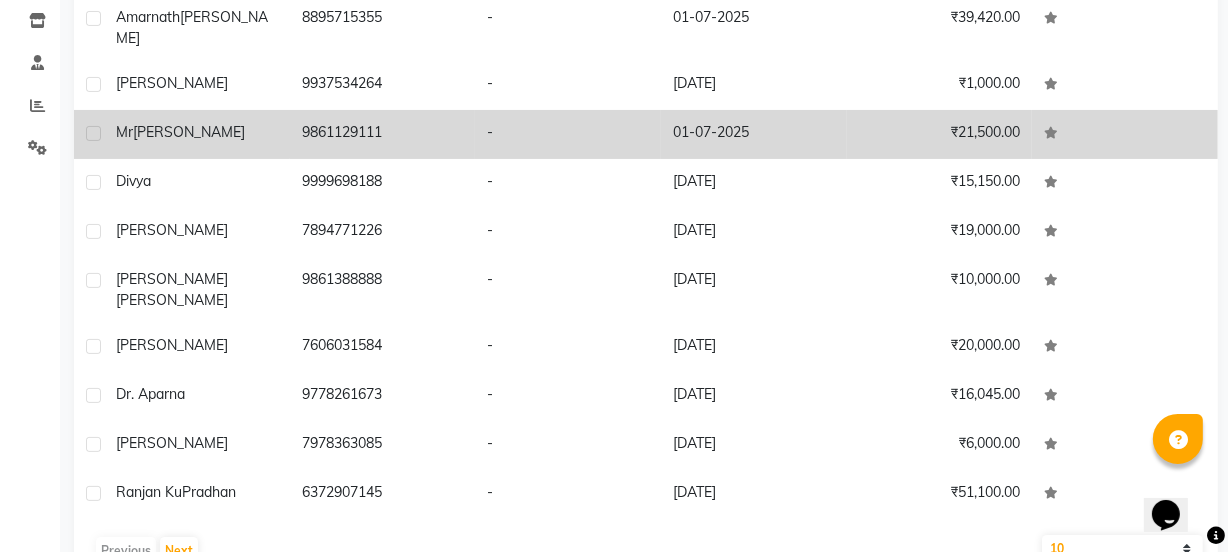 scroll, scrollTop: 313, scrollLeft: 0, axis: vertical 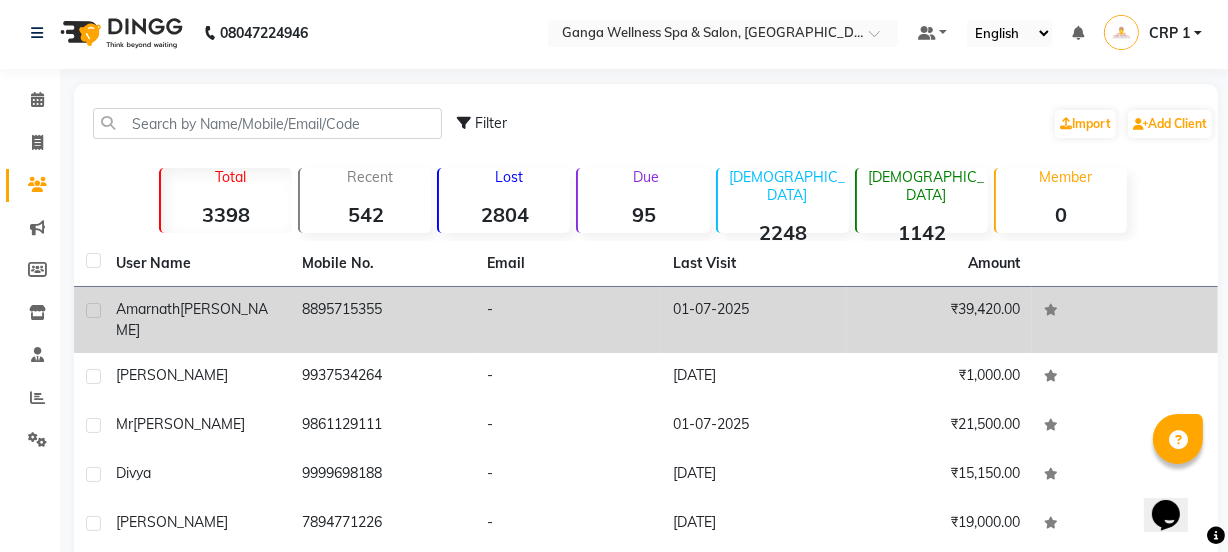 click on "[PERSON_NAME]" 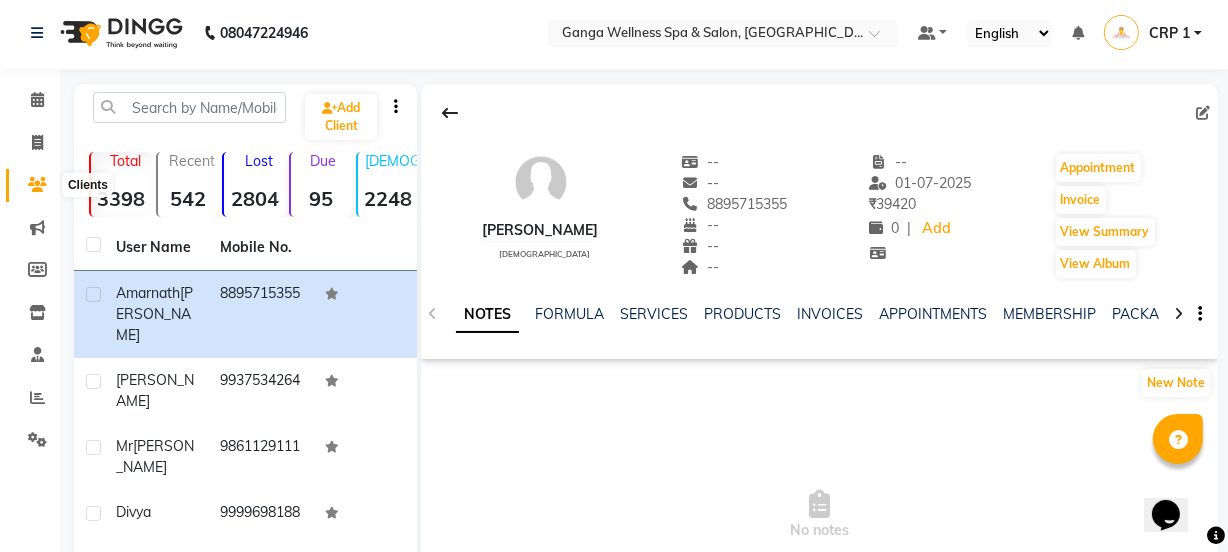 click 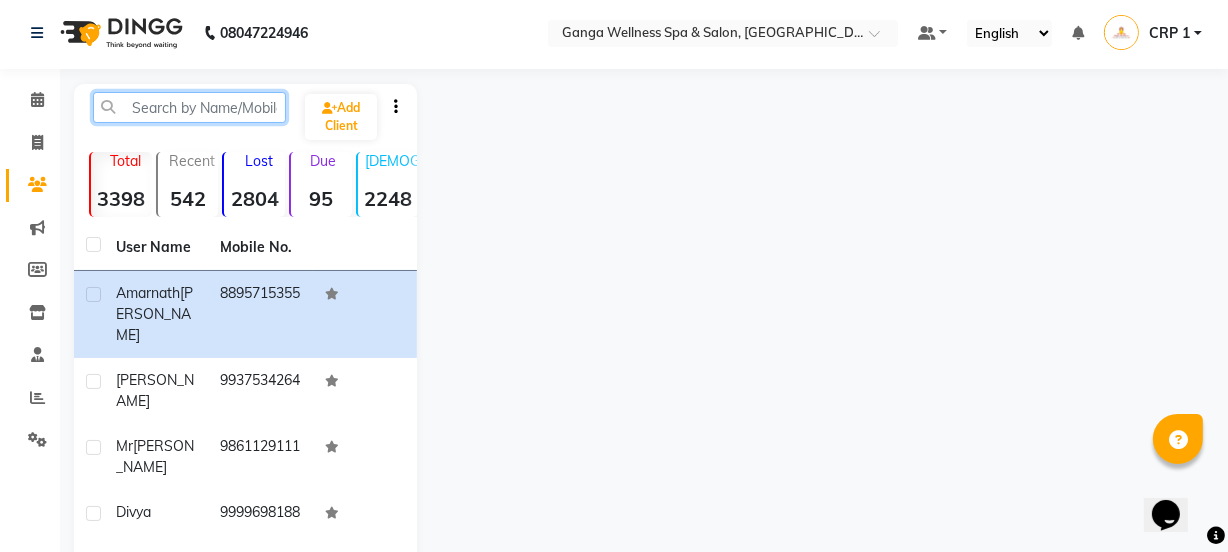 click 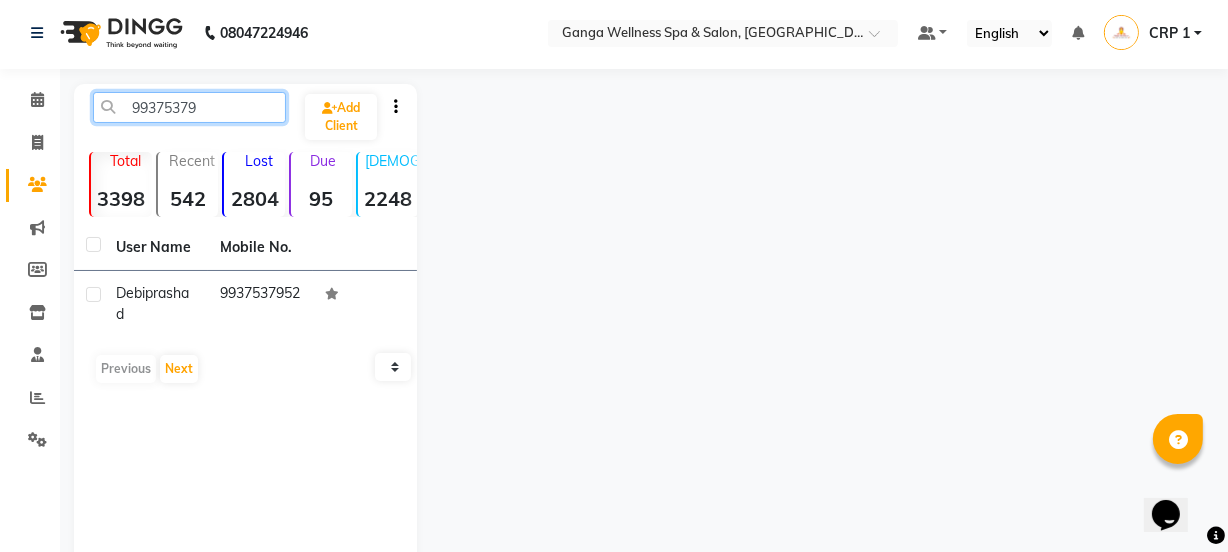 type on "99375379" 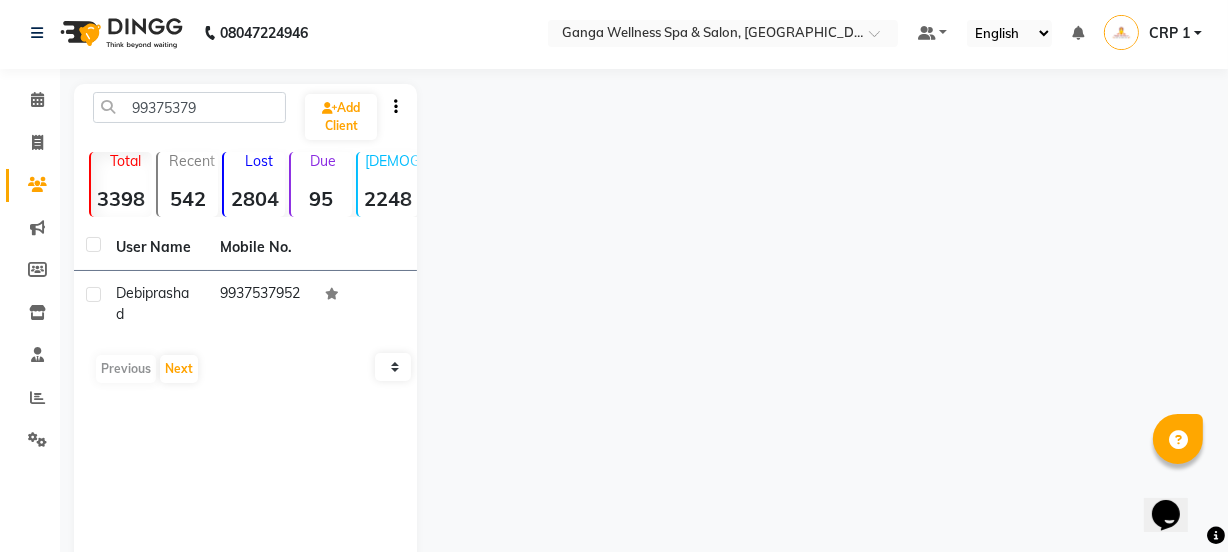 click on "Mobile No." 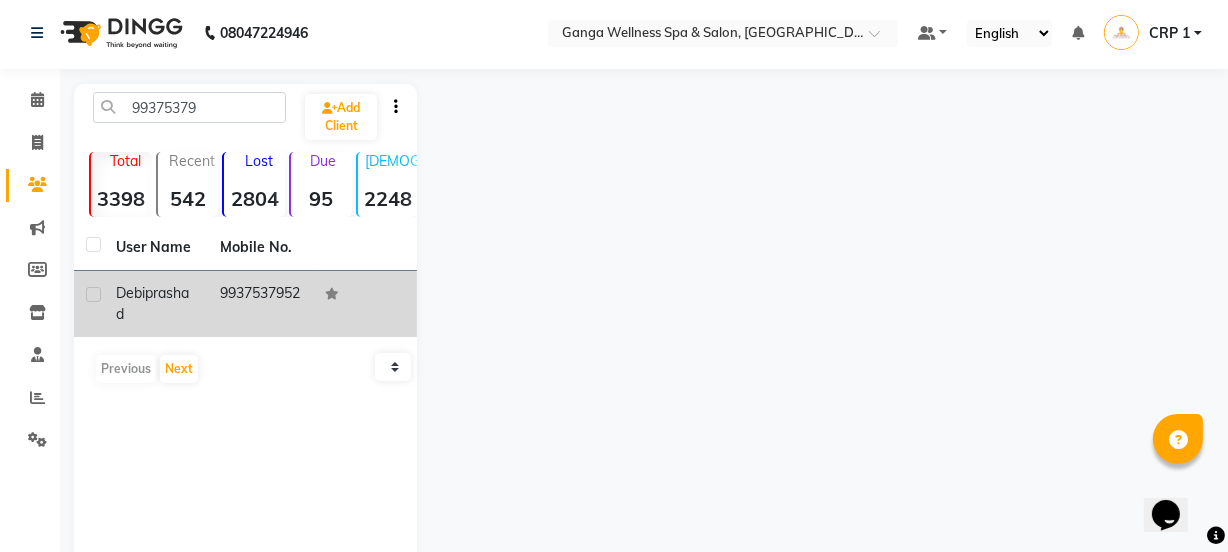 click on "9937537952" 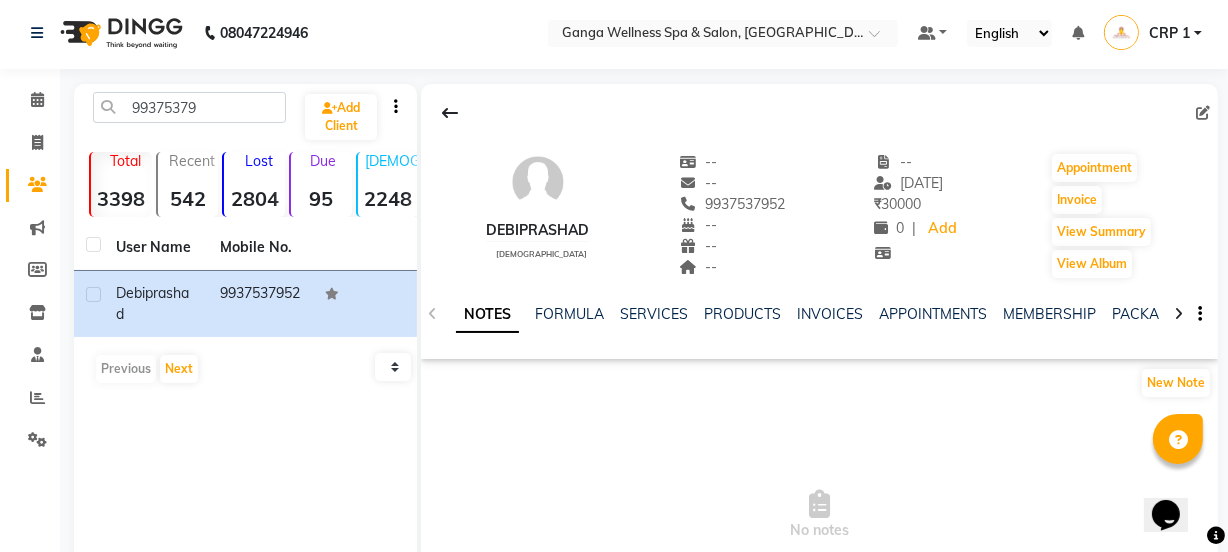 click on "PACKAGES" 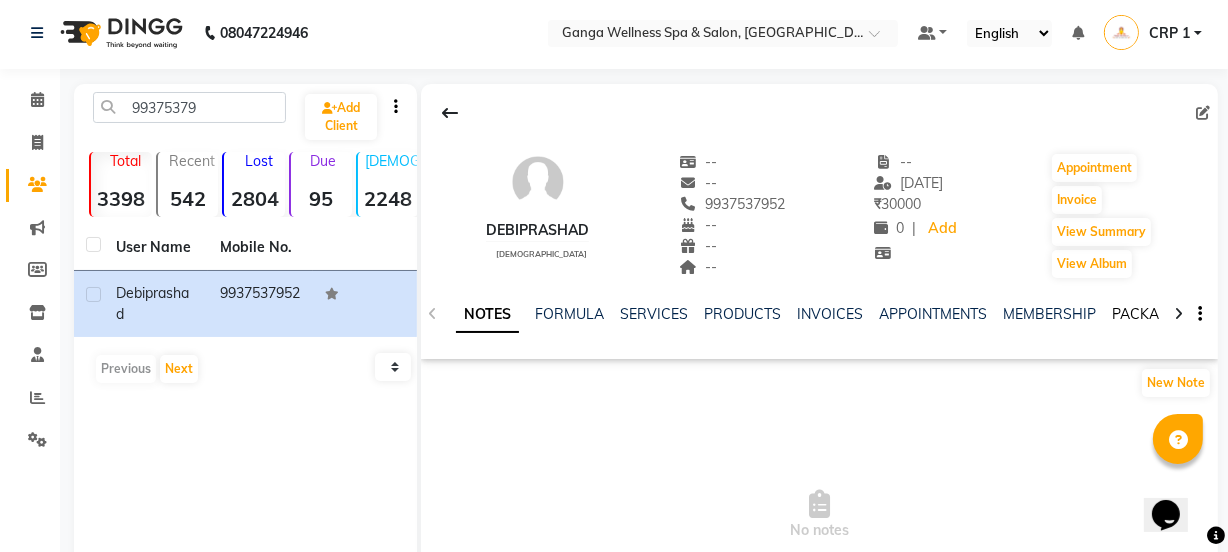 click on "PACKAGES" 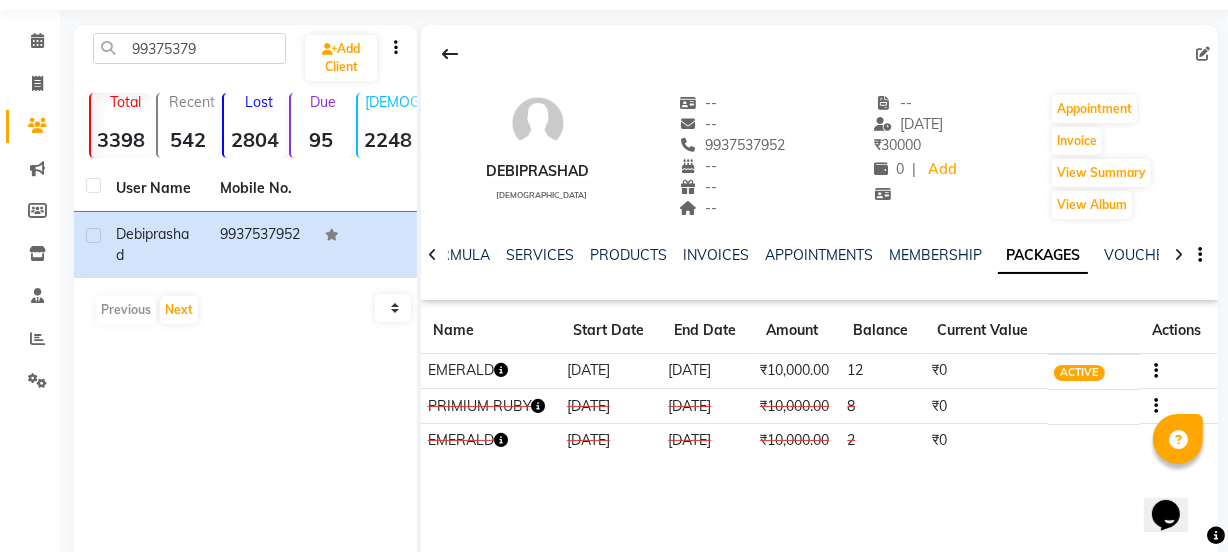 scroll, scrollTop: 94, scrollLeft: 0, axis: vertical 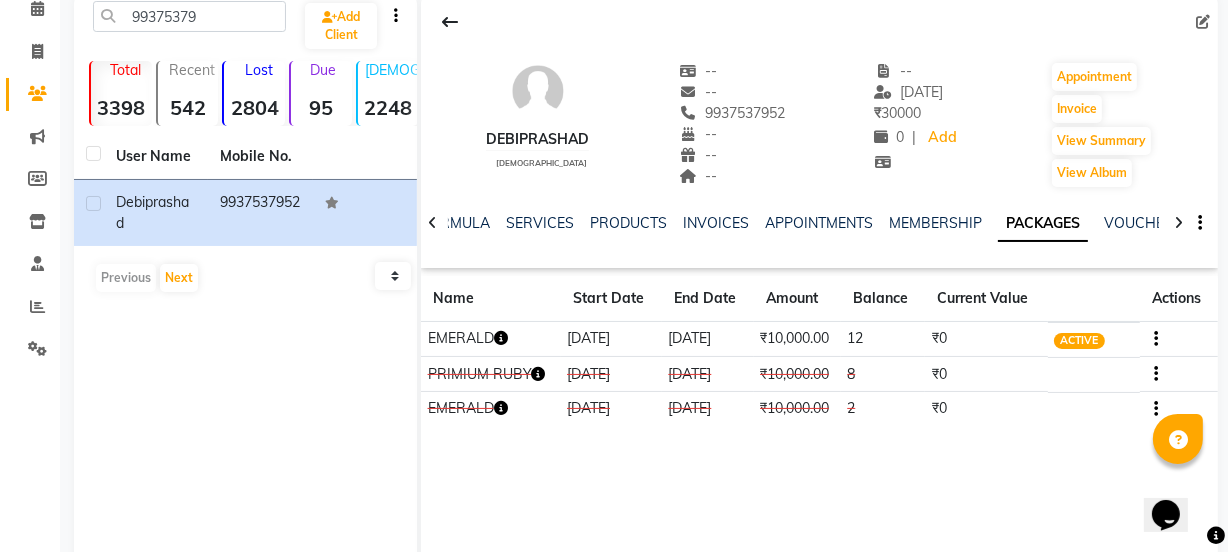 click 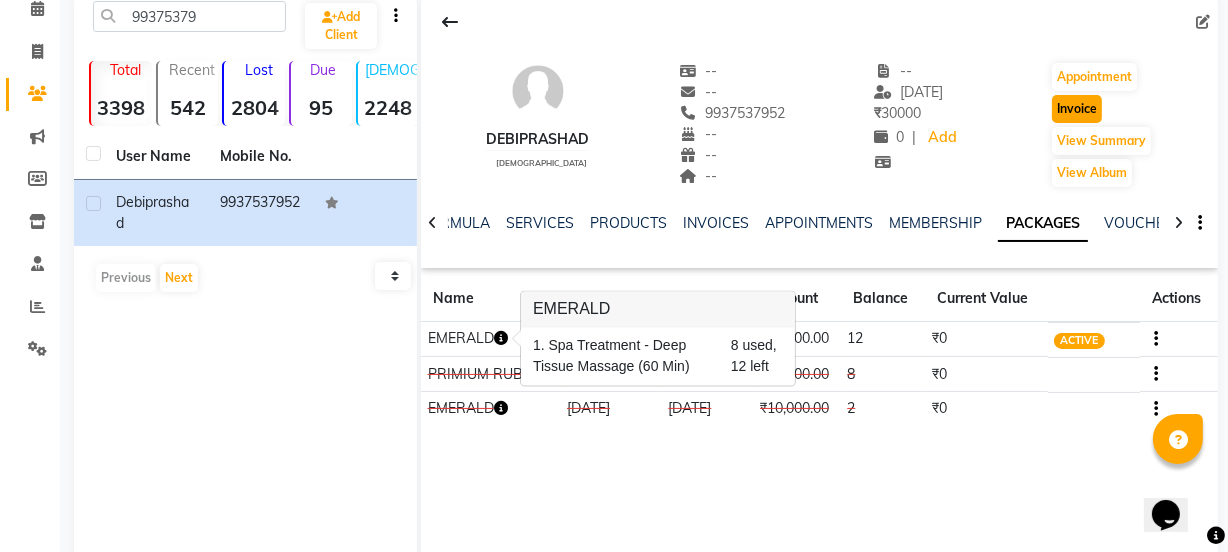 click on "Invoice" 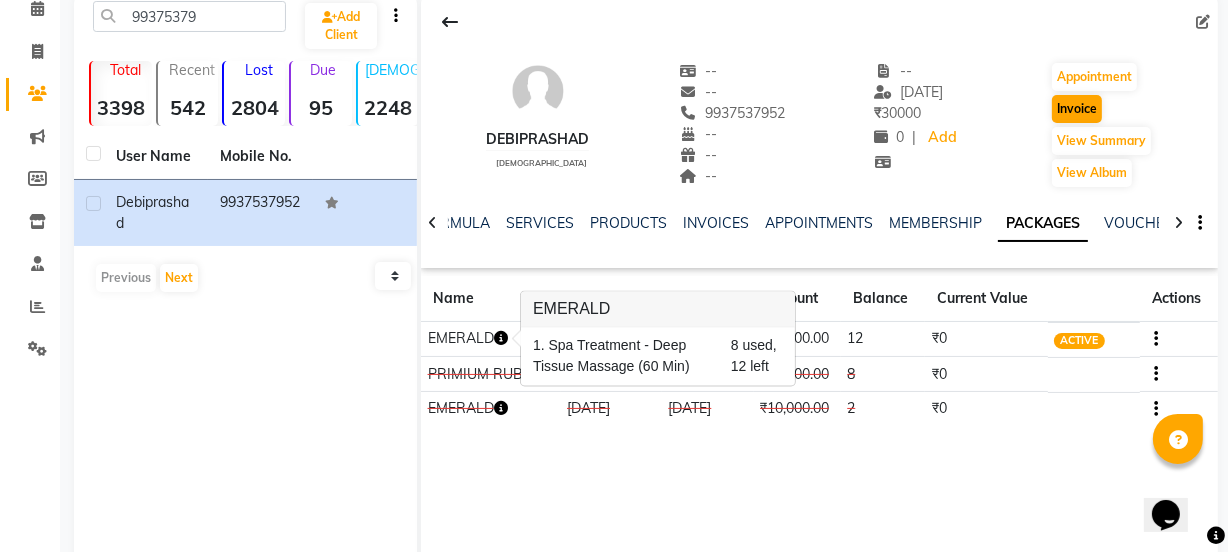 scroll, scrollTop: 50, scrollLeft: 0, axis: vertical 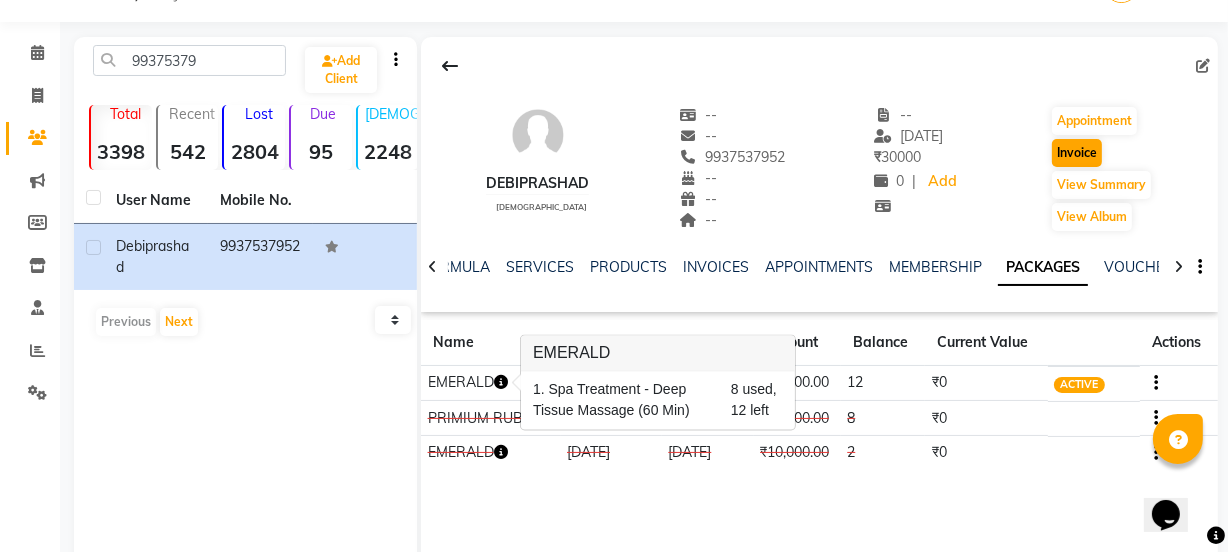 select on "715" 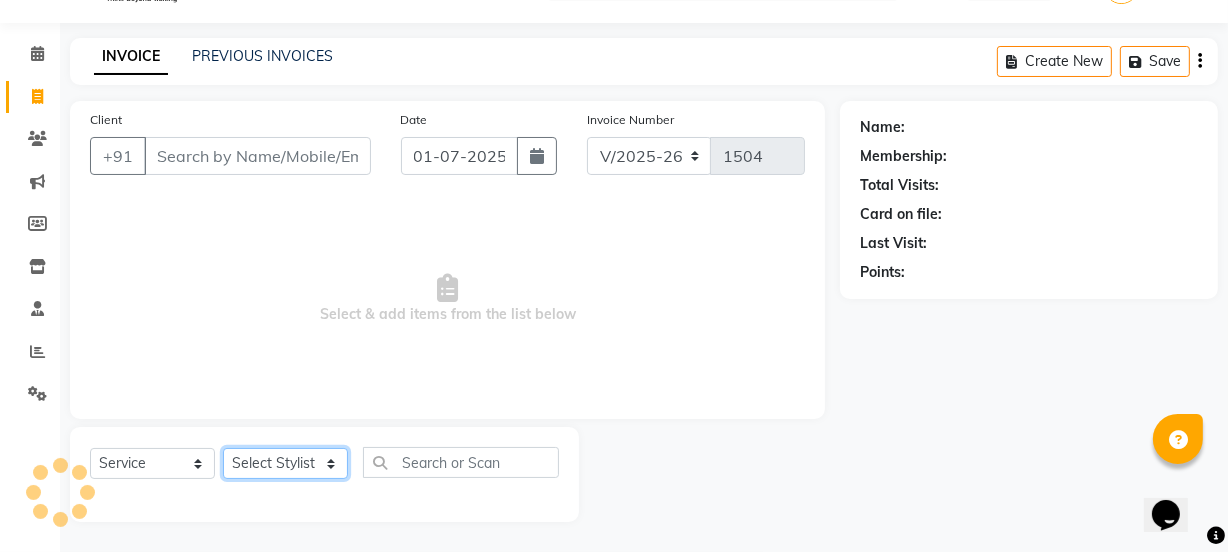 click on "Select Stylist" 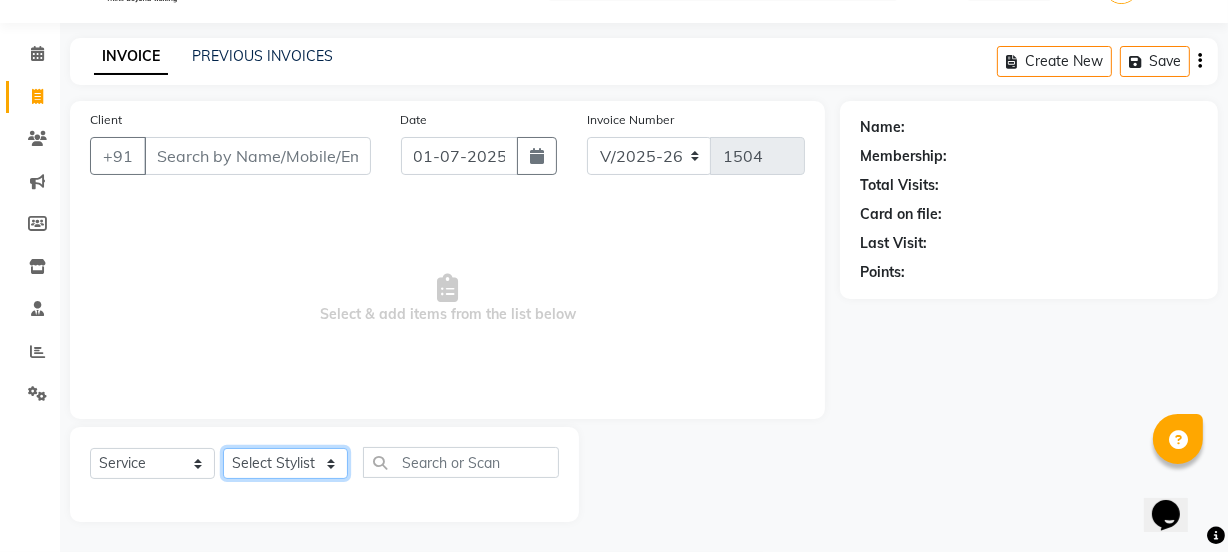 type on "9937537952" 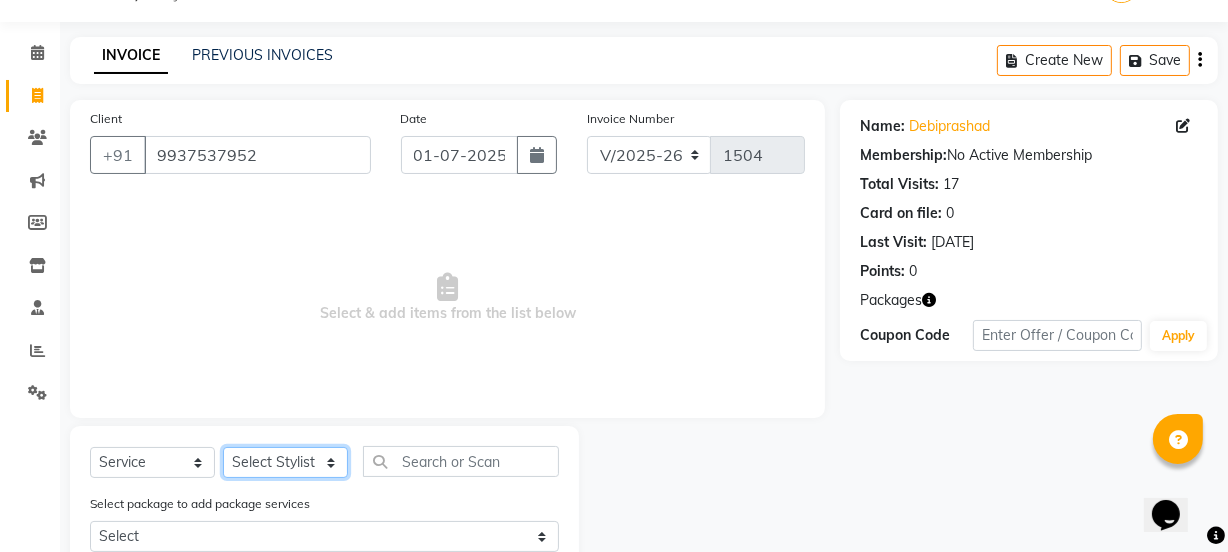 select on "83729" 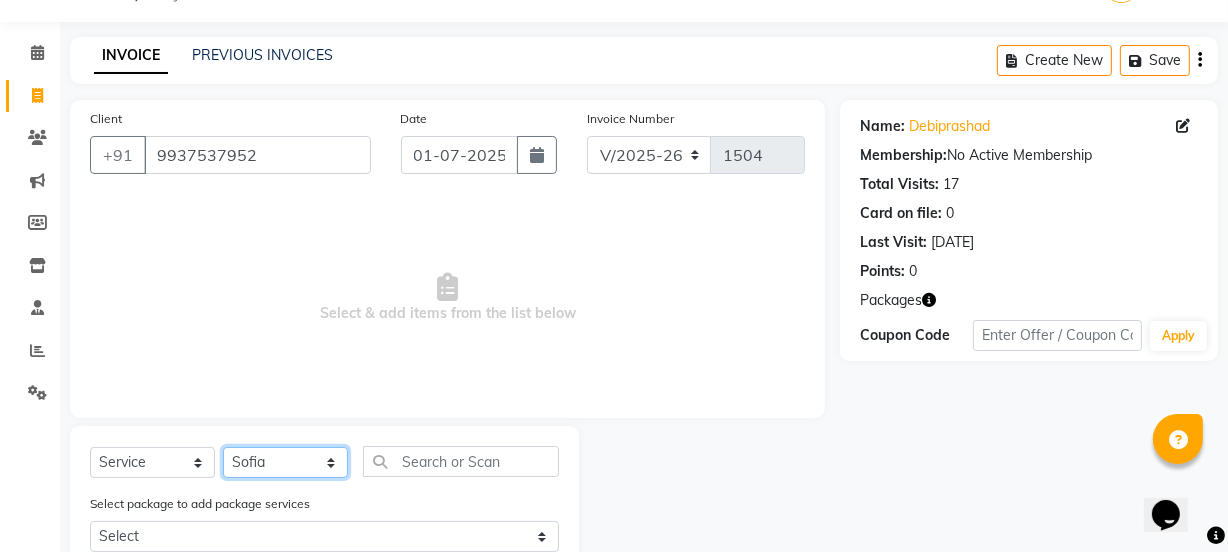 click on "Select Stylist Aarovi [PERSON_NAME] [PERSON_NAME] Ammi [PERSON_NAME] CRP 1 CRP 2 [PERSON_NAME] [PERSON_NAME] G1 G1 Salon General Manager  [PERSON_NAME] Jasmine [PERSON_NAME] [PERSON_NAME] Krishna [PERSON_NAME]  [PERSON_NAME] [PERSON_NAME] [PERSON_NAME] [PERSON_NAME] [PERSON_NAME] [PERSON_NAME] [PERSON_NAME] [PERSON_NAME] [PERSON_NAME] [PERSON_NAME] [PERSON_NAME] [PERSON_NAME] [PERSON_NAME] Umpi Zuali" 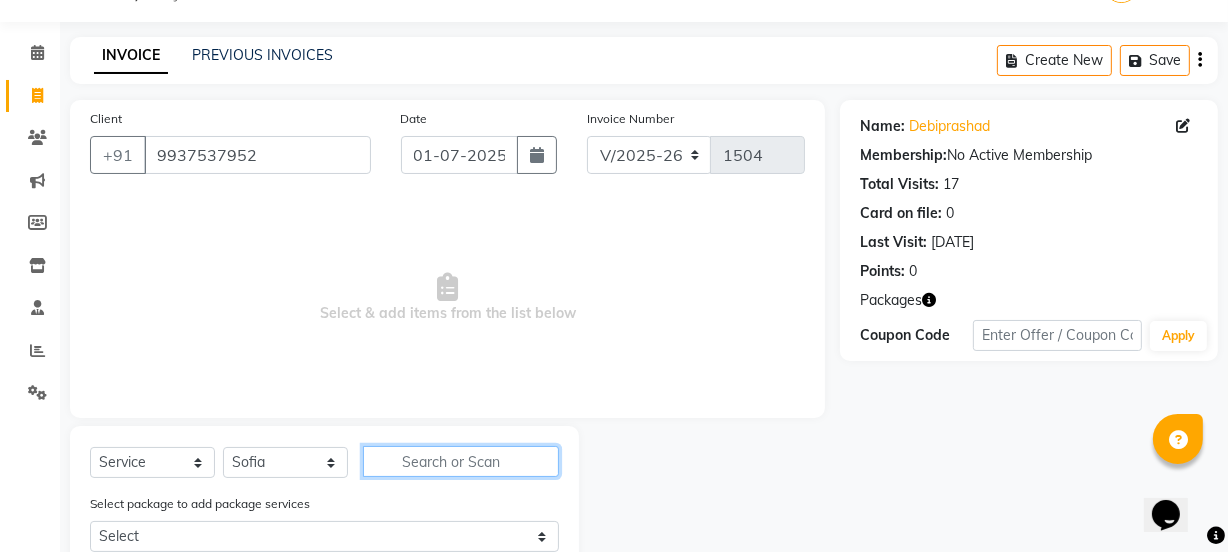 click 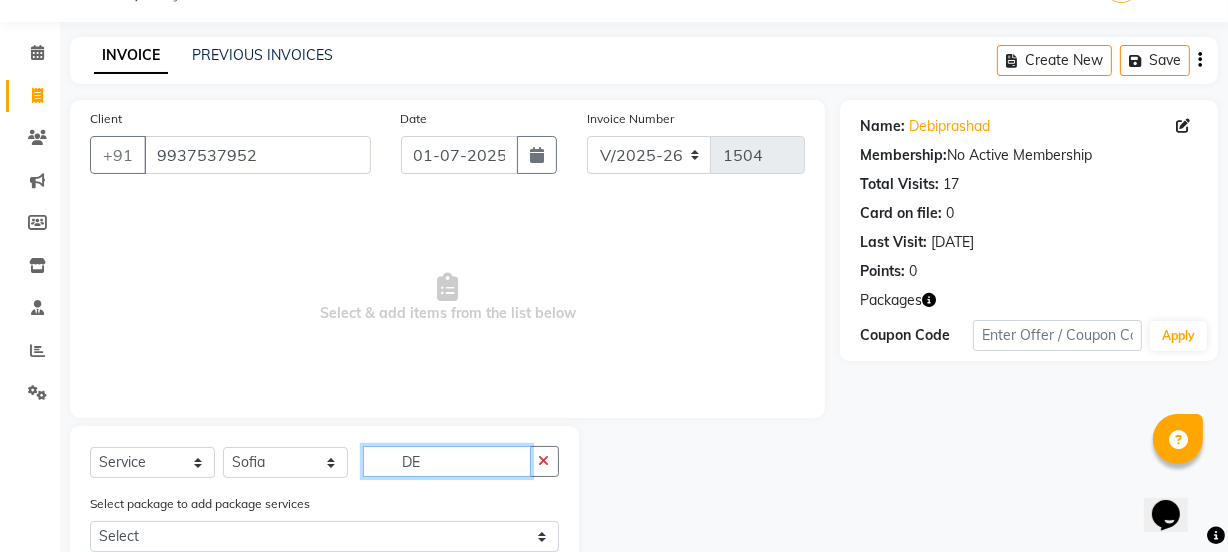 scroll, scrollTop: 317, scrollLeft: 0, axis: vertical 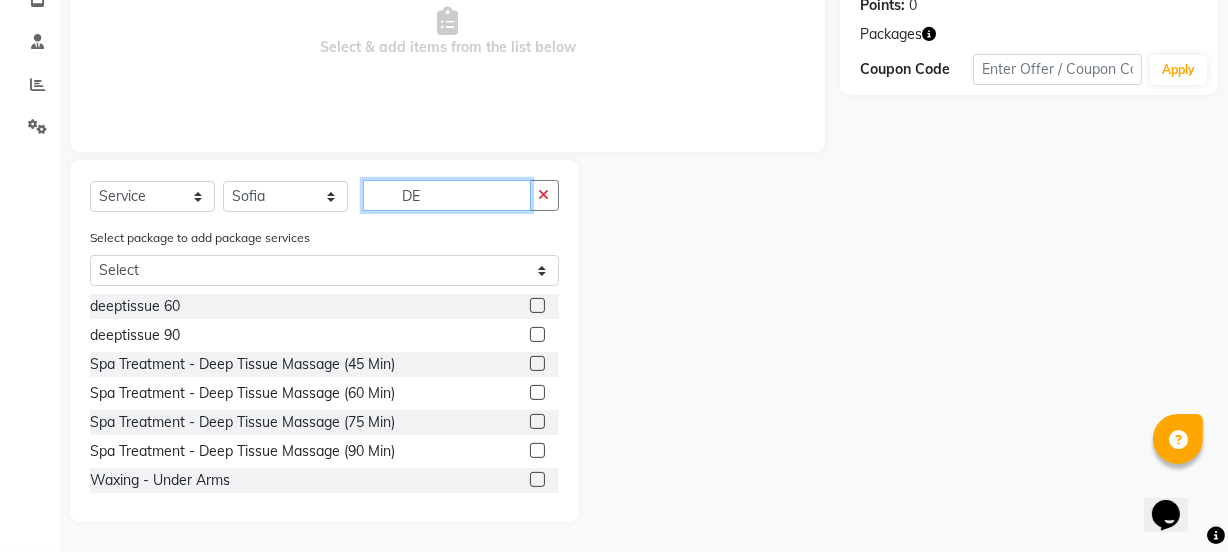 type on "DE" 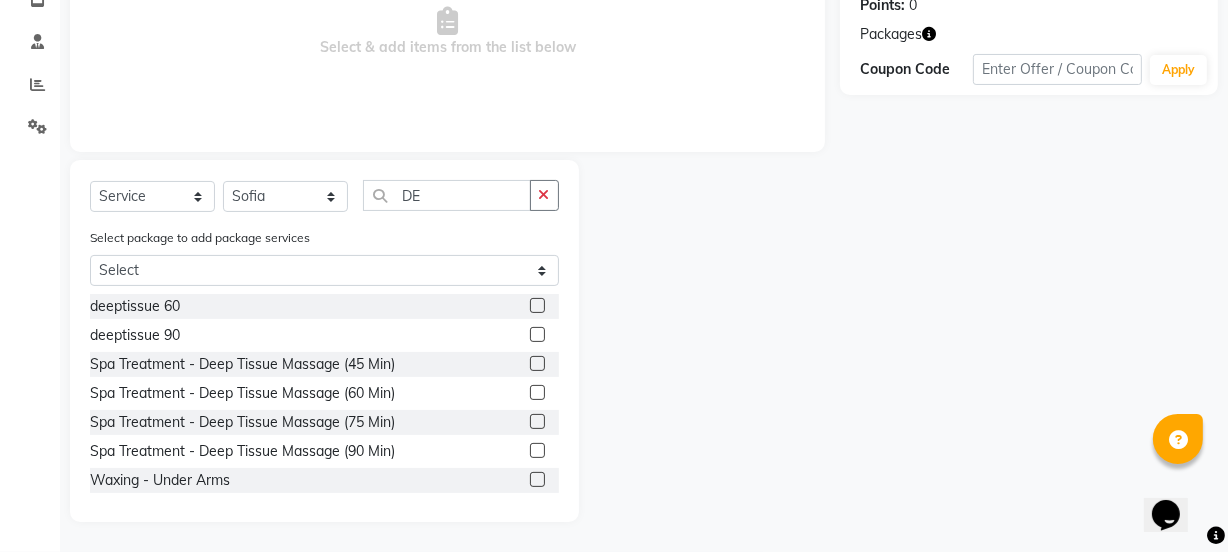 click 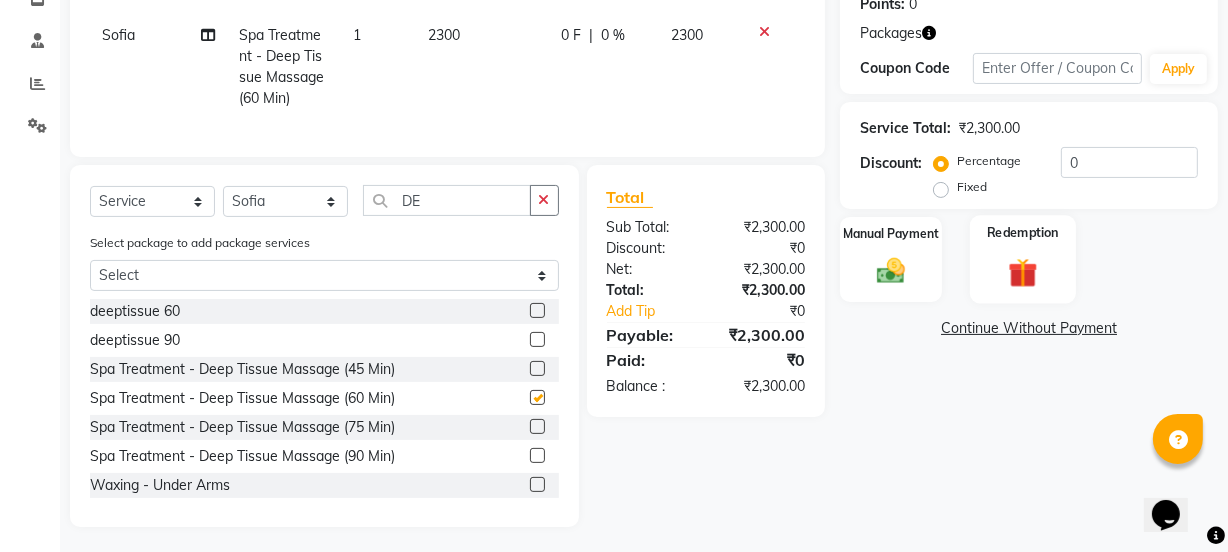checkbox on "false" 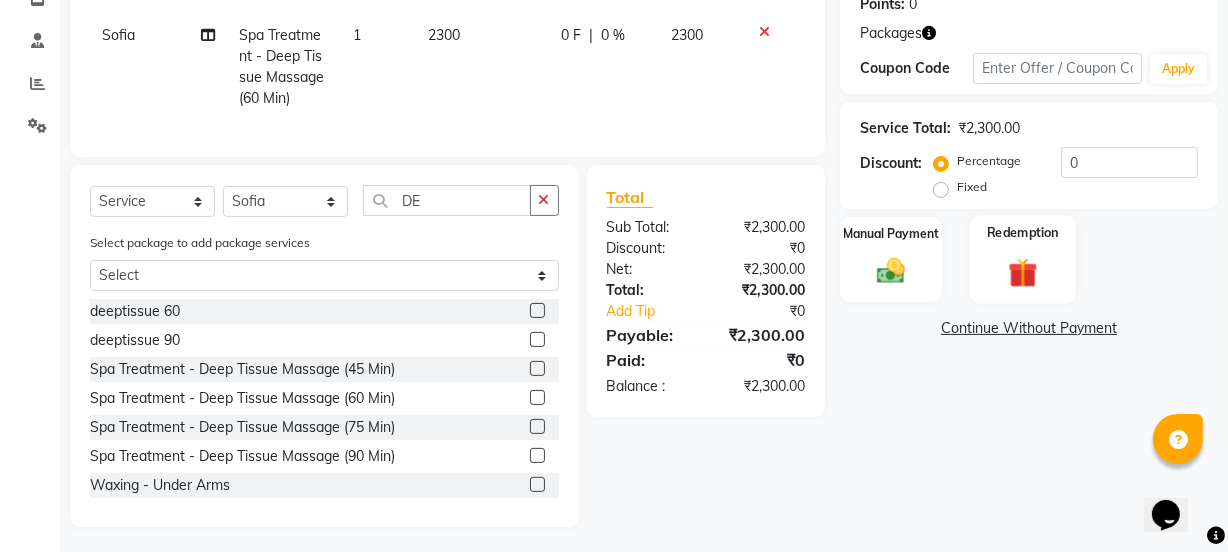 click 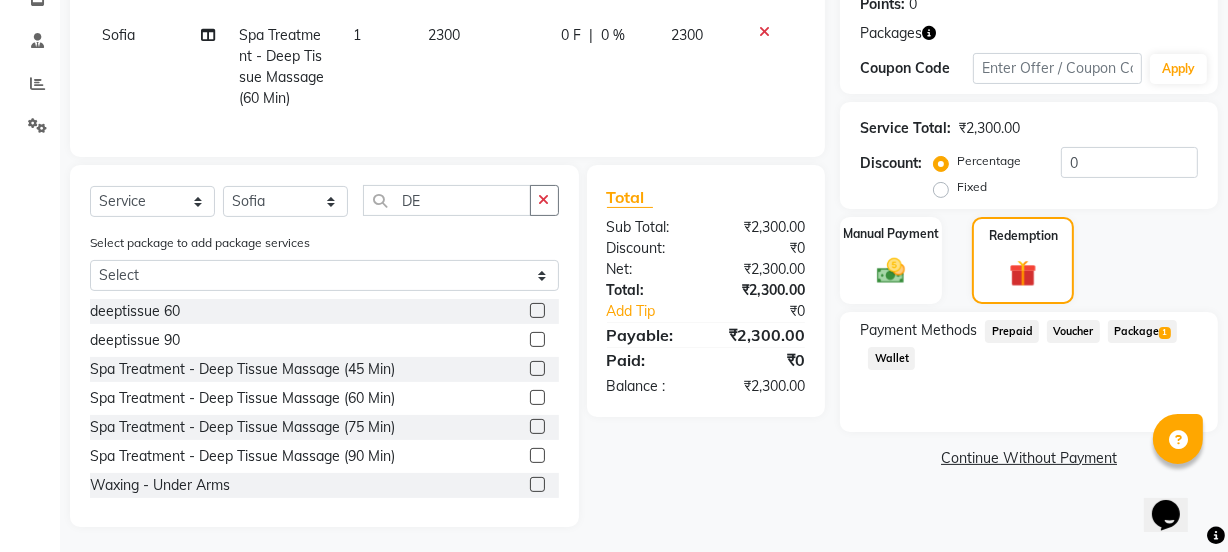 click on "Package  1" 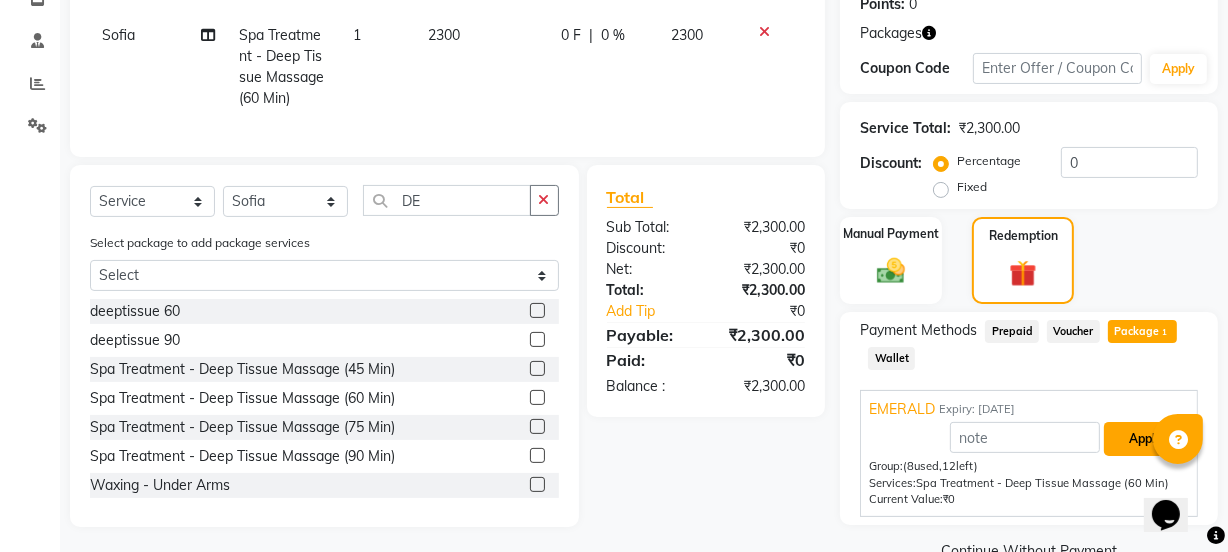 click on "Apply" at bounding box center [1145, 439] 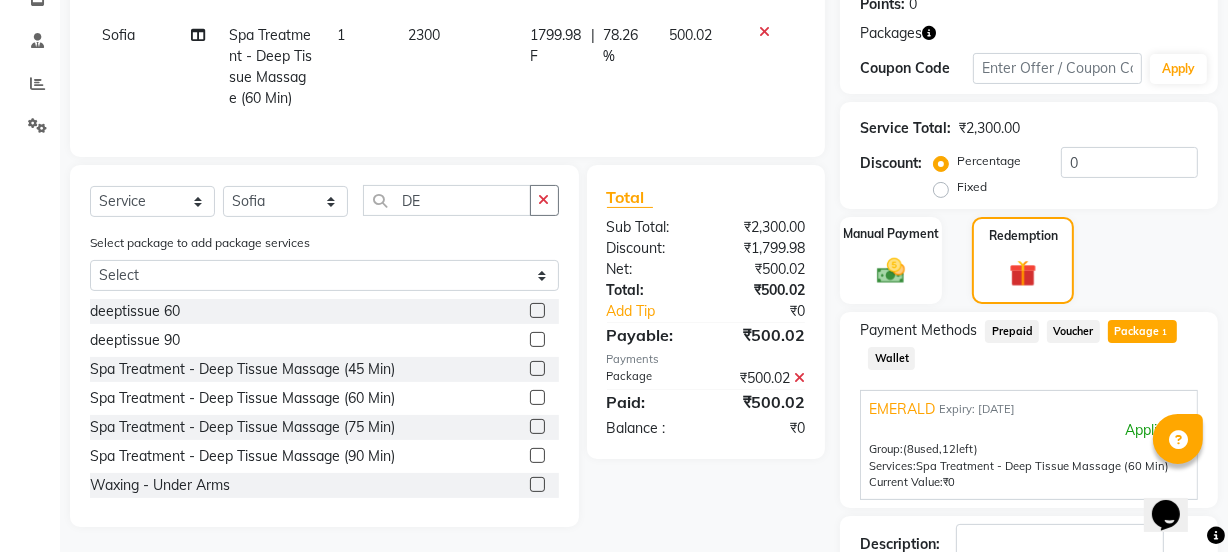 scroll, scrollTop: 456, scrollLeft: 0, axis: vertical 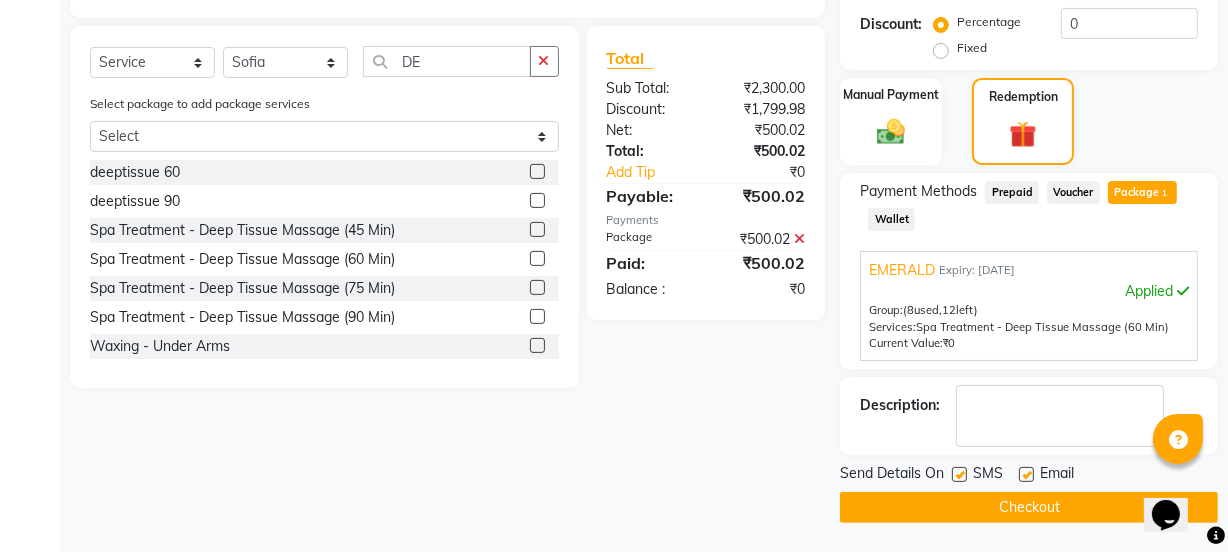 click on "Checkout" 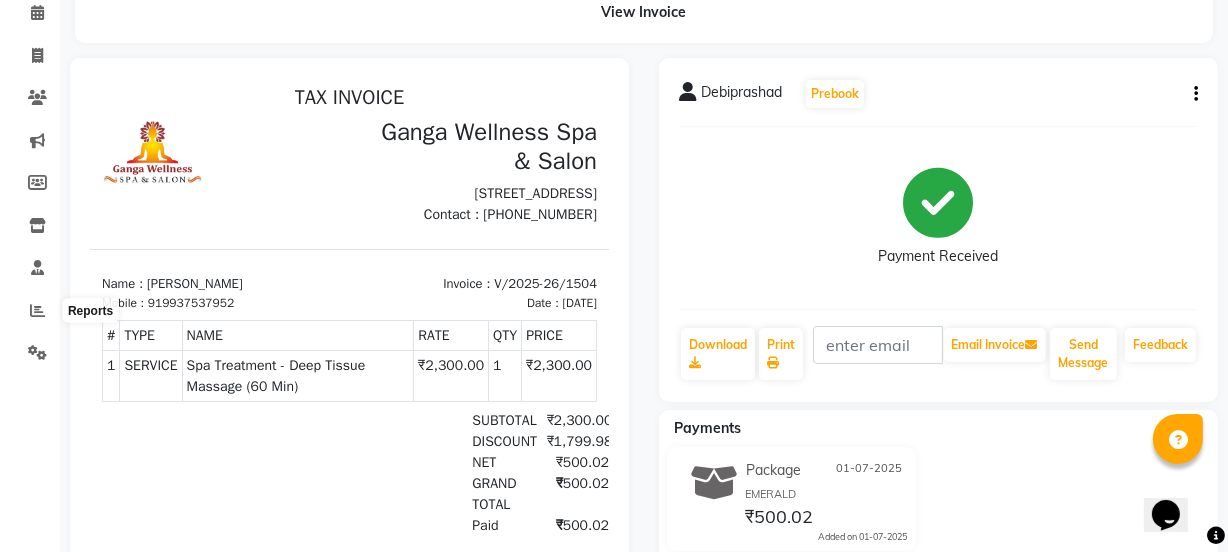scroll, scrollTop: 0, scrollLeft: 0, axis: both 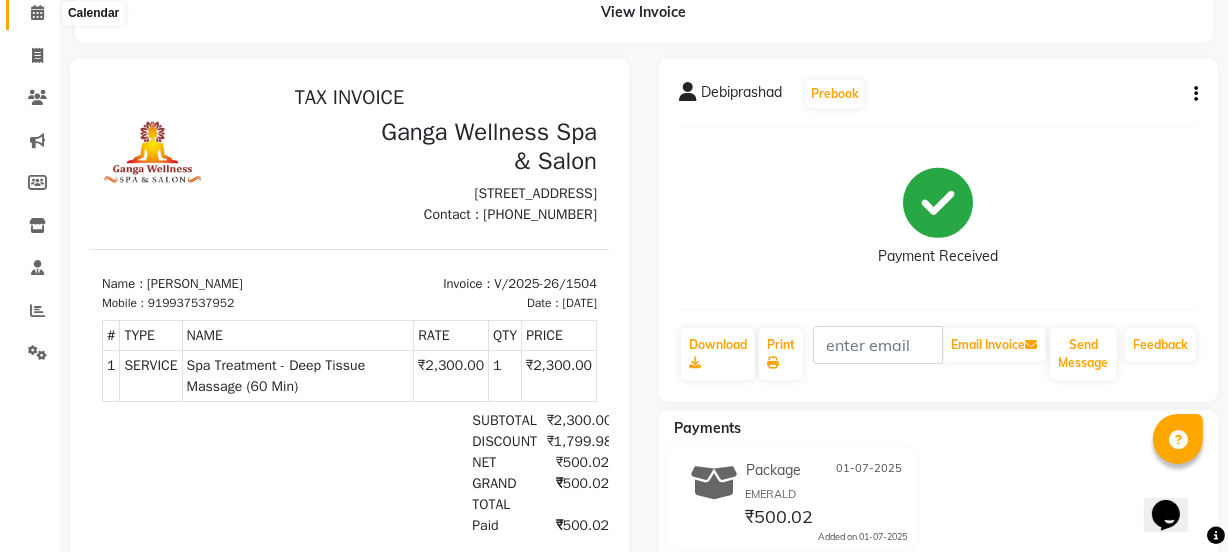click 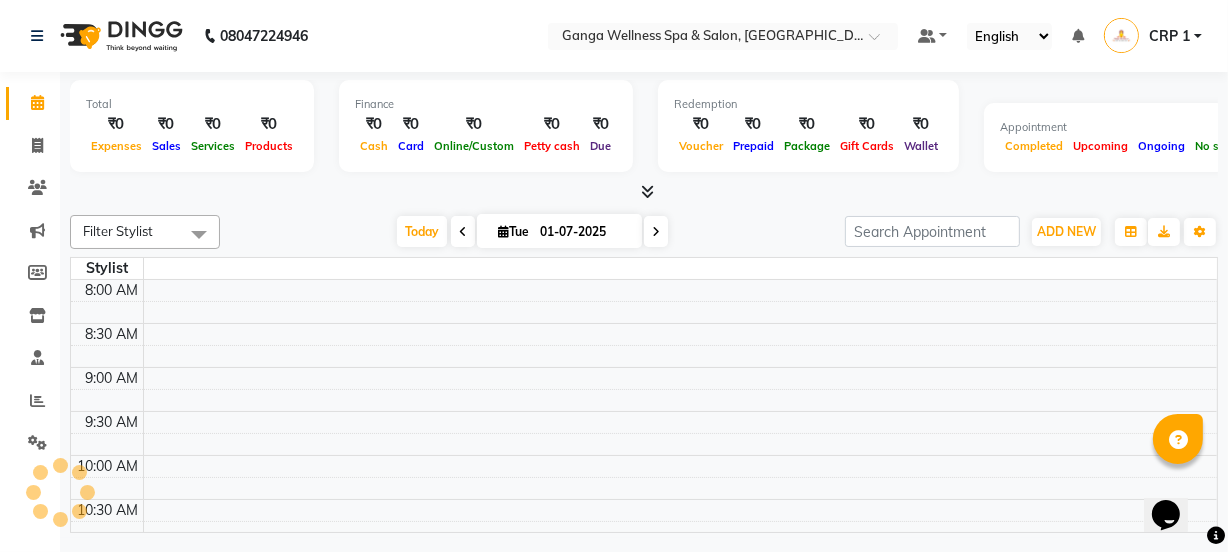 scroll, scrollTop: 0, scrollLeft: 0, axis: both 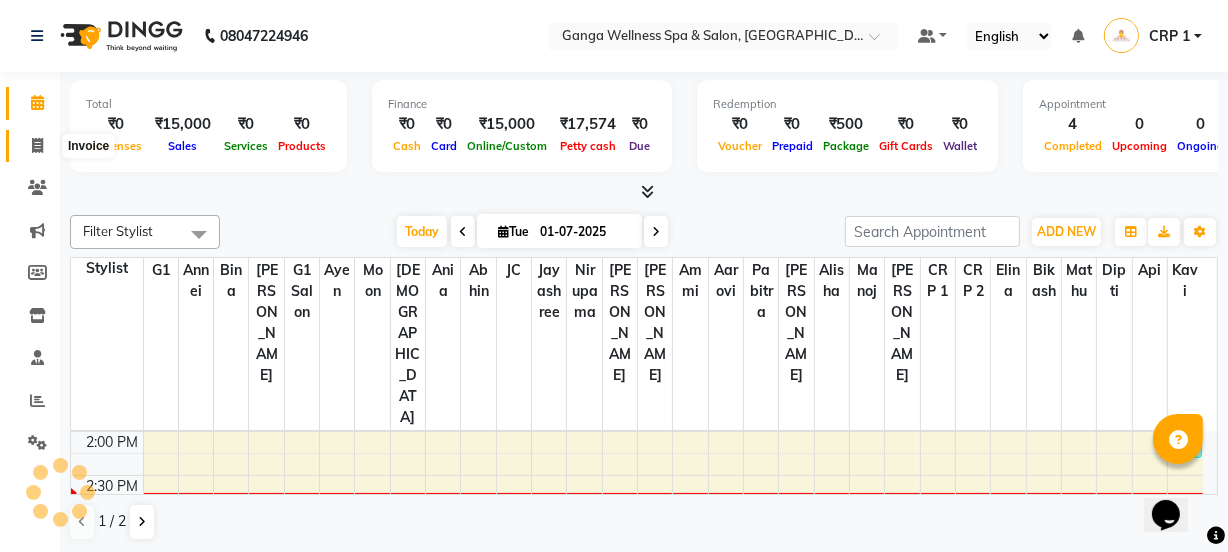 click 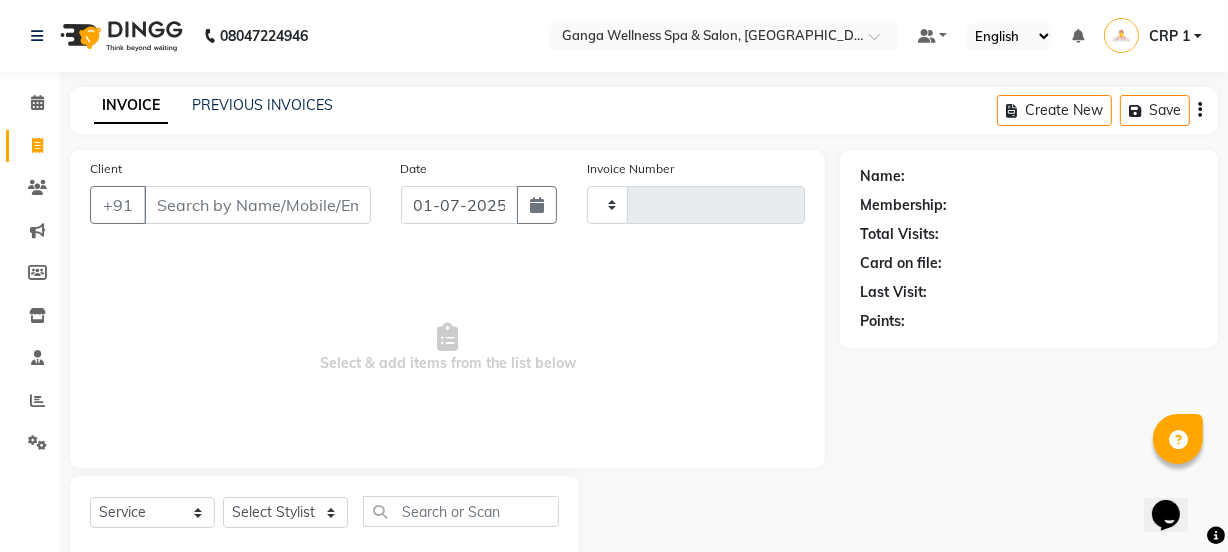 type on "1505" 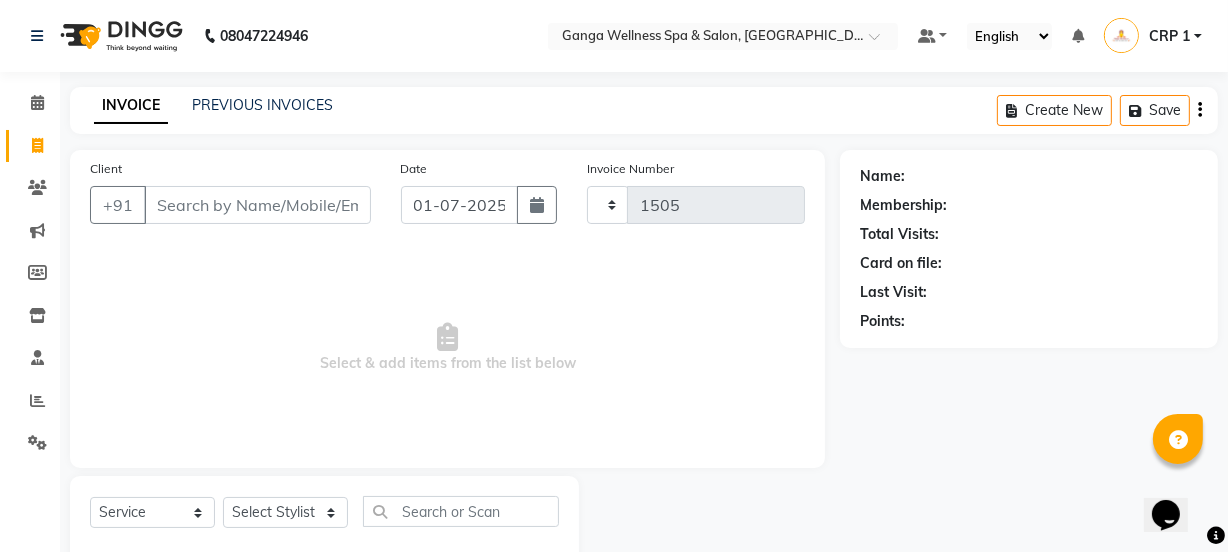 select on "715" 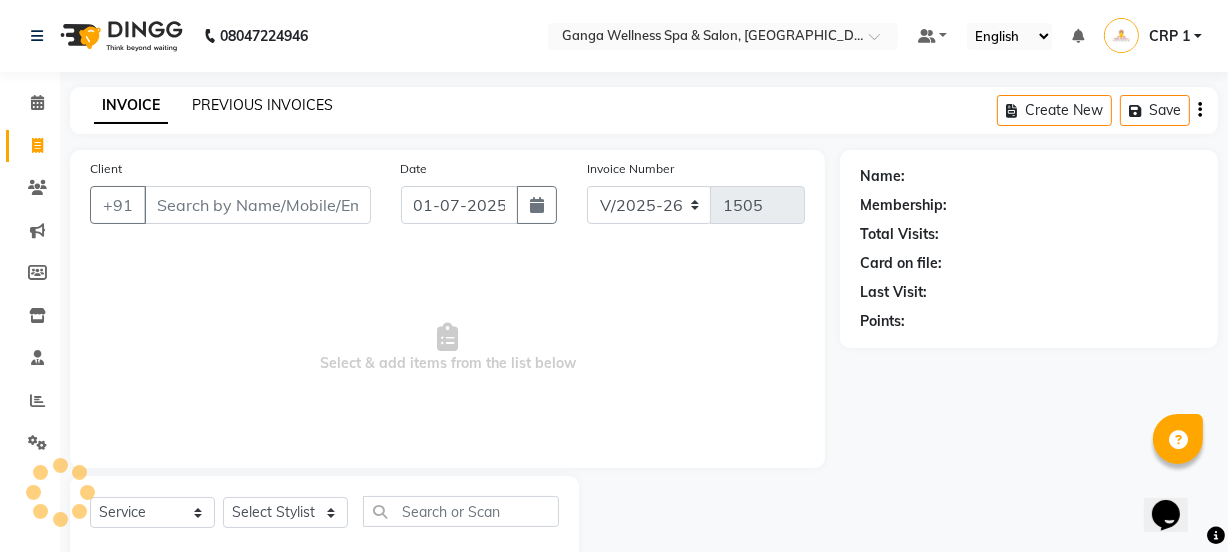 click on "PREVIOUS INVOICES" 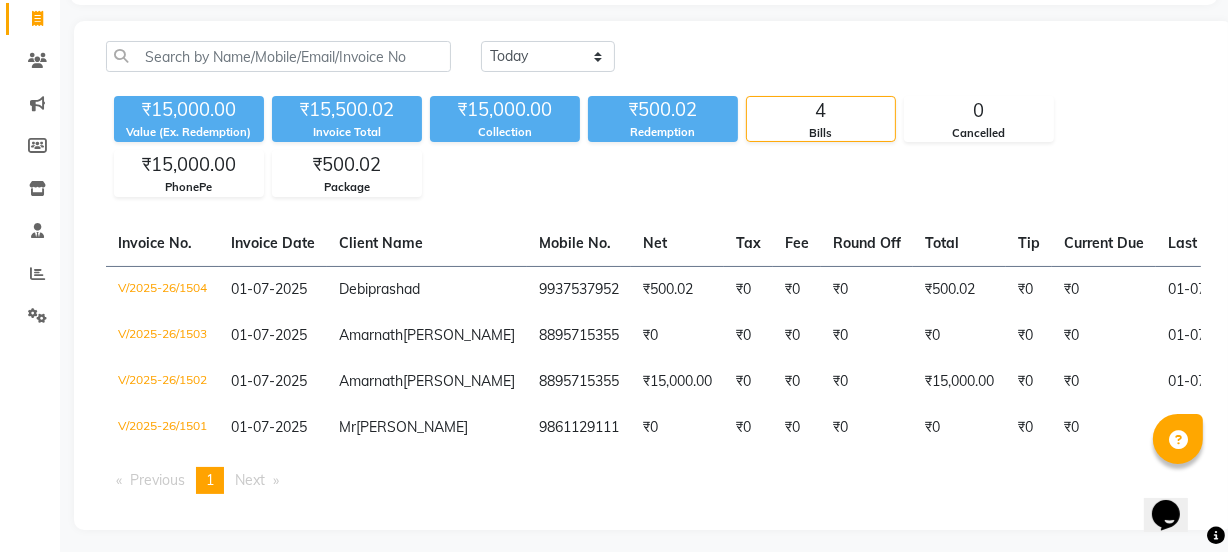 scroll, scrollTop: 96, scrollLeft: 0, axis: vertical 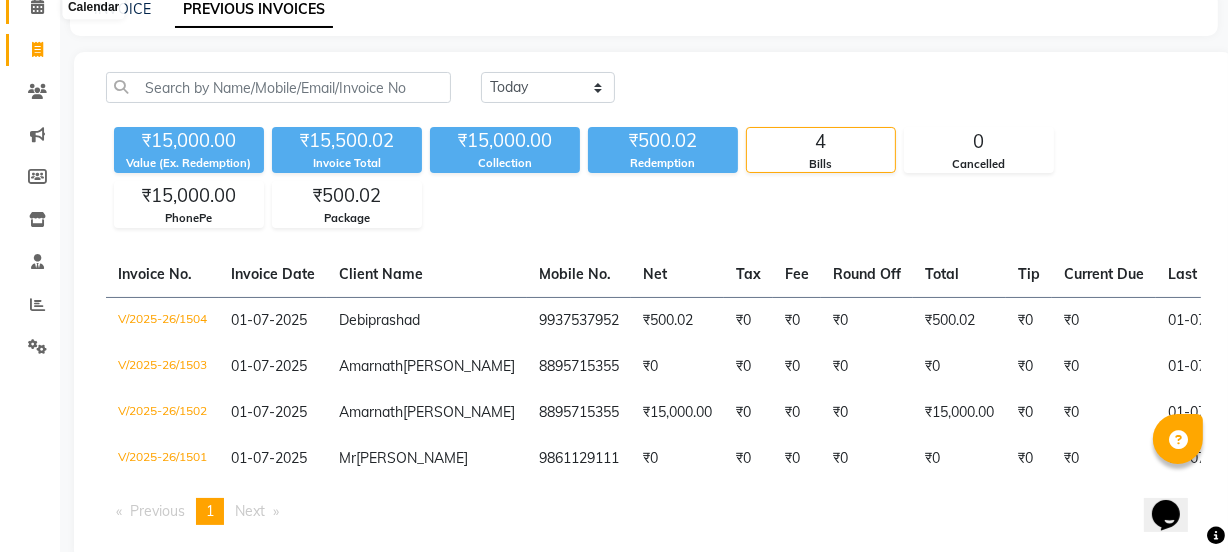 click 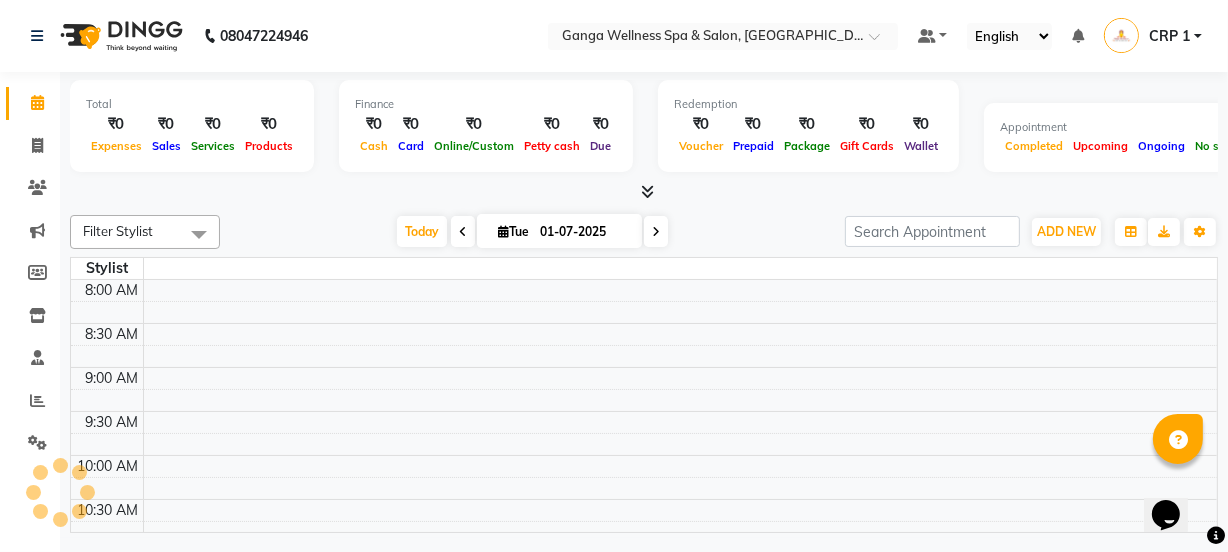 scroll, scrollTop: 0, scrollLeft: 0, axis: both 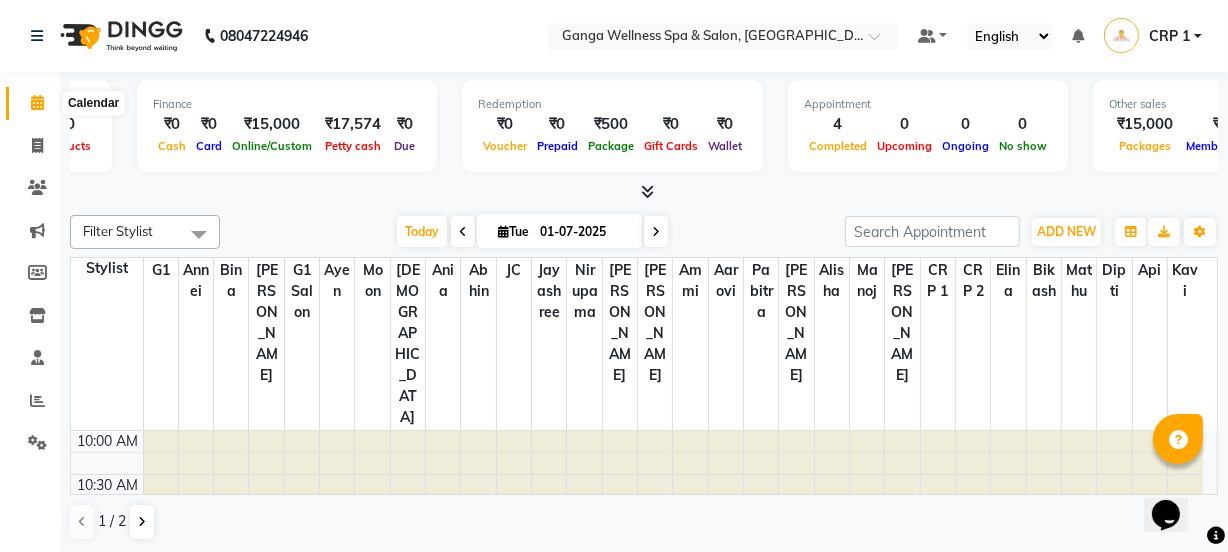 click 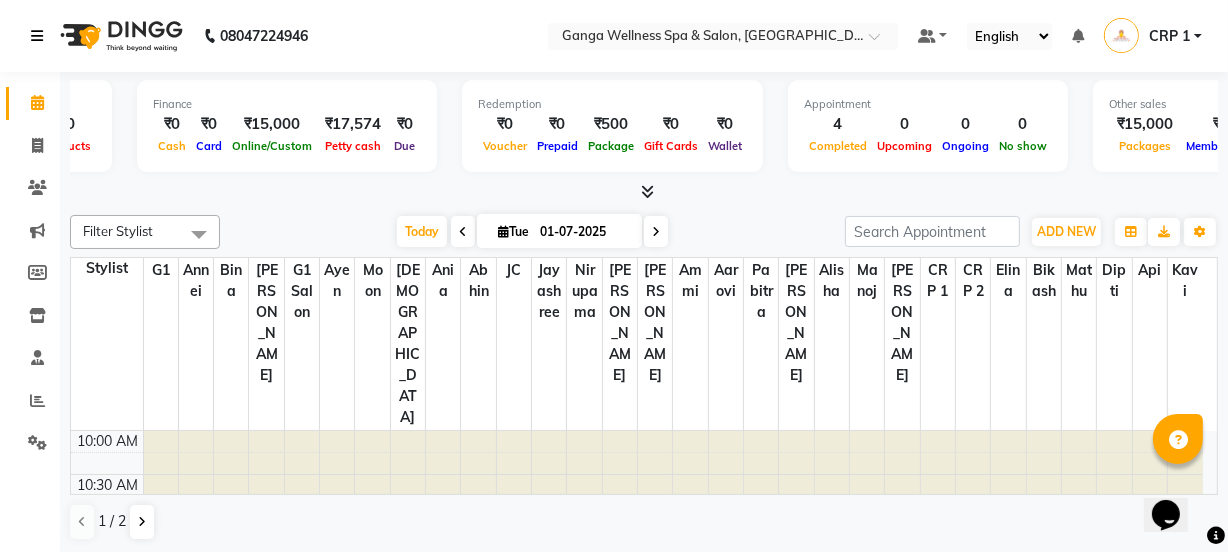 click at bounding box center (37, 36) 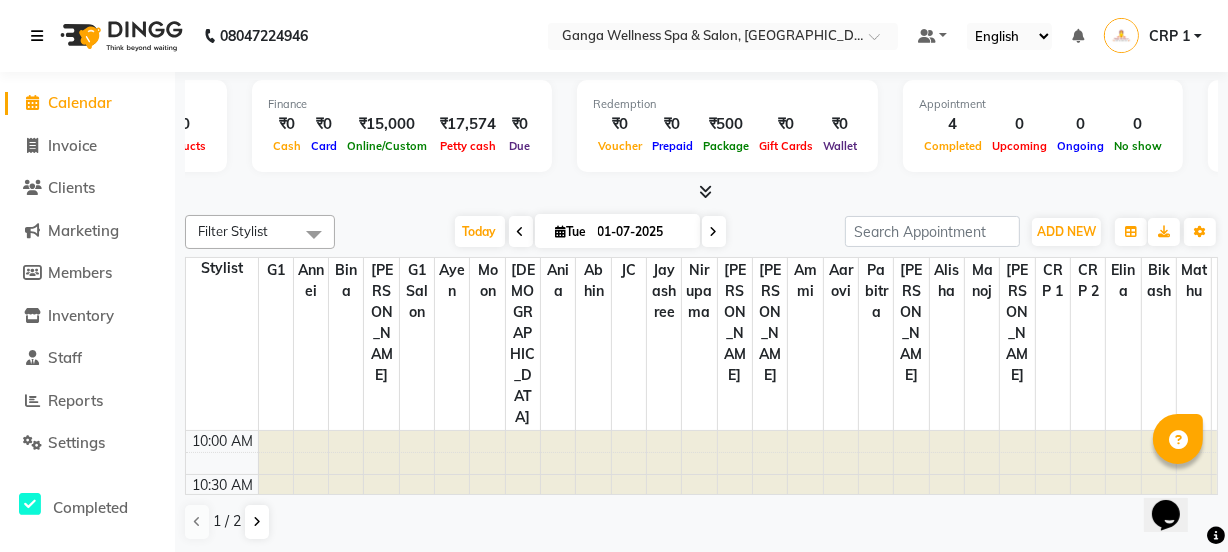 click at bounding box center (37, 36) 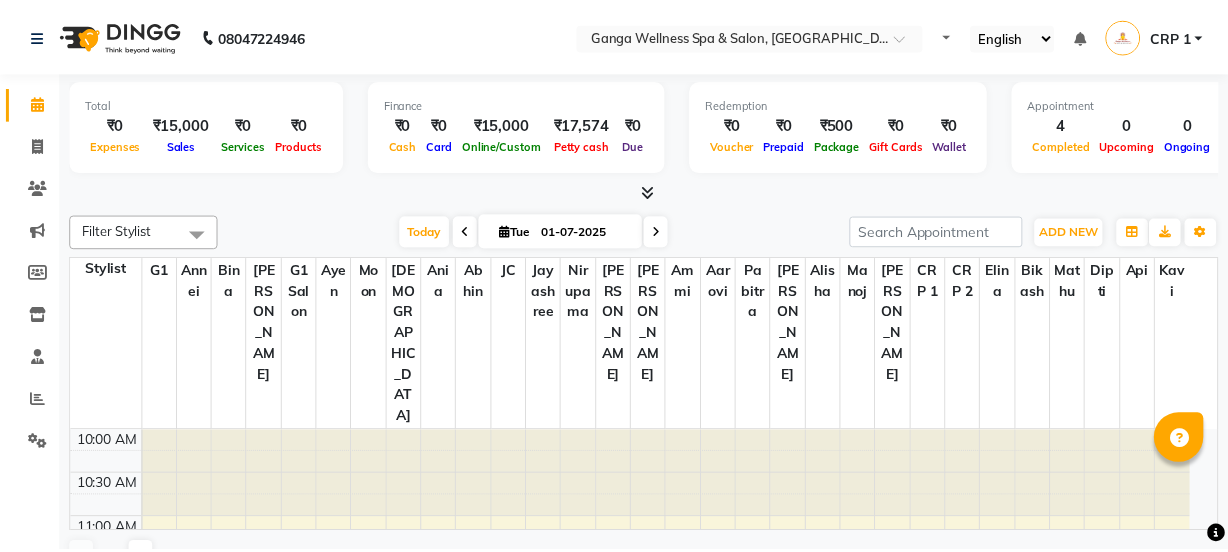 scroll, scrollTop: 0, scrollLeft: 0, axis: both 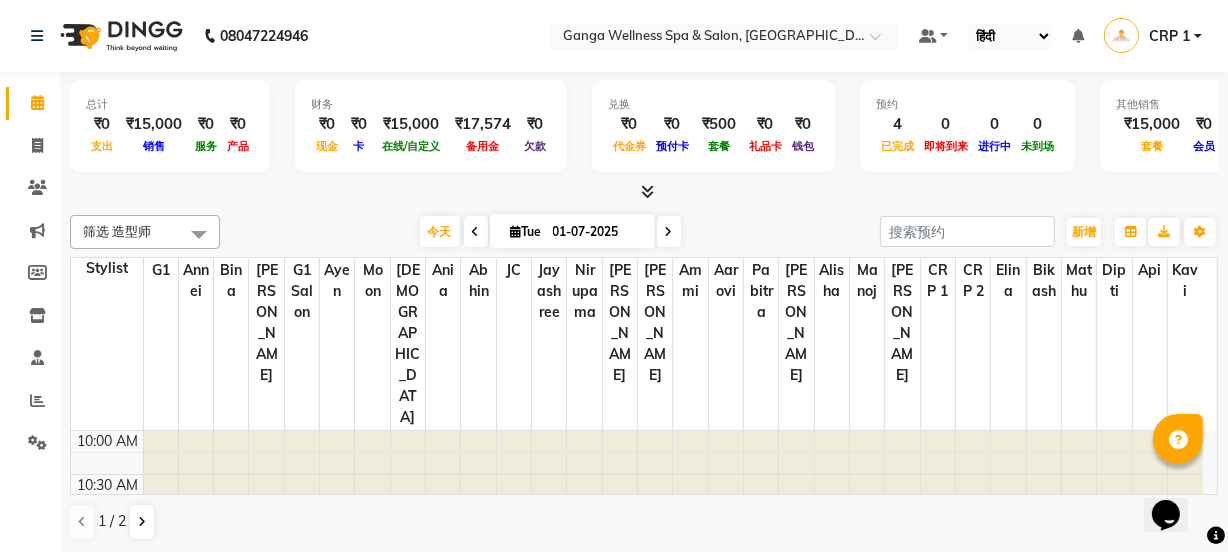 click on "英语 英语 Español العربية मराठी हिंदी ગુજરાતી தமிழ் 中文" at bounding box center (1010, 36) 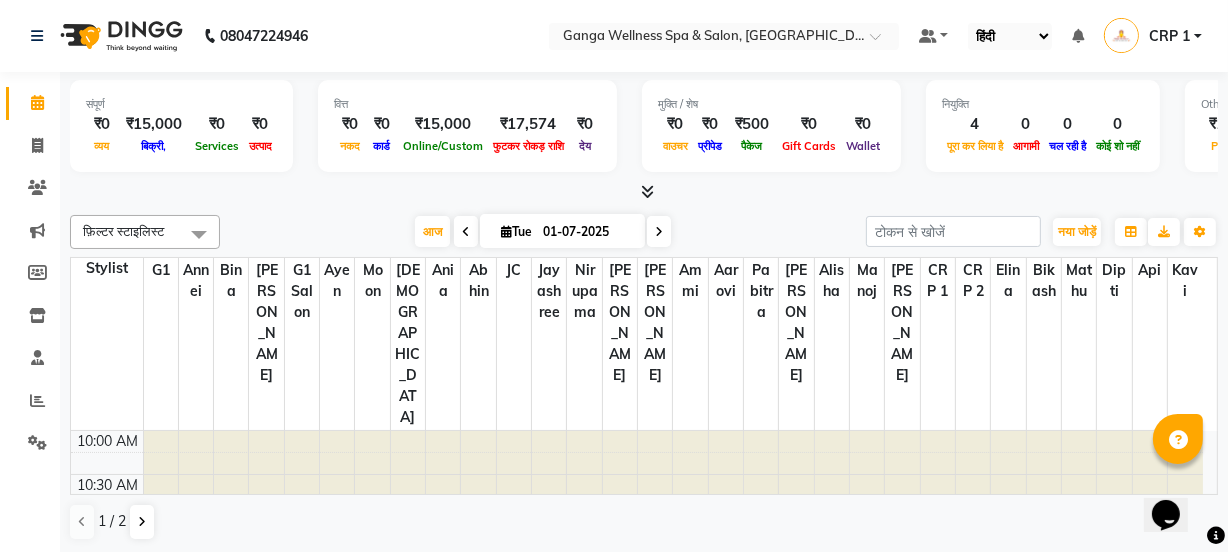 click on "English ENGLISH Español العربية मराठी हिंदी ગુજરાતી தமிழ் 中文" at bounding box center (1010, 36) 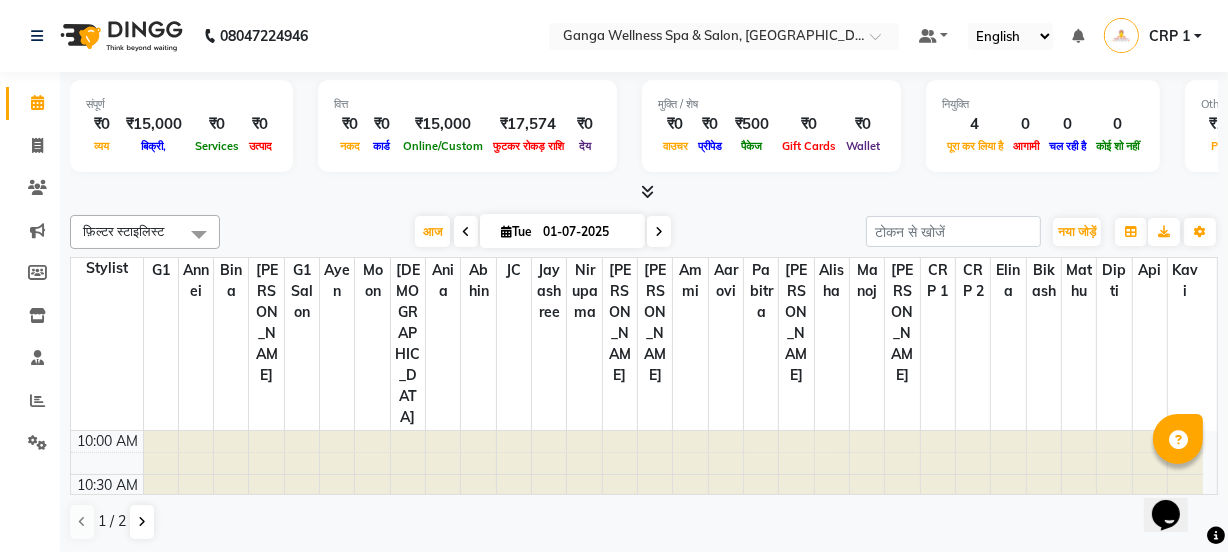 click on "English ENGLISH Español العربية मराठी हिंदी ગુજરાતી தமிழ் 中文" at bounding box center [1010, 36] 